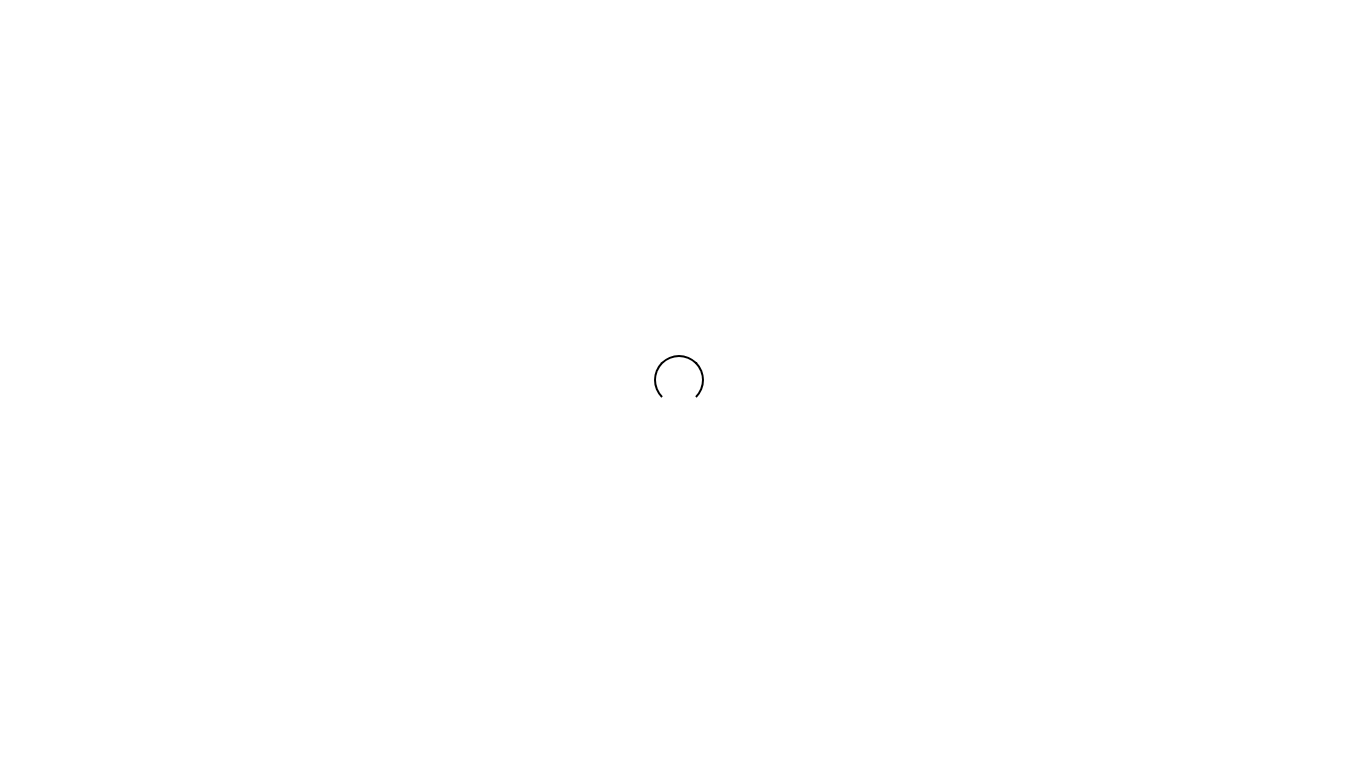 scroll, scrollTop: 0, scrollLeft: 0, axis: both 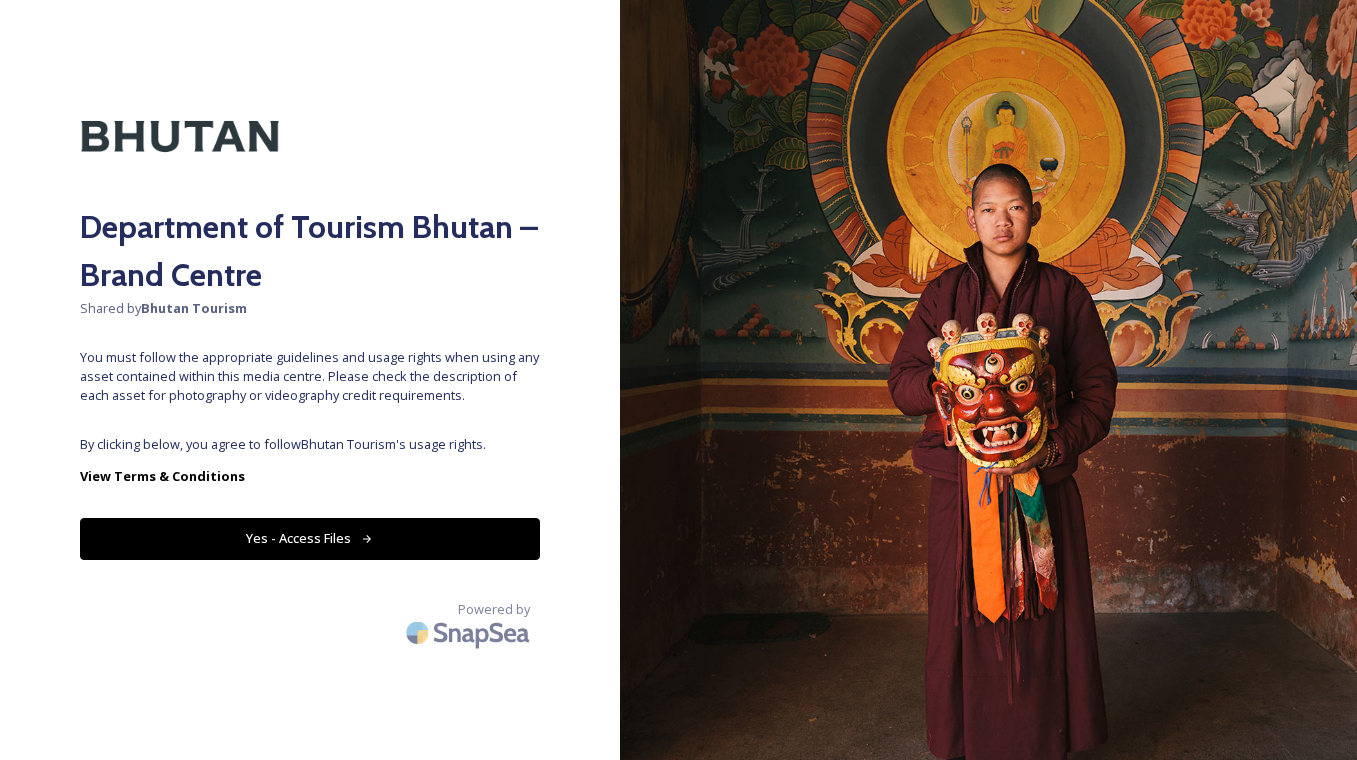 click on "Yes - Access Files" at bounding box center (310, 538) 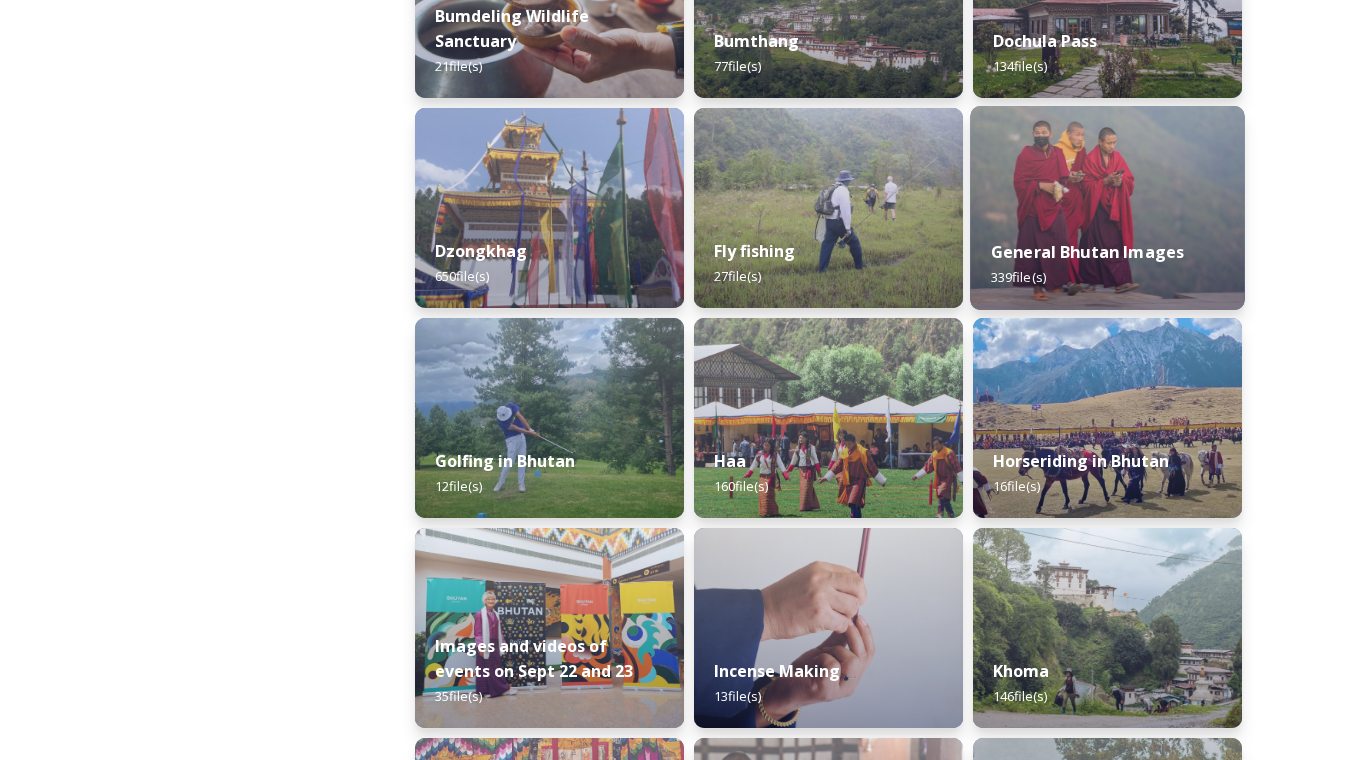 scroll, scrollTop: 843, scrollLeft: 0, axis: vertical 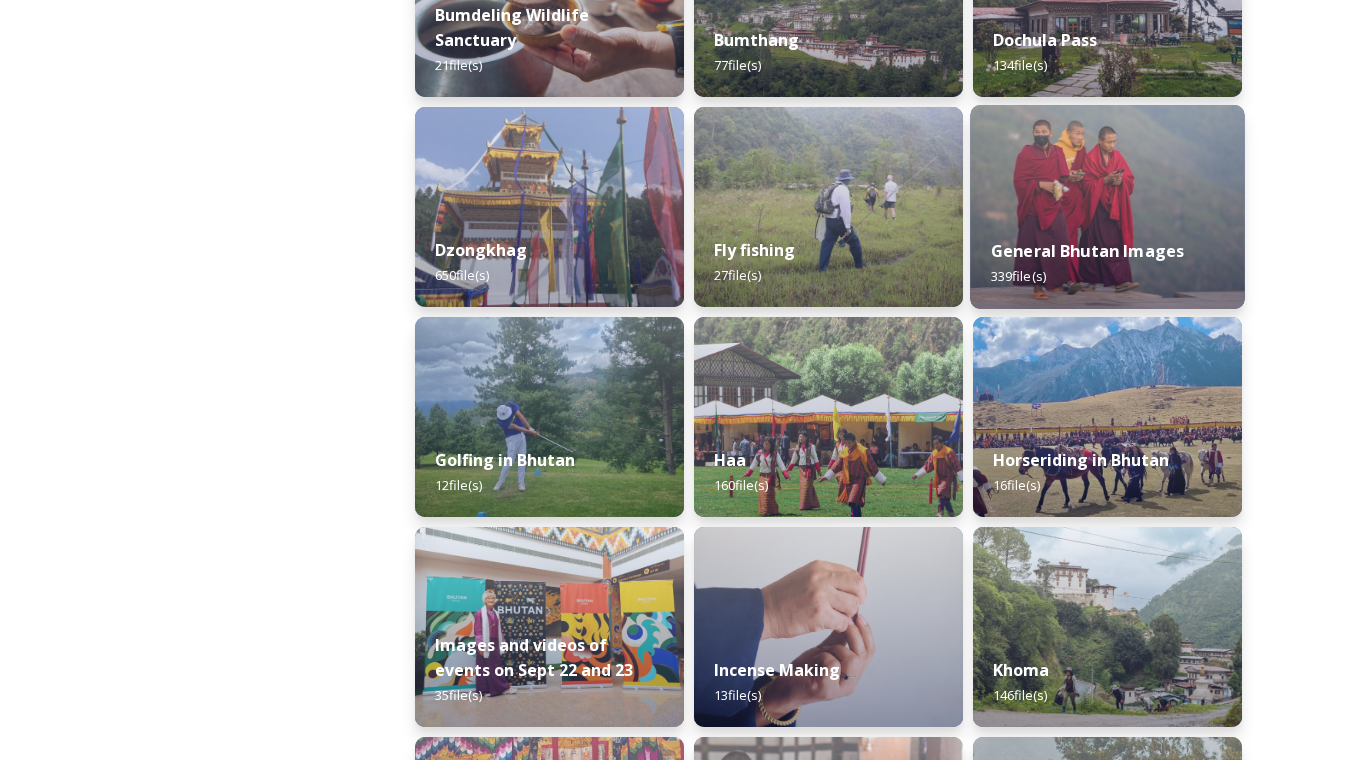 click on "General Bhutan Images 339  file(s)" at bounding box center [1107, 263] 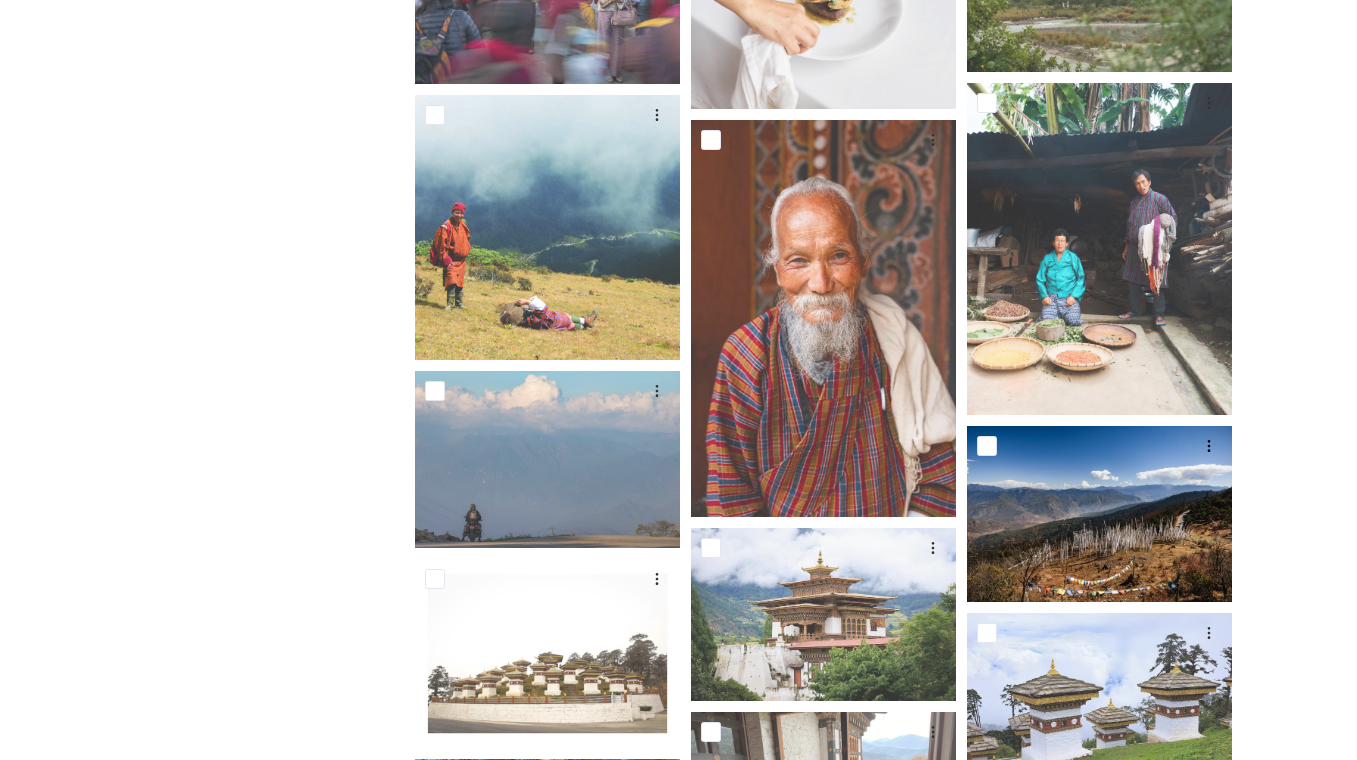 scroll, scrollTop: 14445, scrollLeft: 0, axis: vertical 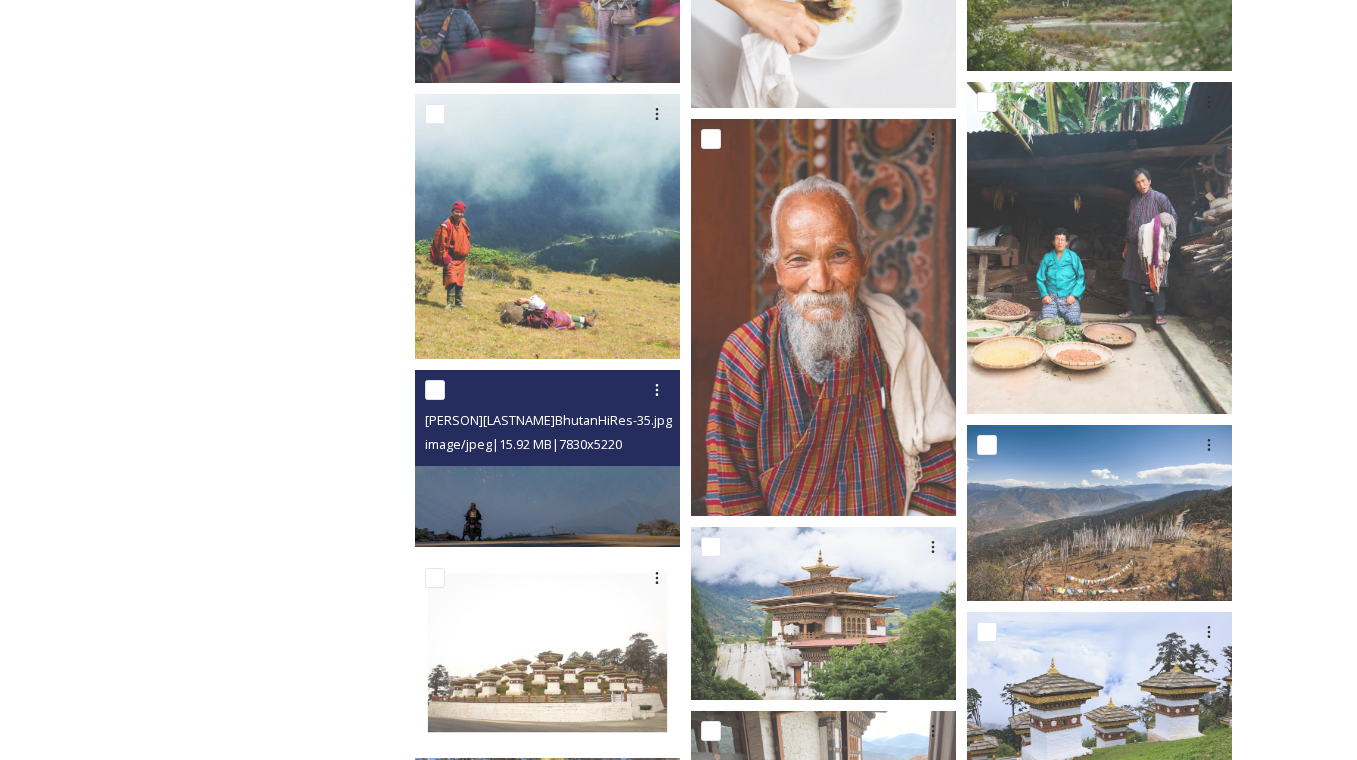 click at bounding box center [547, 458] 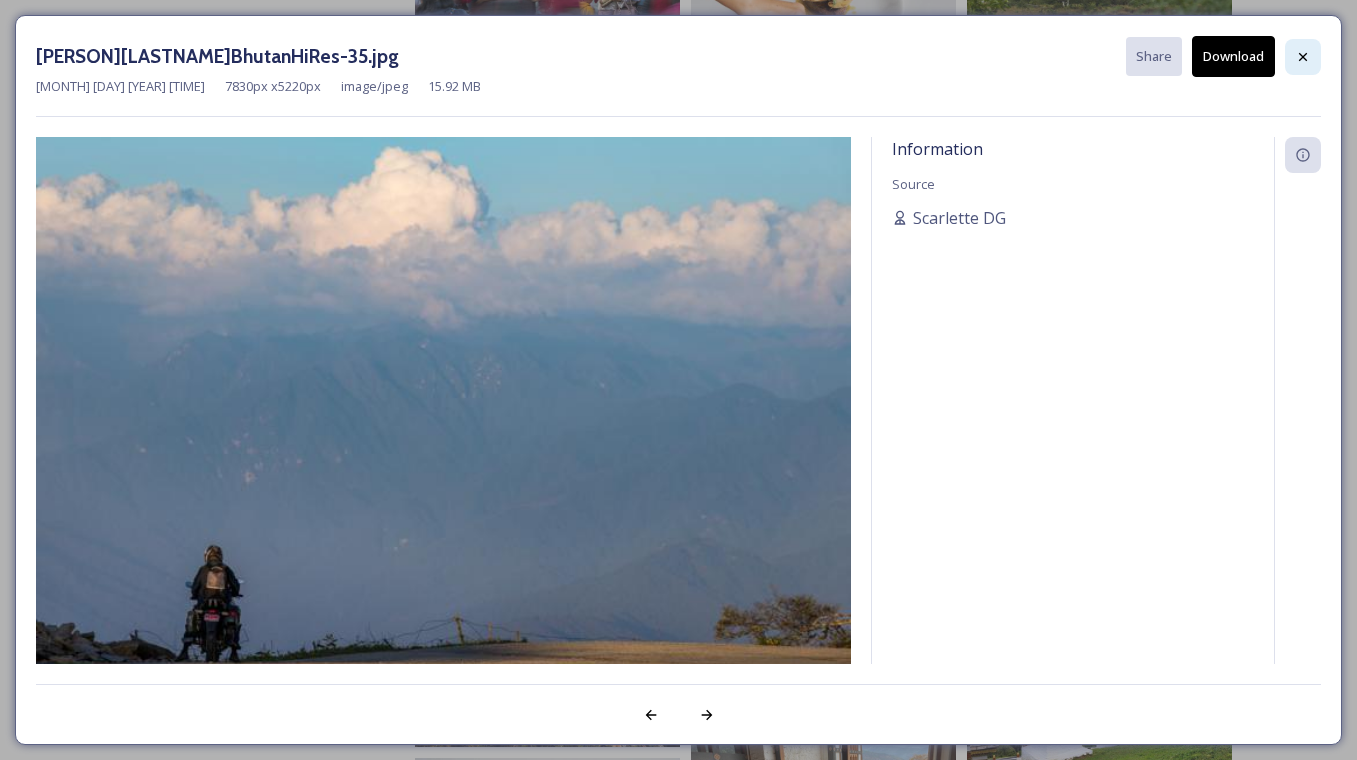 click 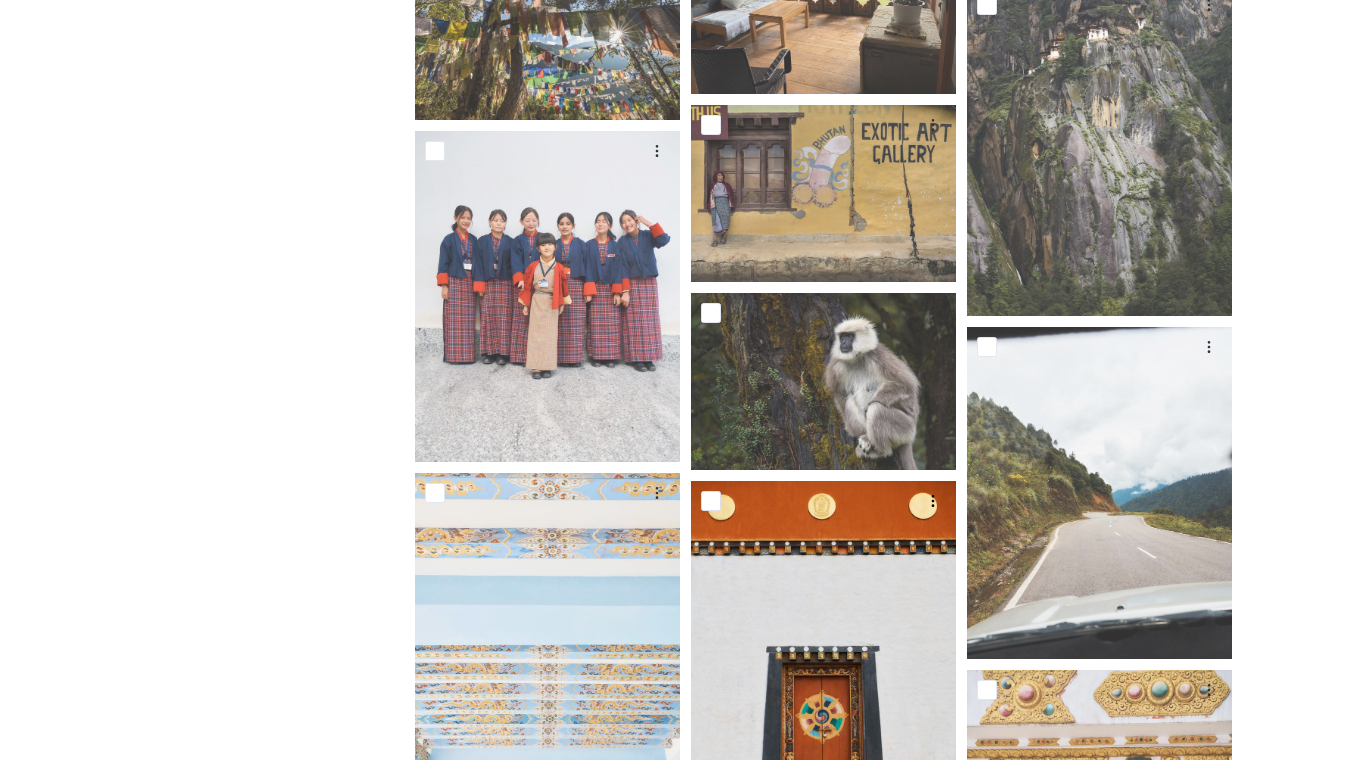 scroll, scrollTop: 15261, scrollLeft: 0, axis: vertical 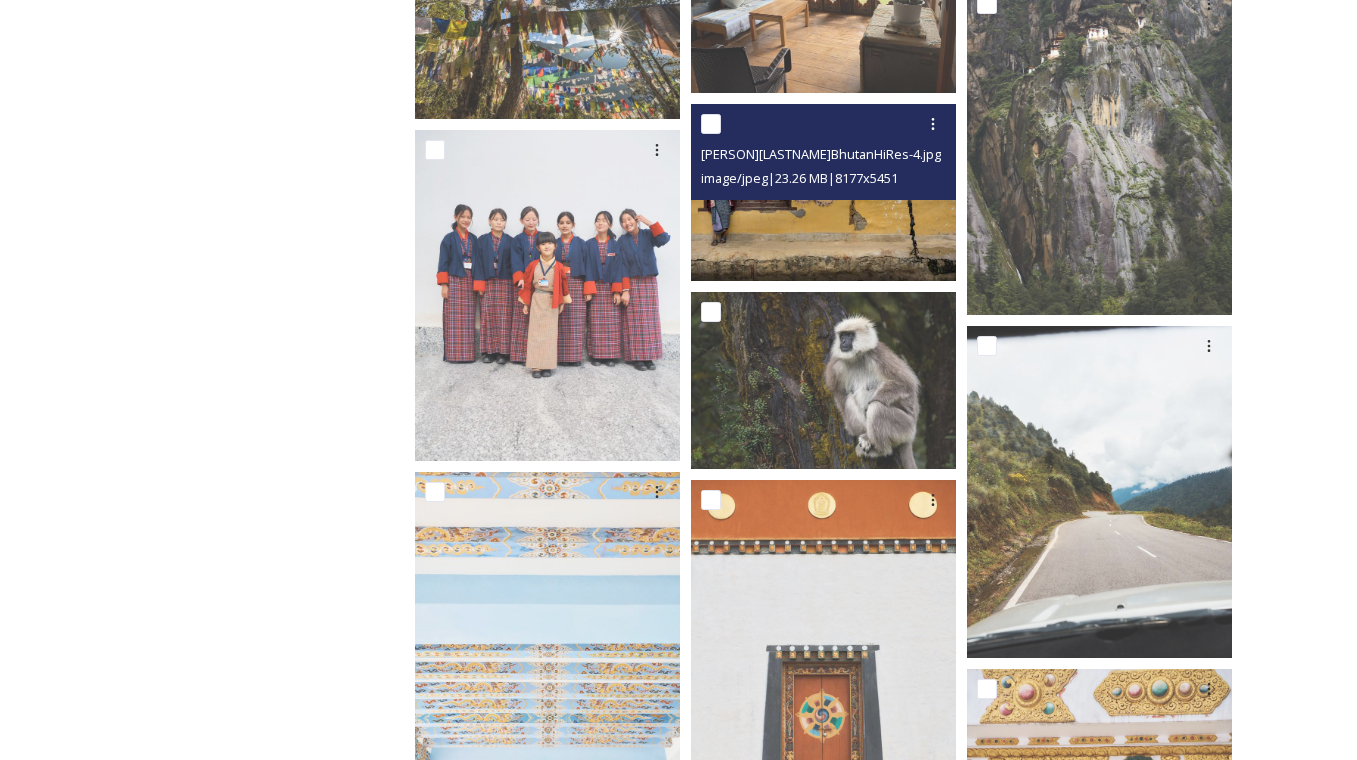 click at bounding box center [823, 192] 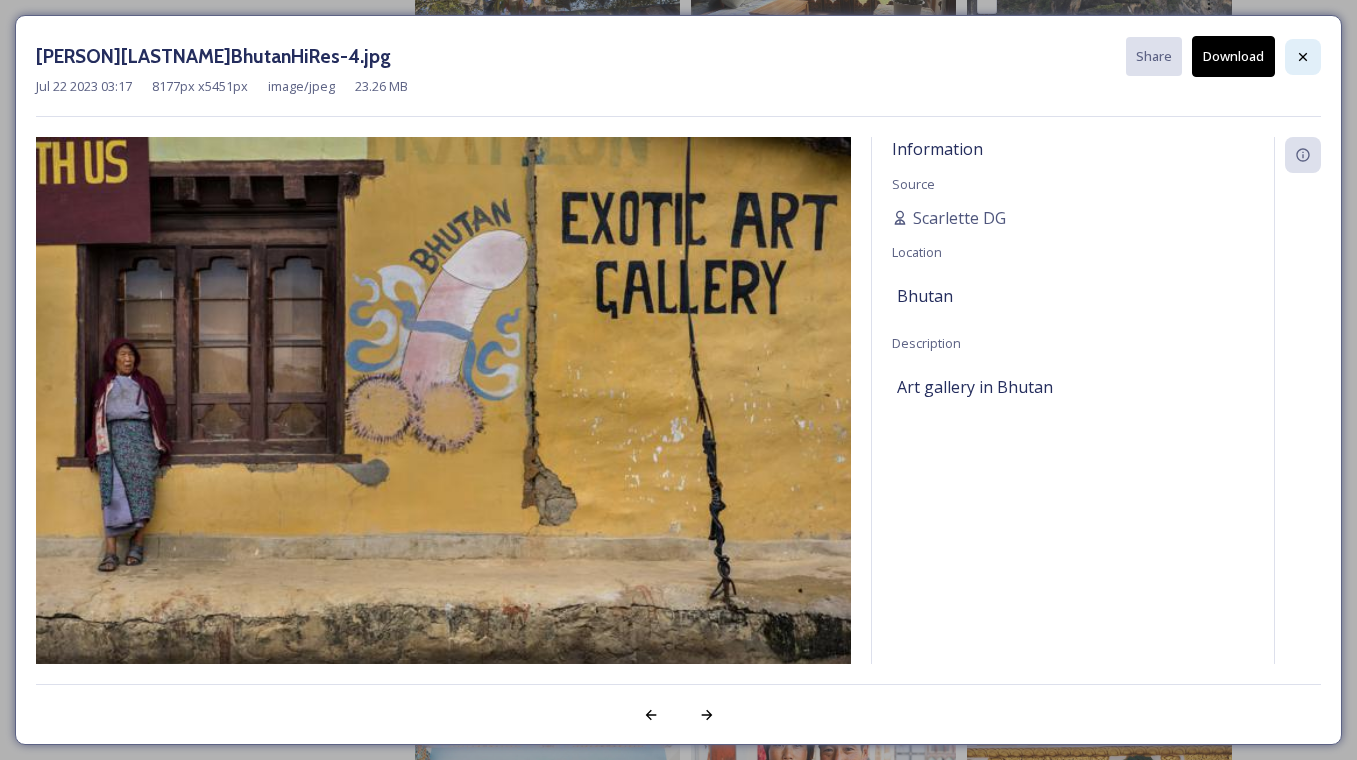 click 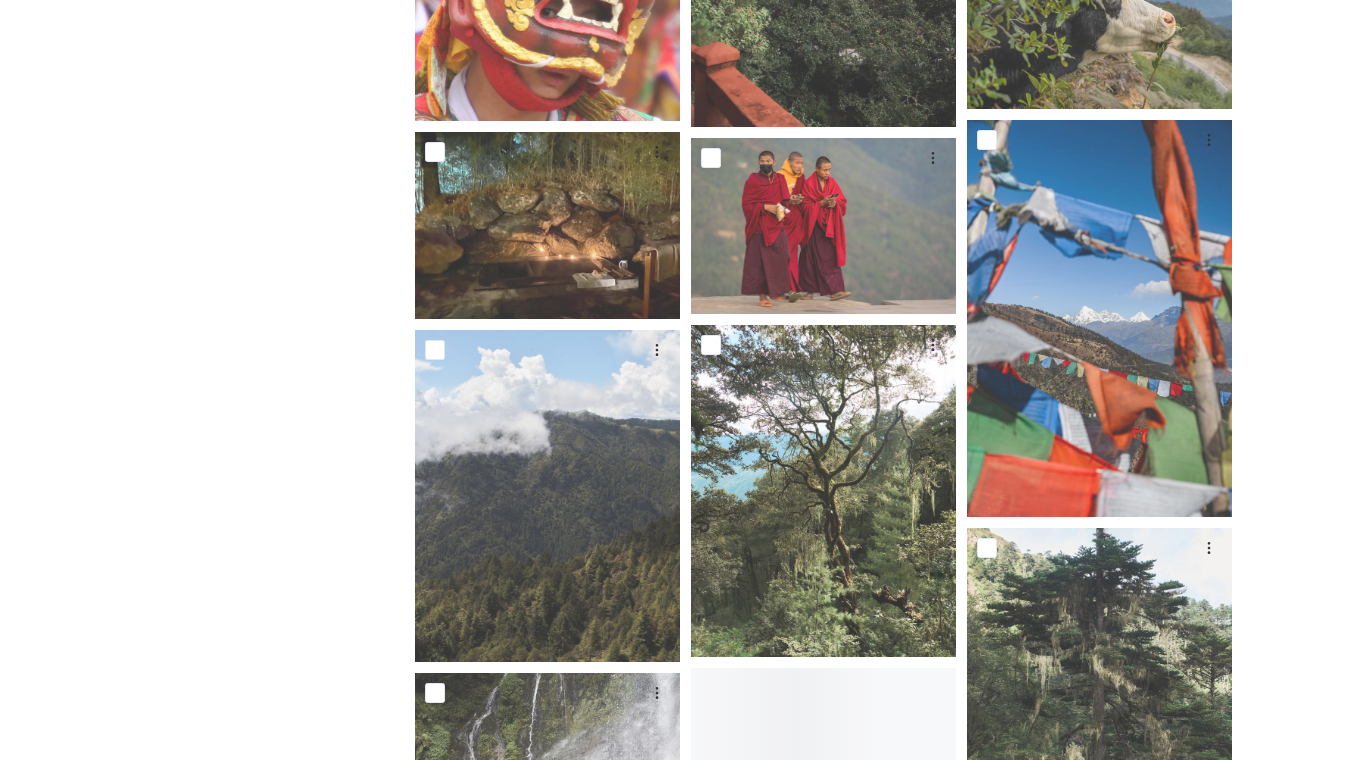 scroll, scrollTop: 24349, scrollLeft: 0, axis: vertical 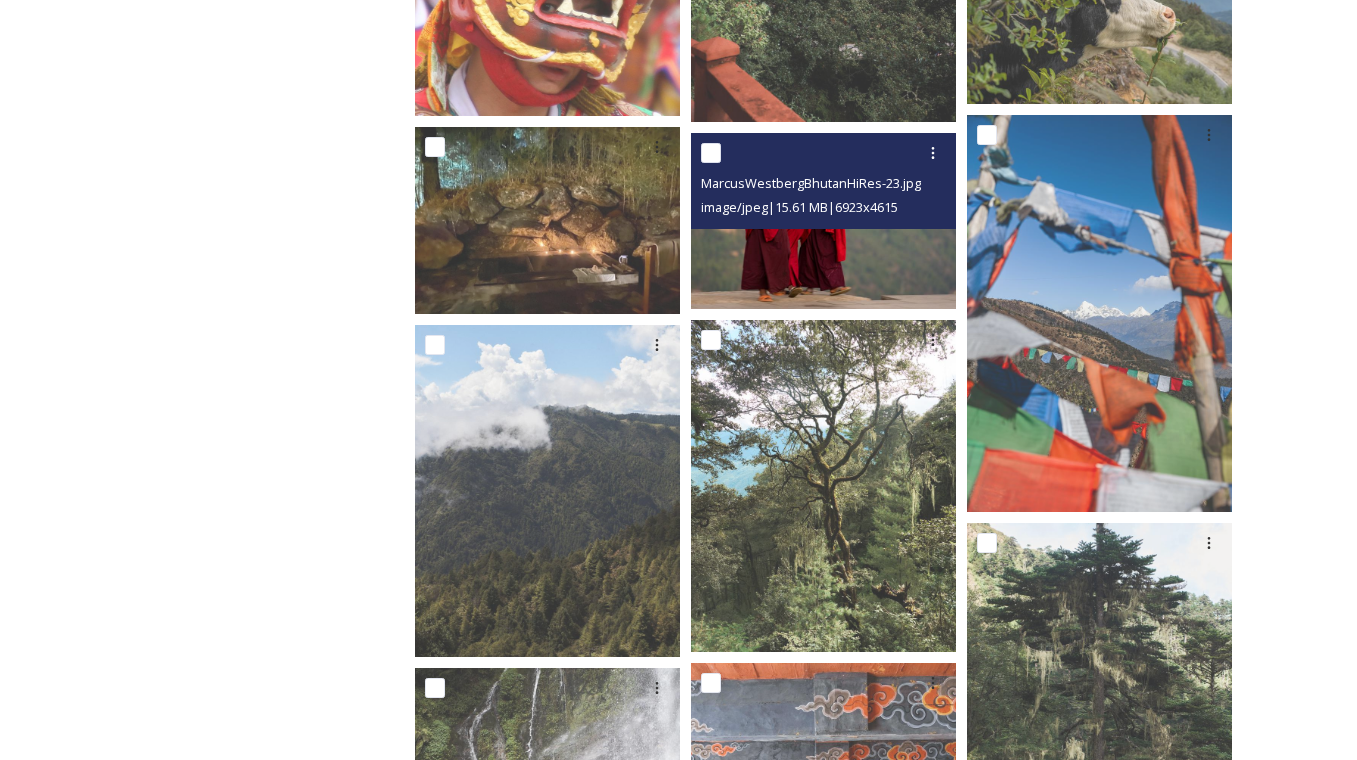 click at bounding box center (823, 221) 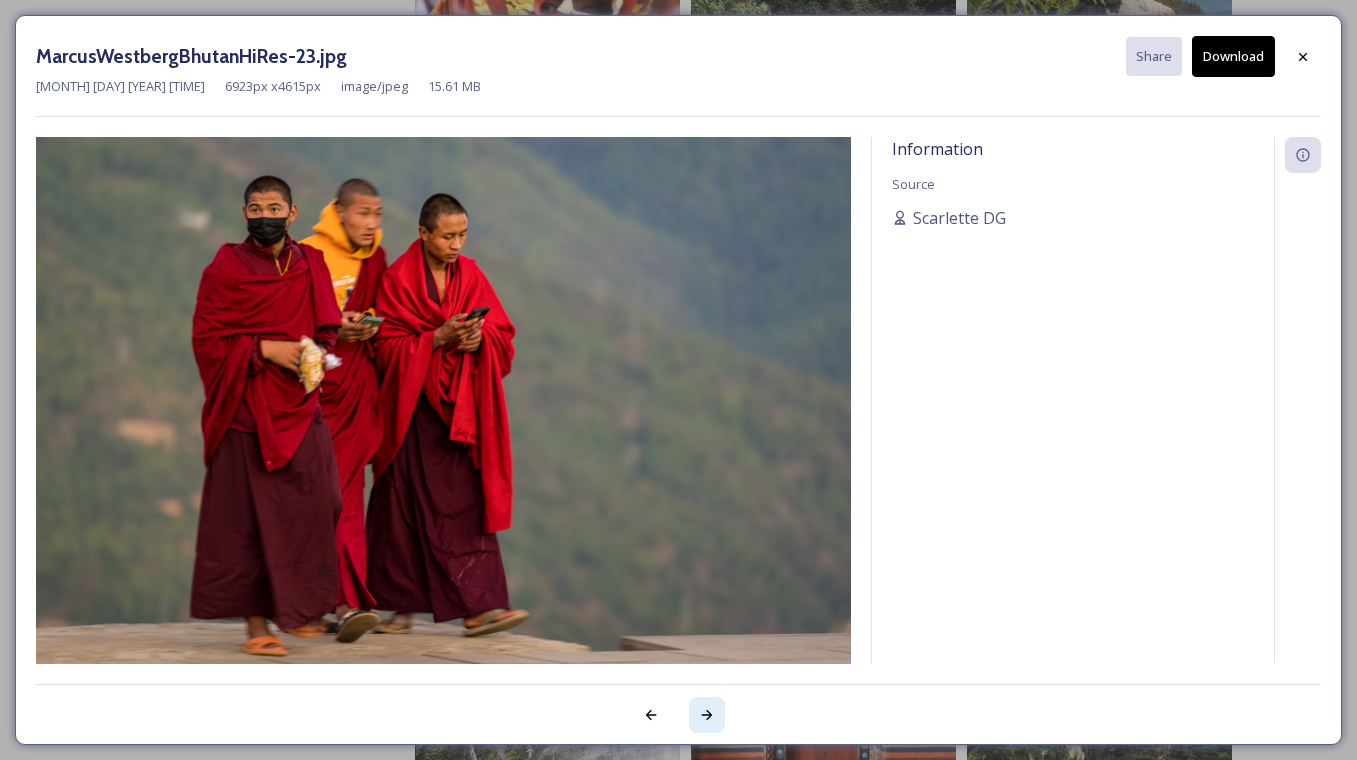 click 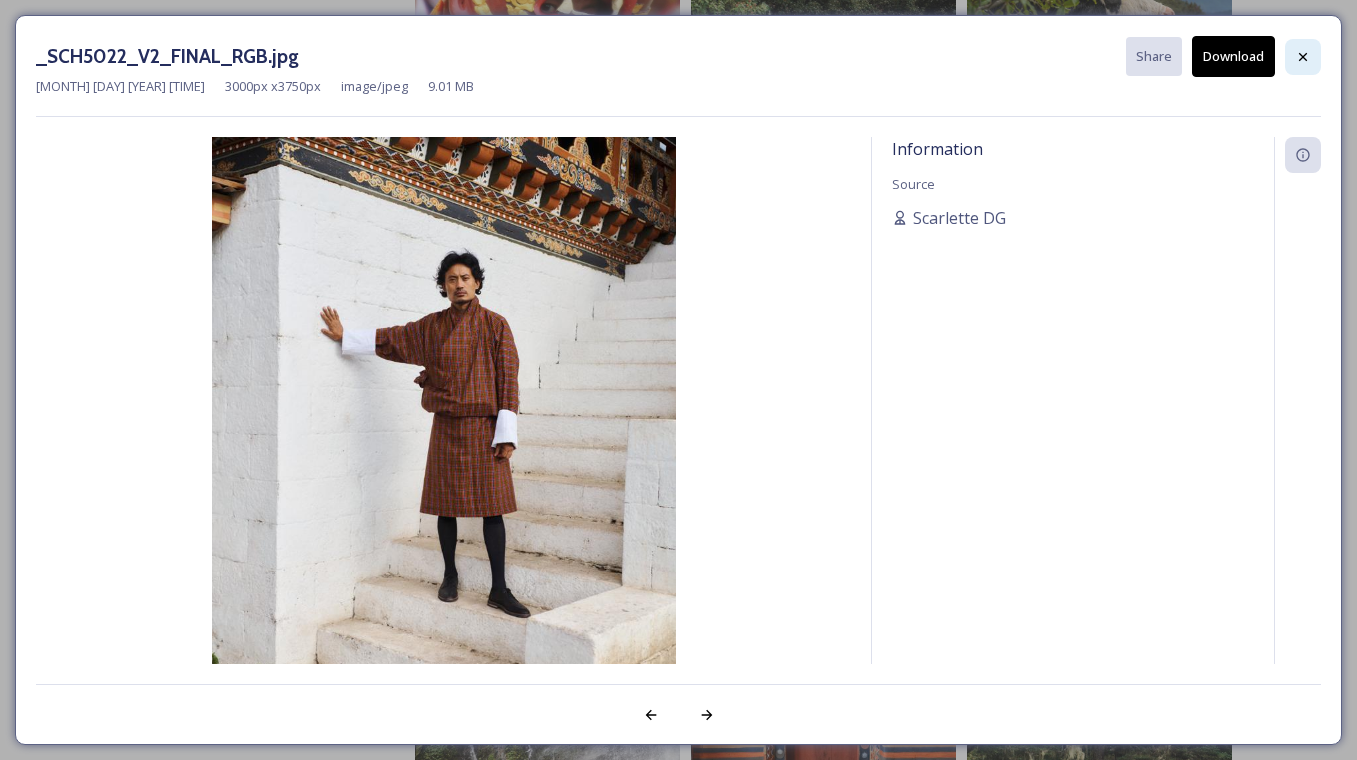 click 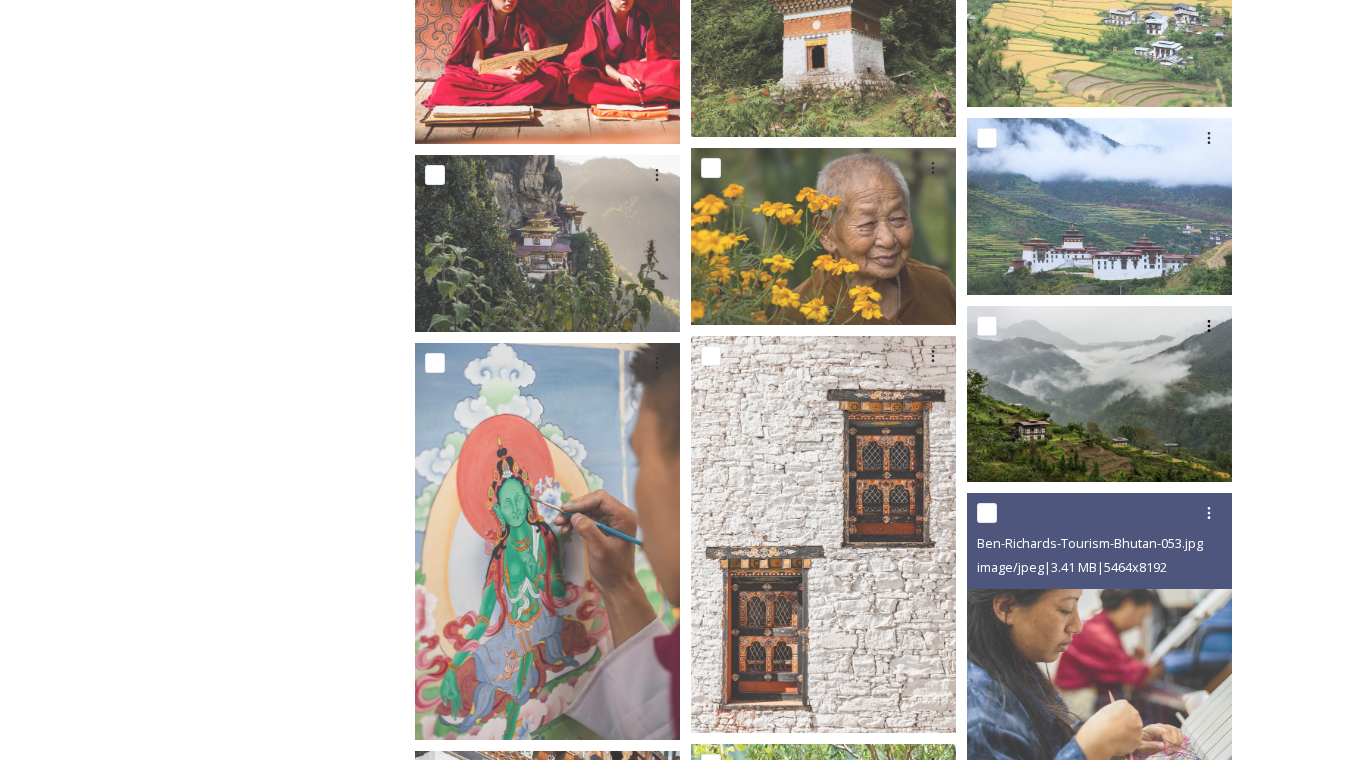 scroll, scrollTop: 11553, scrollLeft: 0, axis: vertical 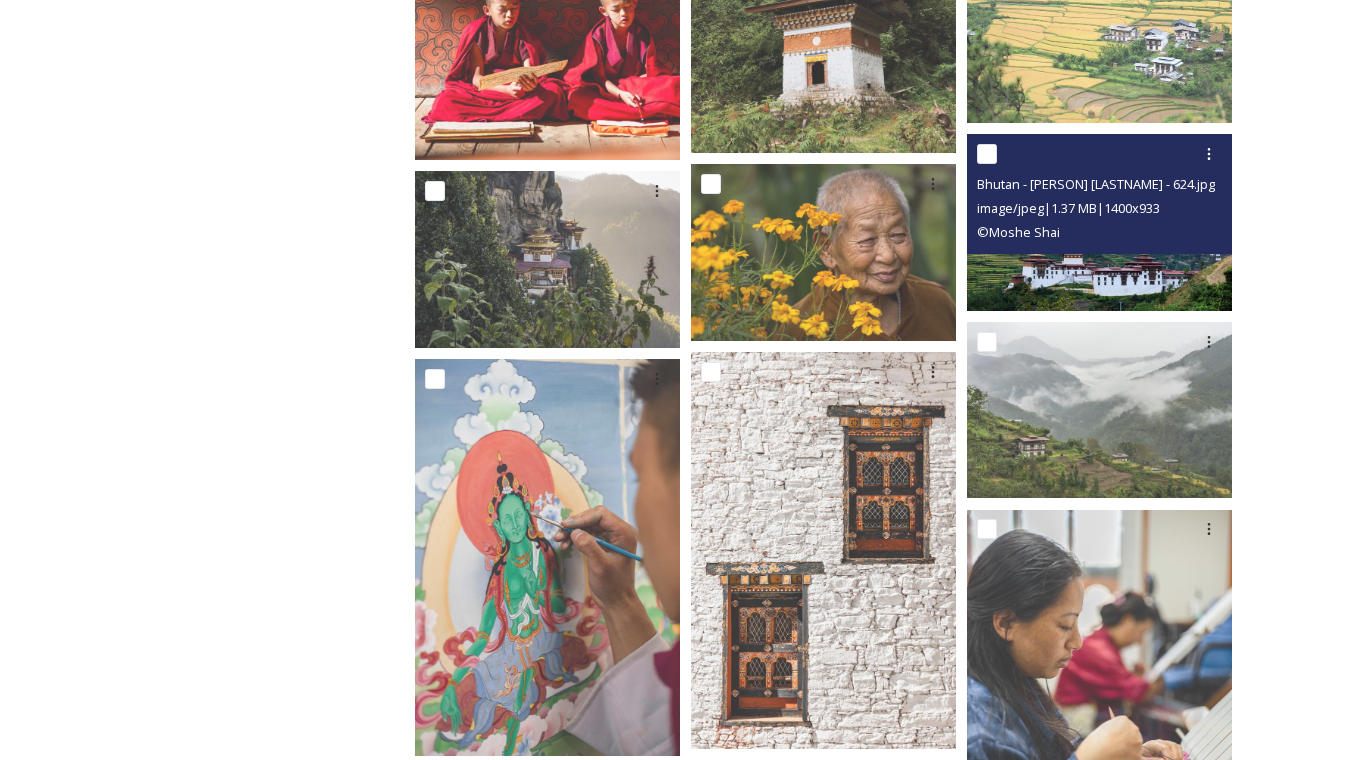 click at bounding box center (1099, 222) 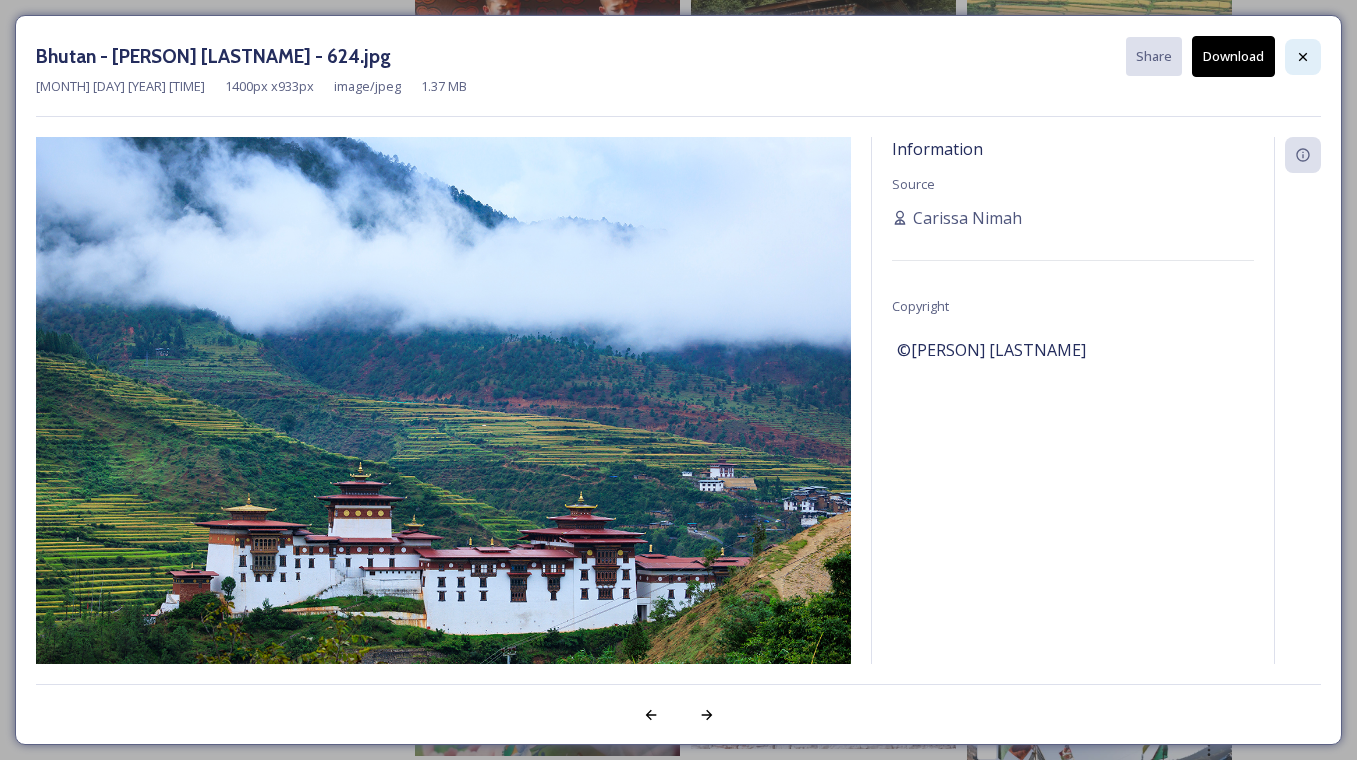 click 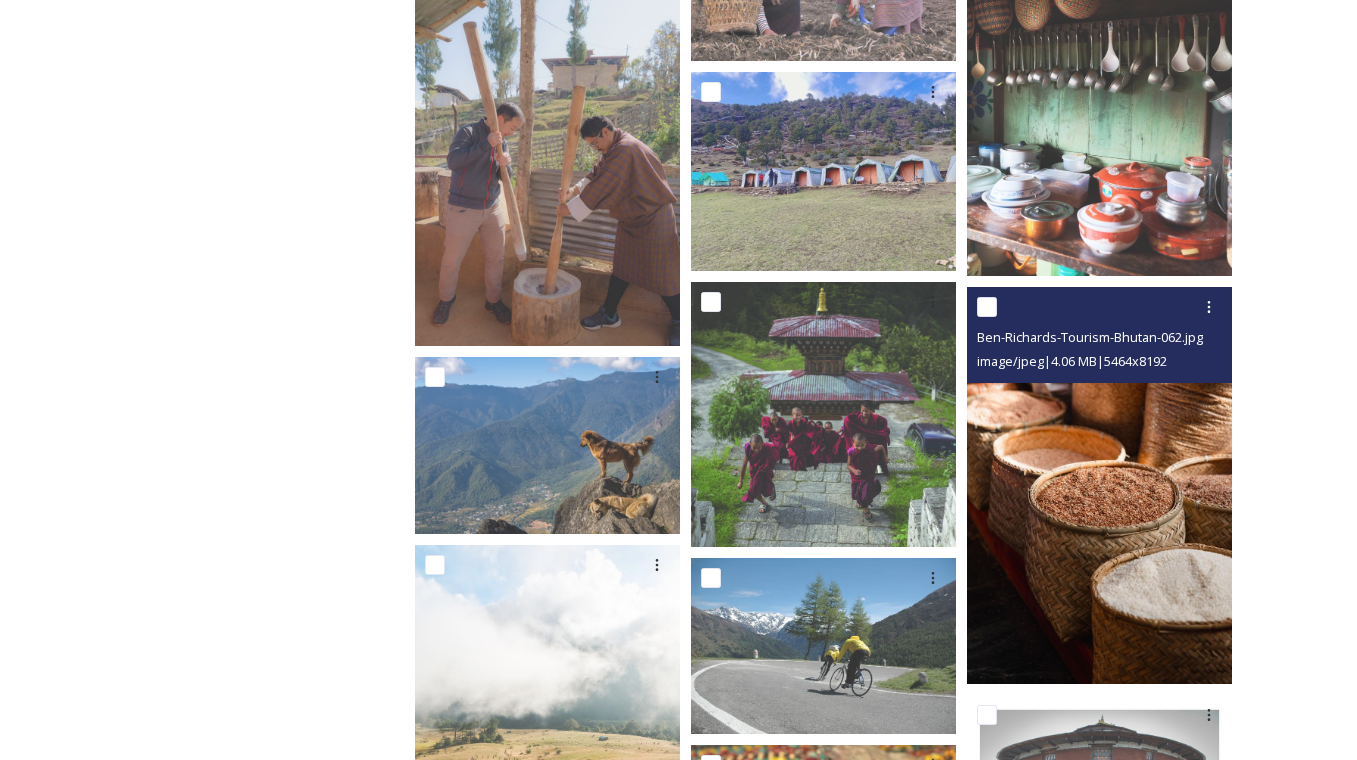 scroll, scrollTop: 12714, scrollLeft: 0, axis: vertical 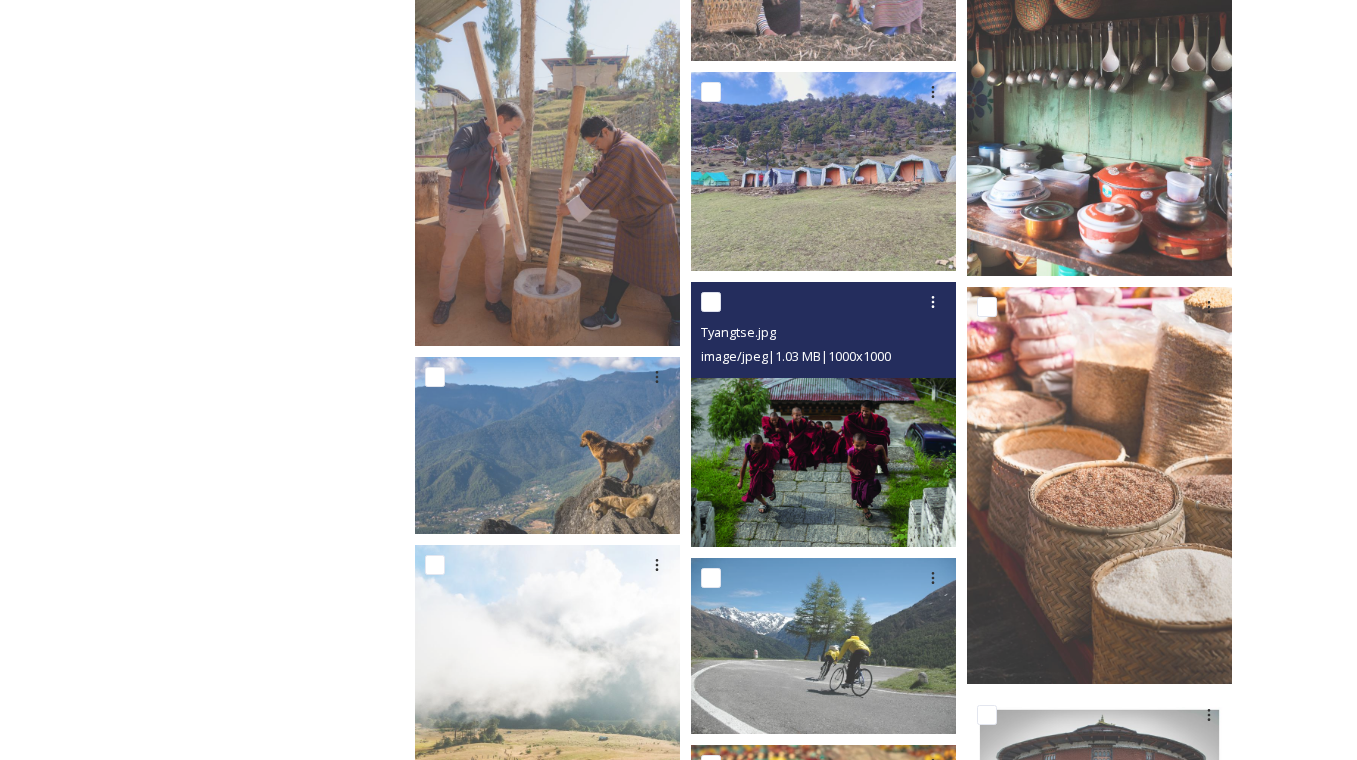 click at bounding box center (823, 414) 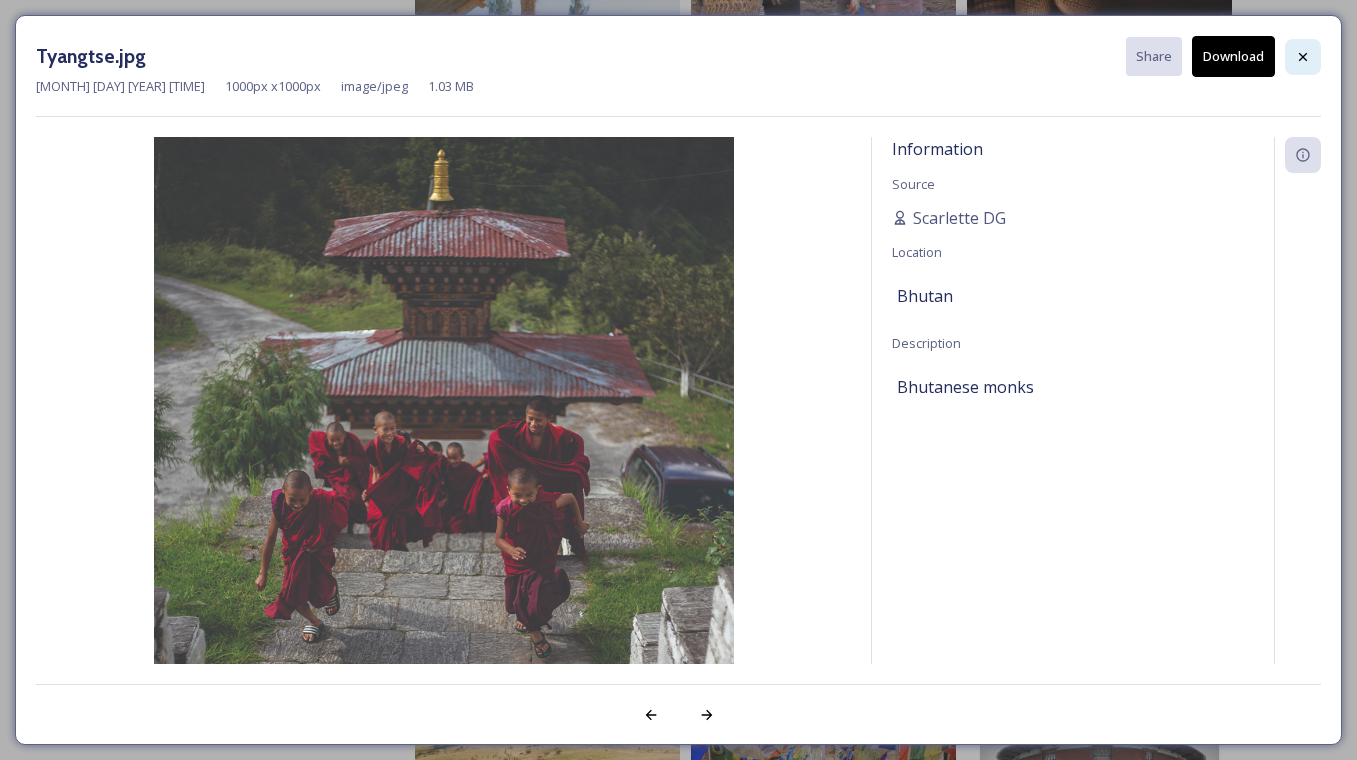 click 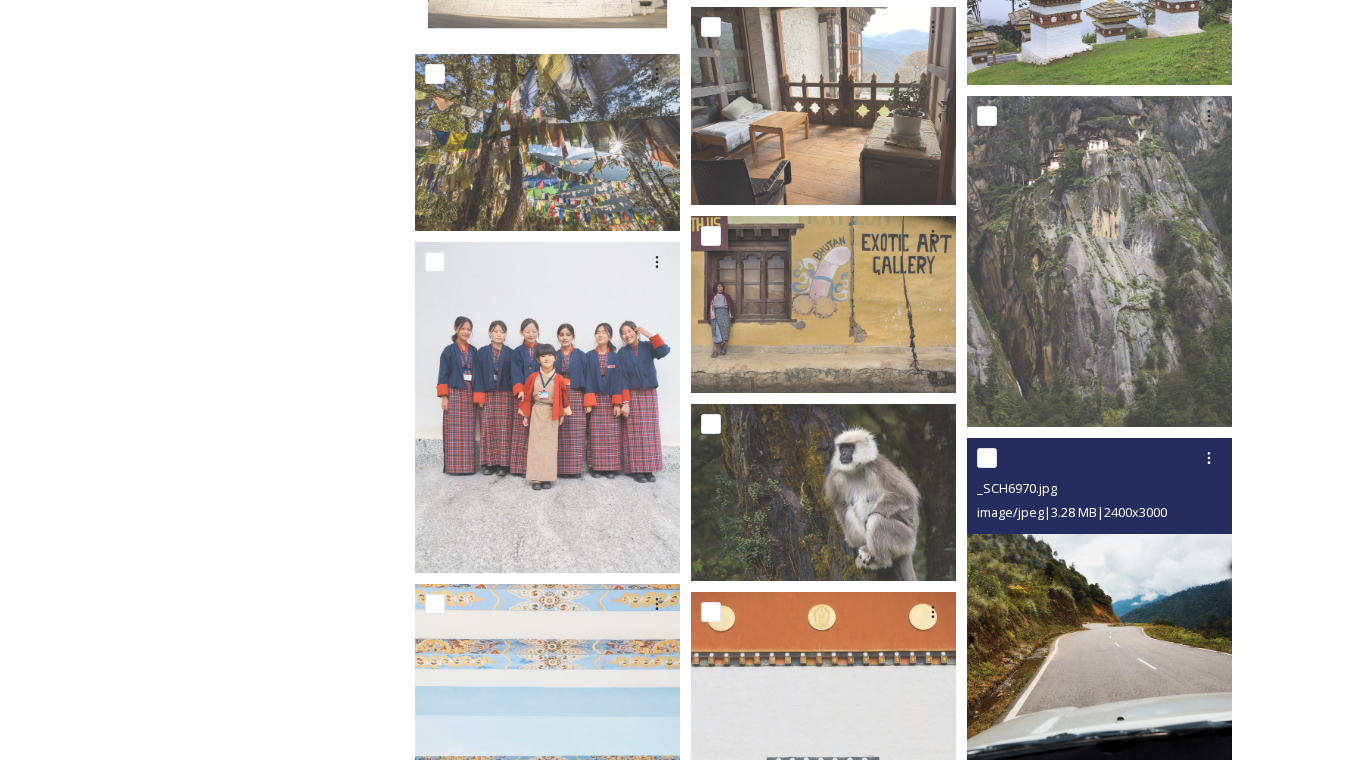 scroll, scrollTop: 15154, scrollLeft: 0, axis: vertical 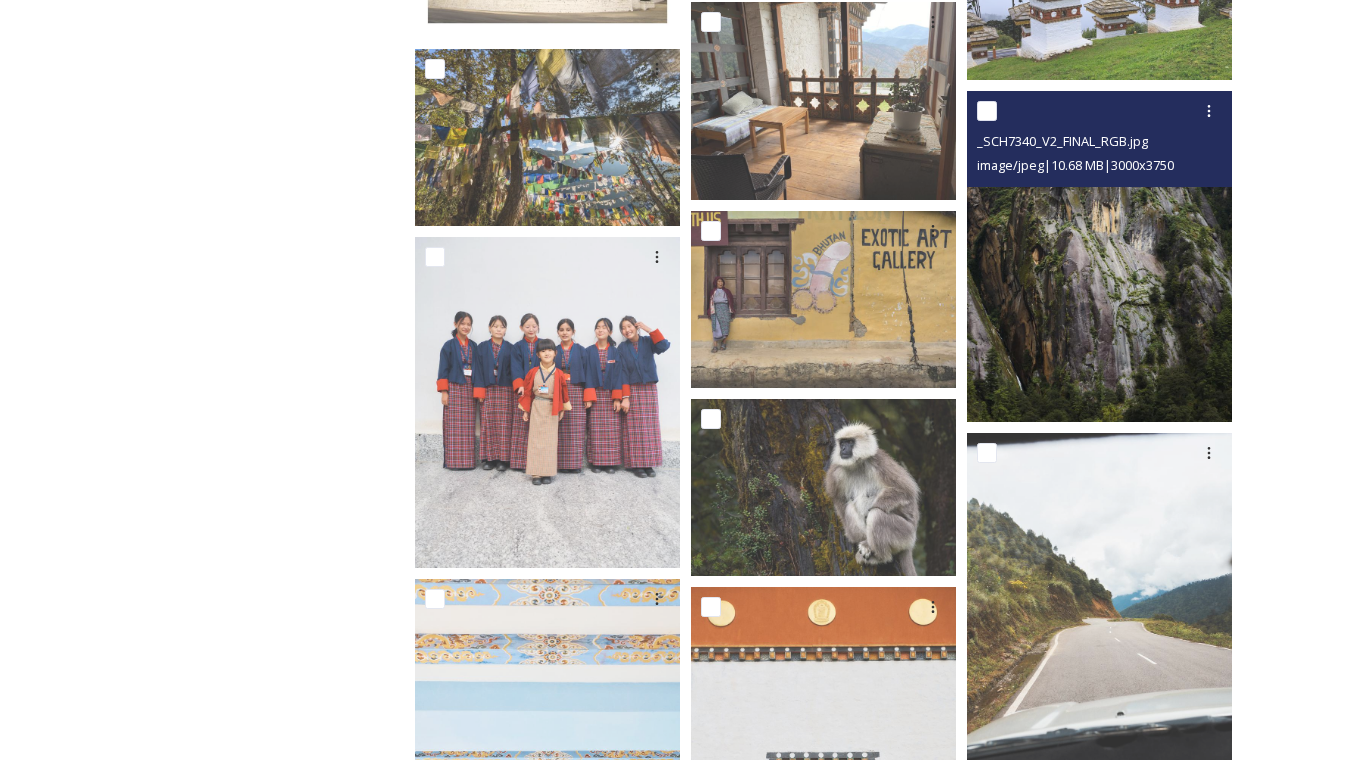 click at bounding box center (1099, 256) 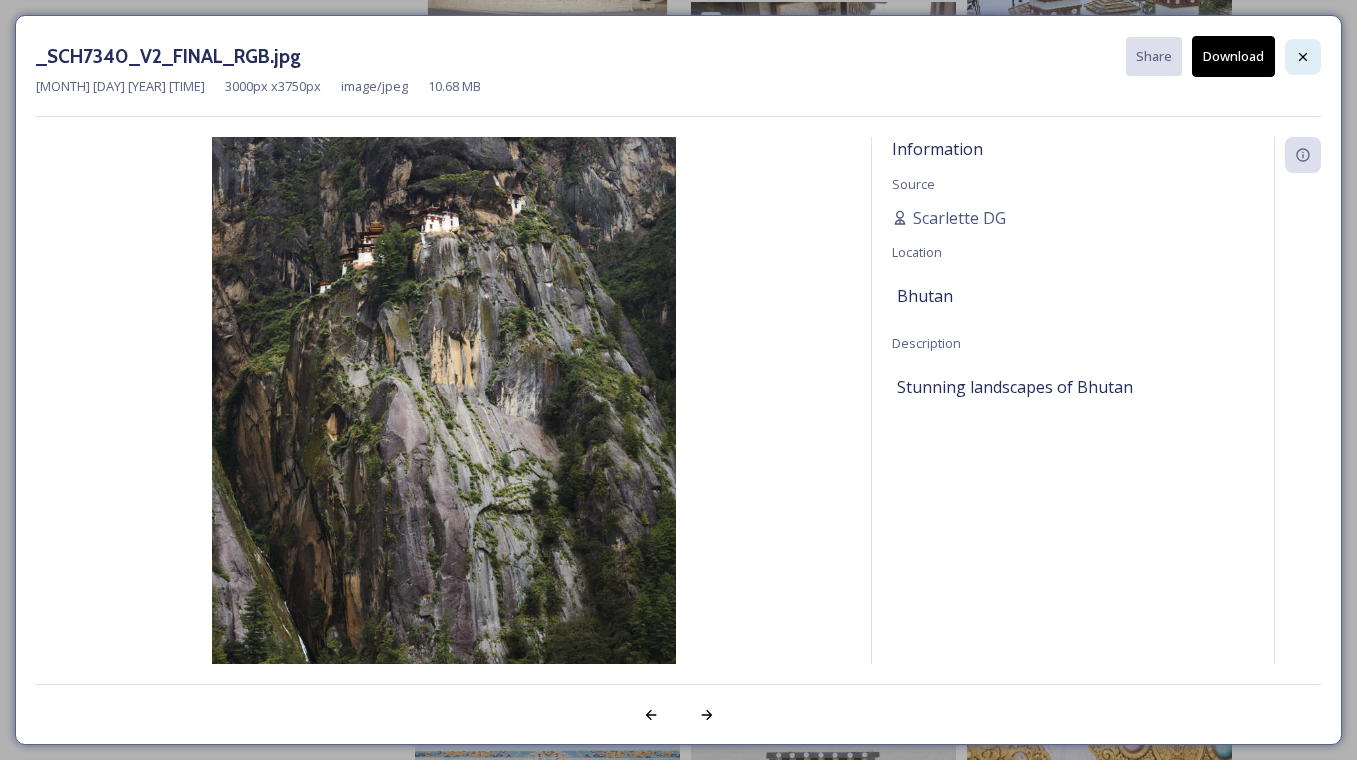 click 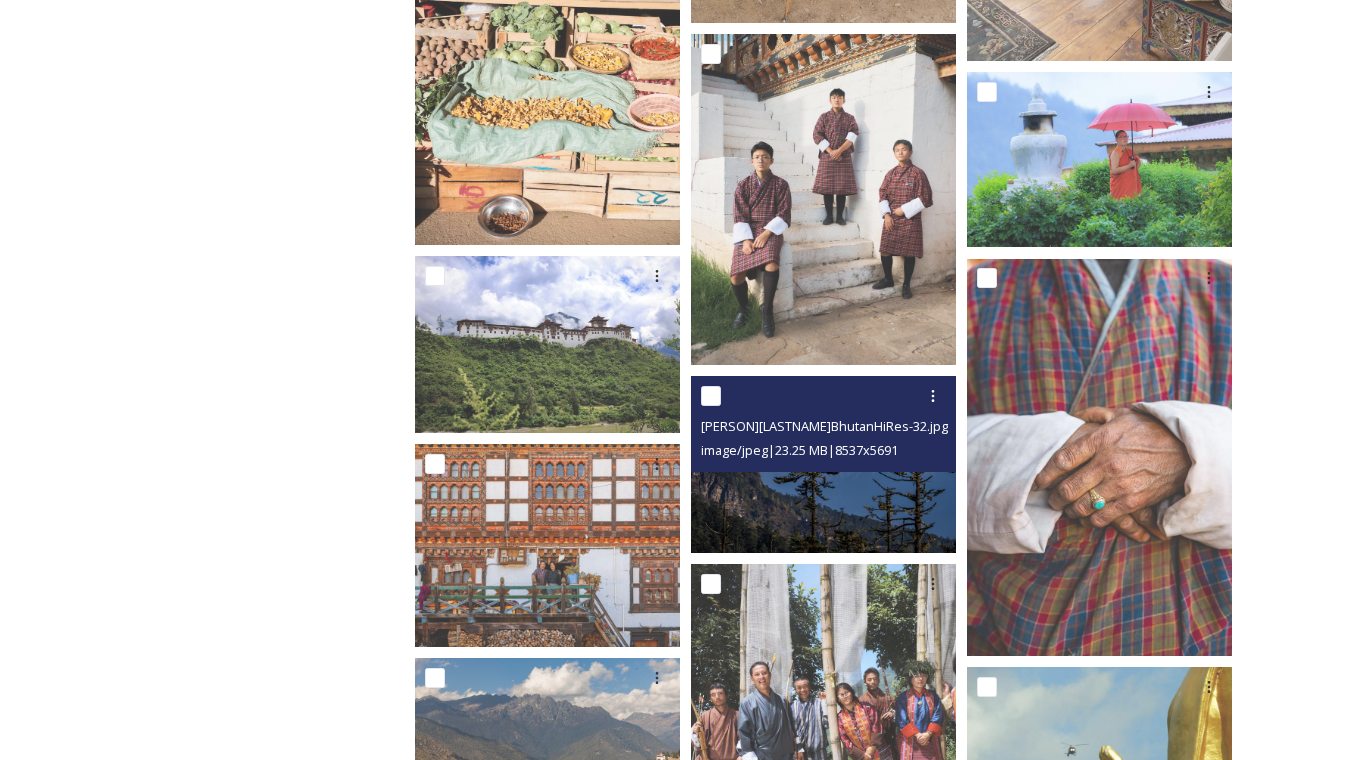 scroll, scrollTop: 17438, scrollLeft: 0, axis: vertical 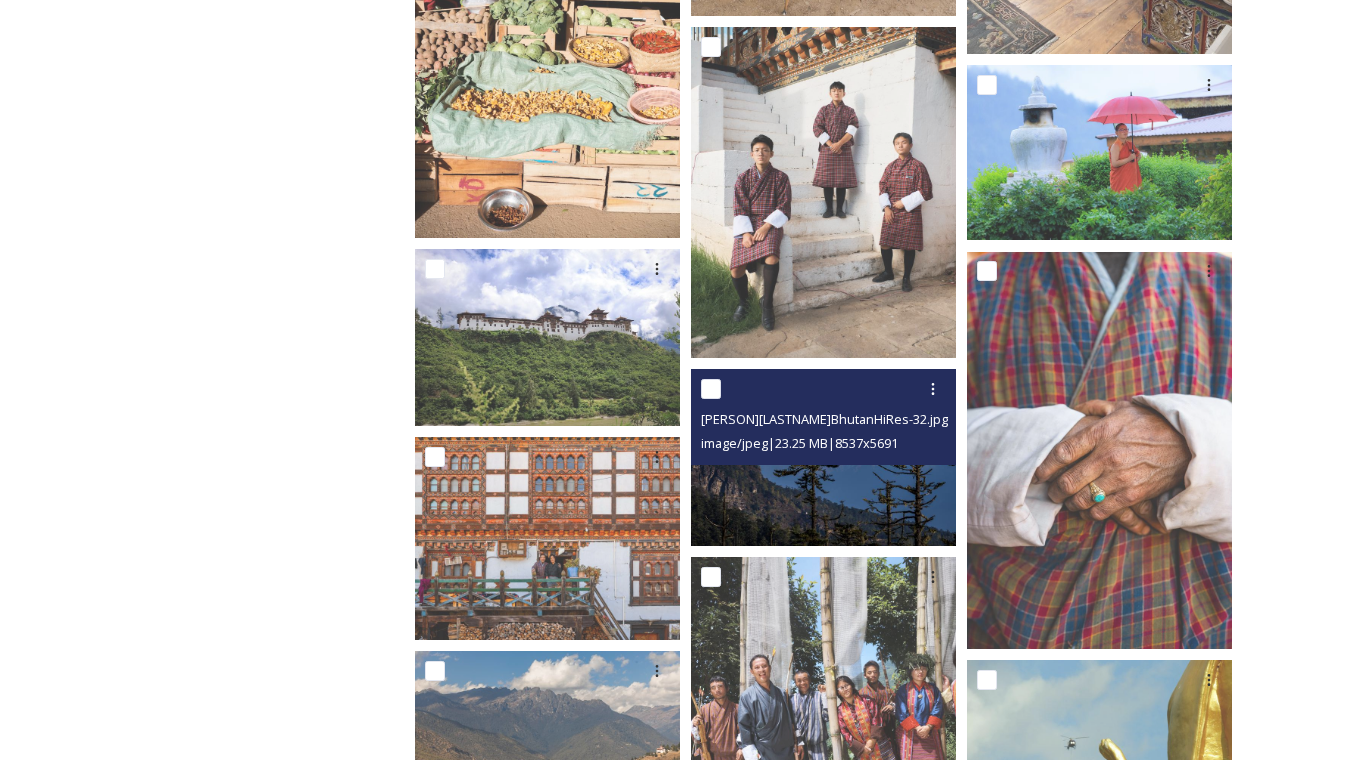 click at bounding box center [823, 457] 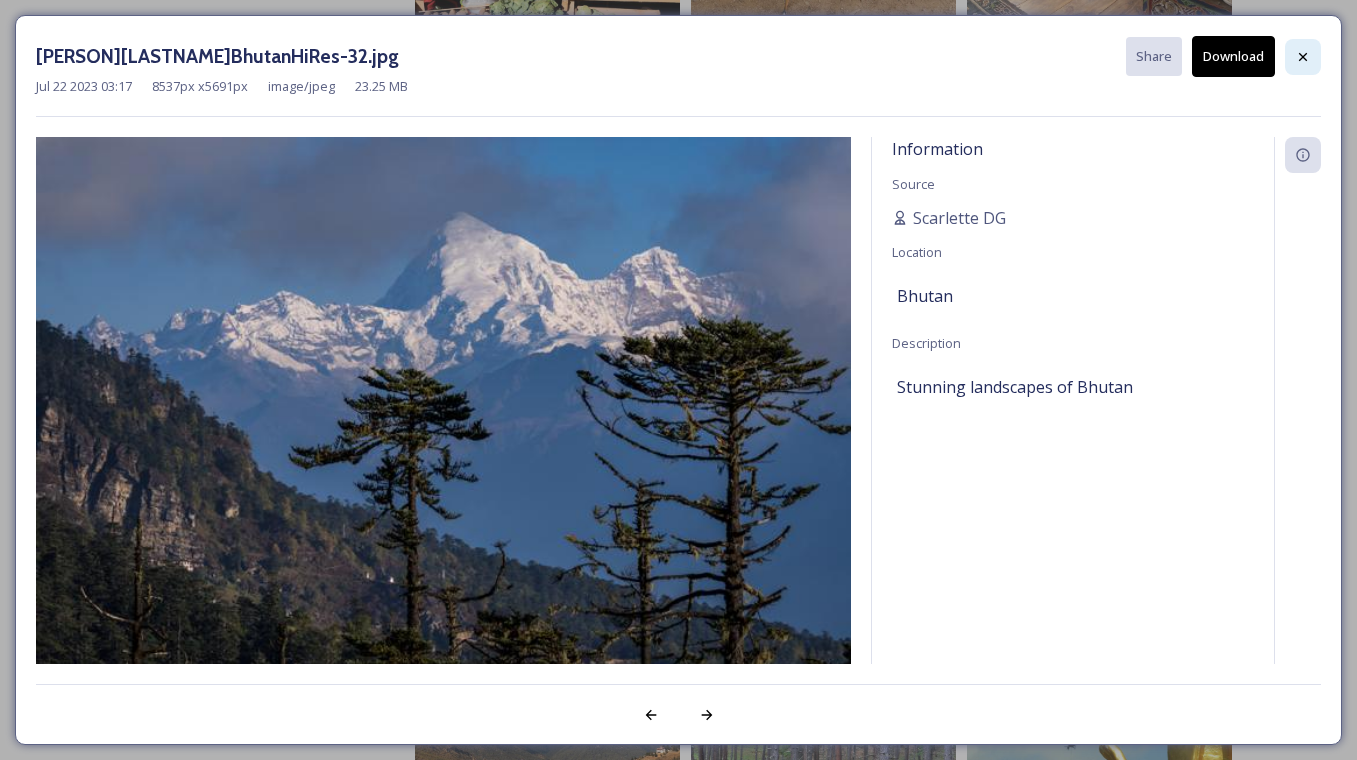 click at bounding box center [1303, 57] 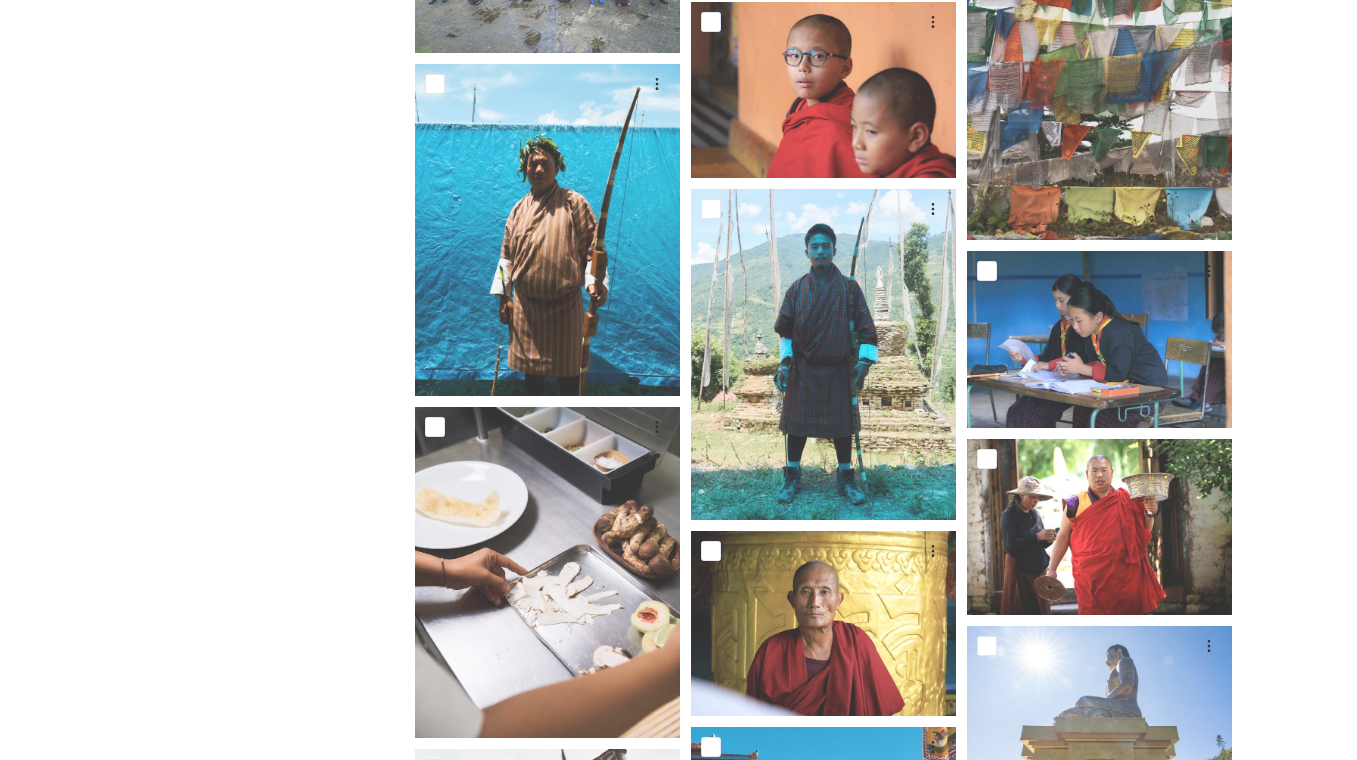 scroll, scrollTop: 29645, scrollLeft: 0, axis: vertical 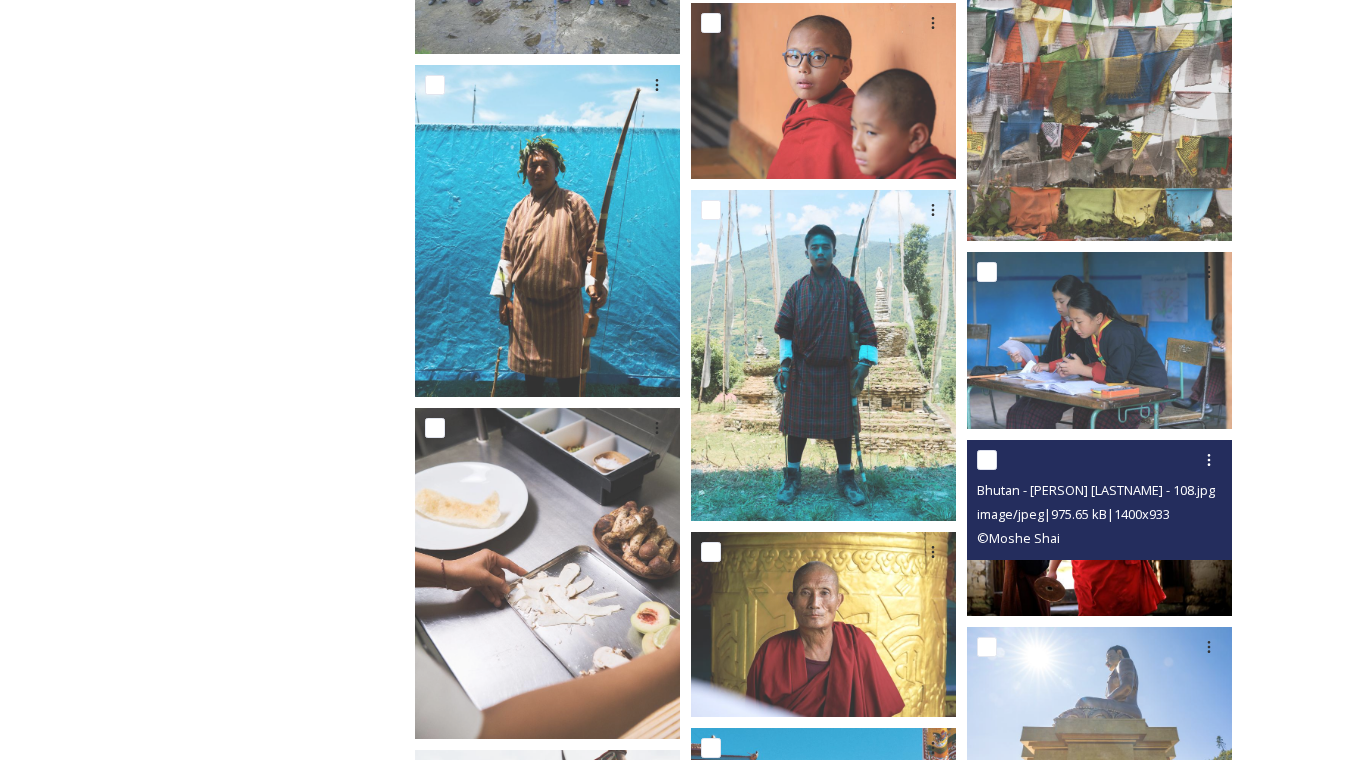 click on "© [PERSON] [LASTNAME]" at bounding box center (1102, 538) 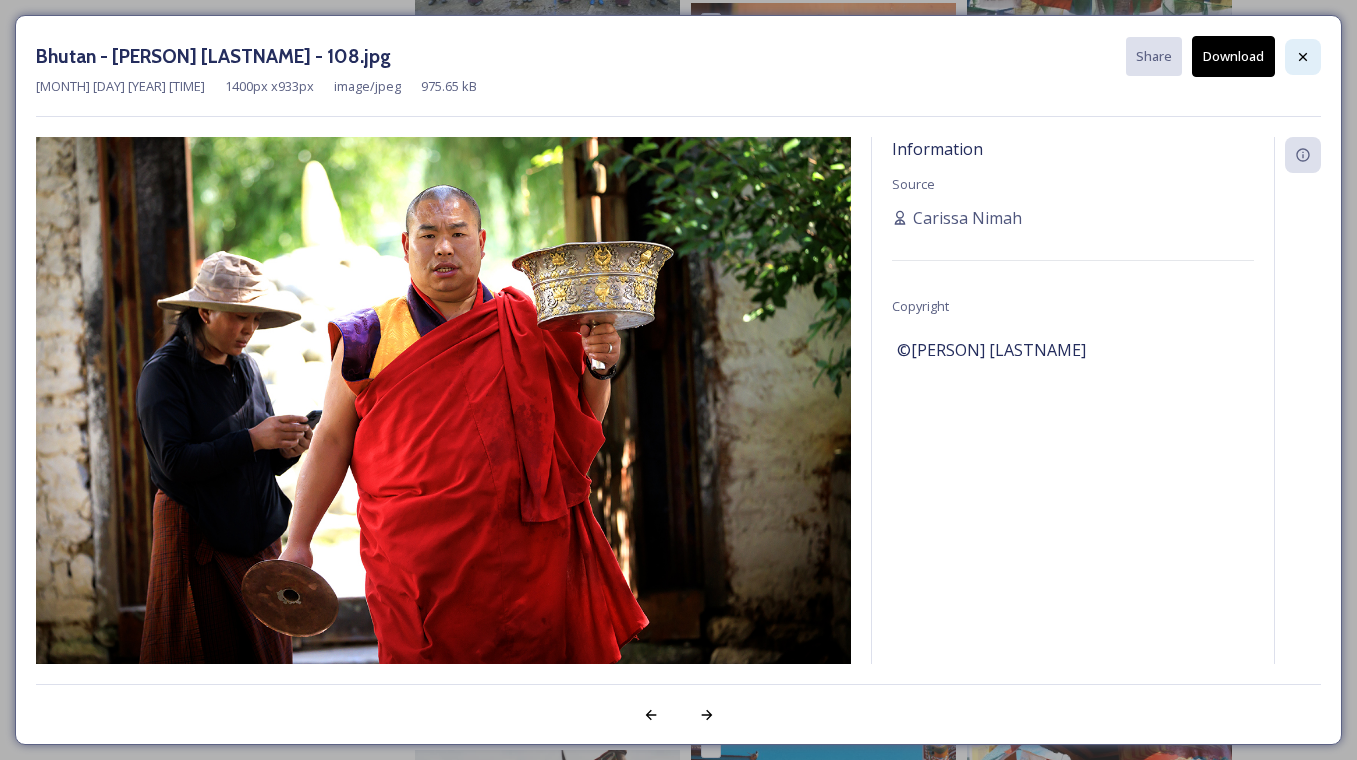 click 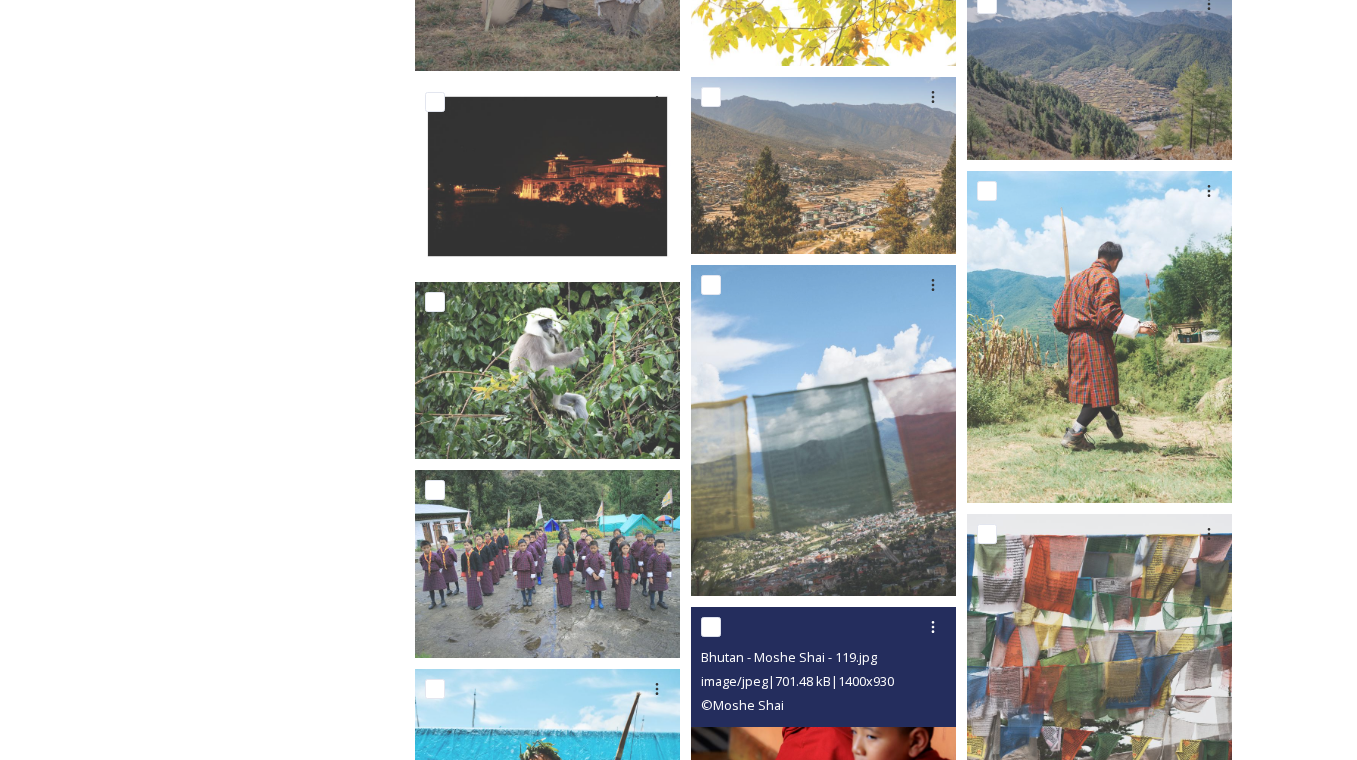 scroll, scrollTop: 29040, scrollLeft: 0, axis: vertical 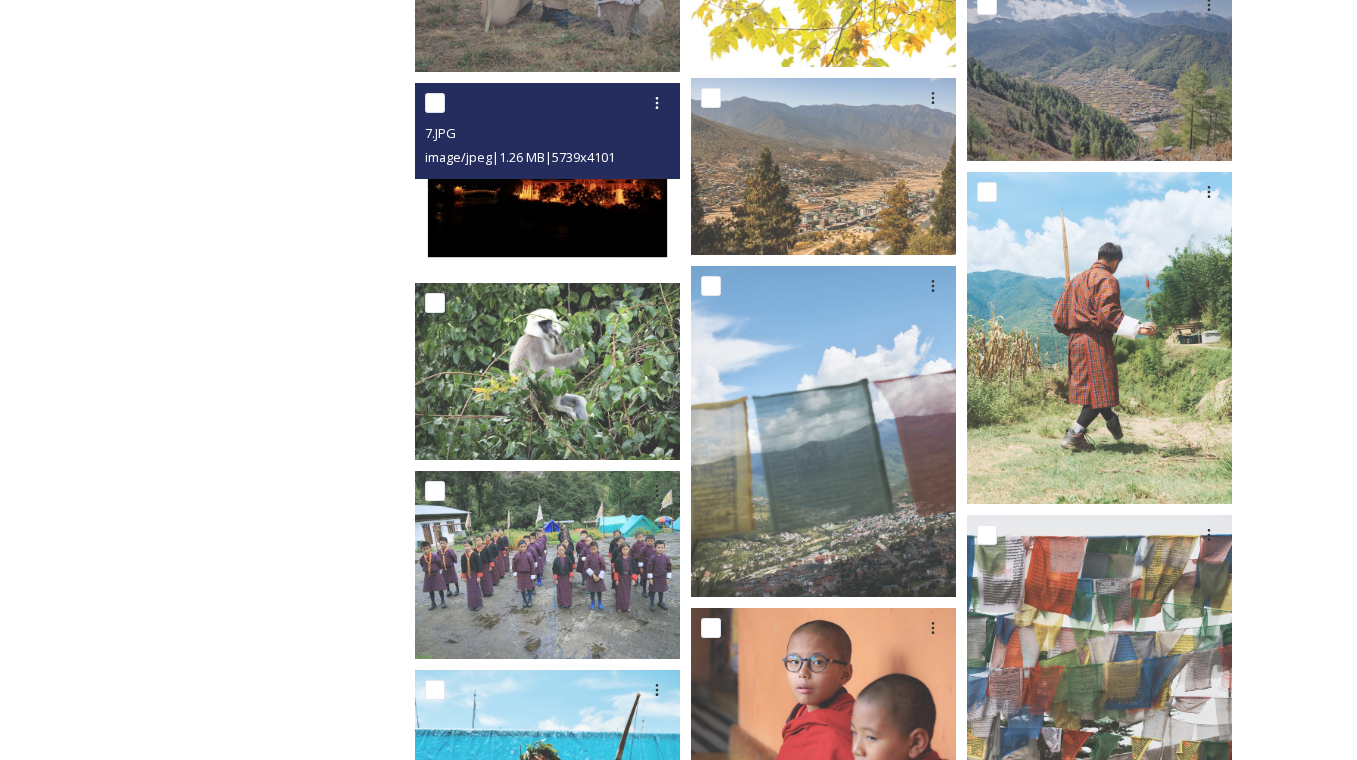 click at bounding box center (547, 177) 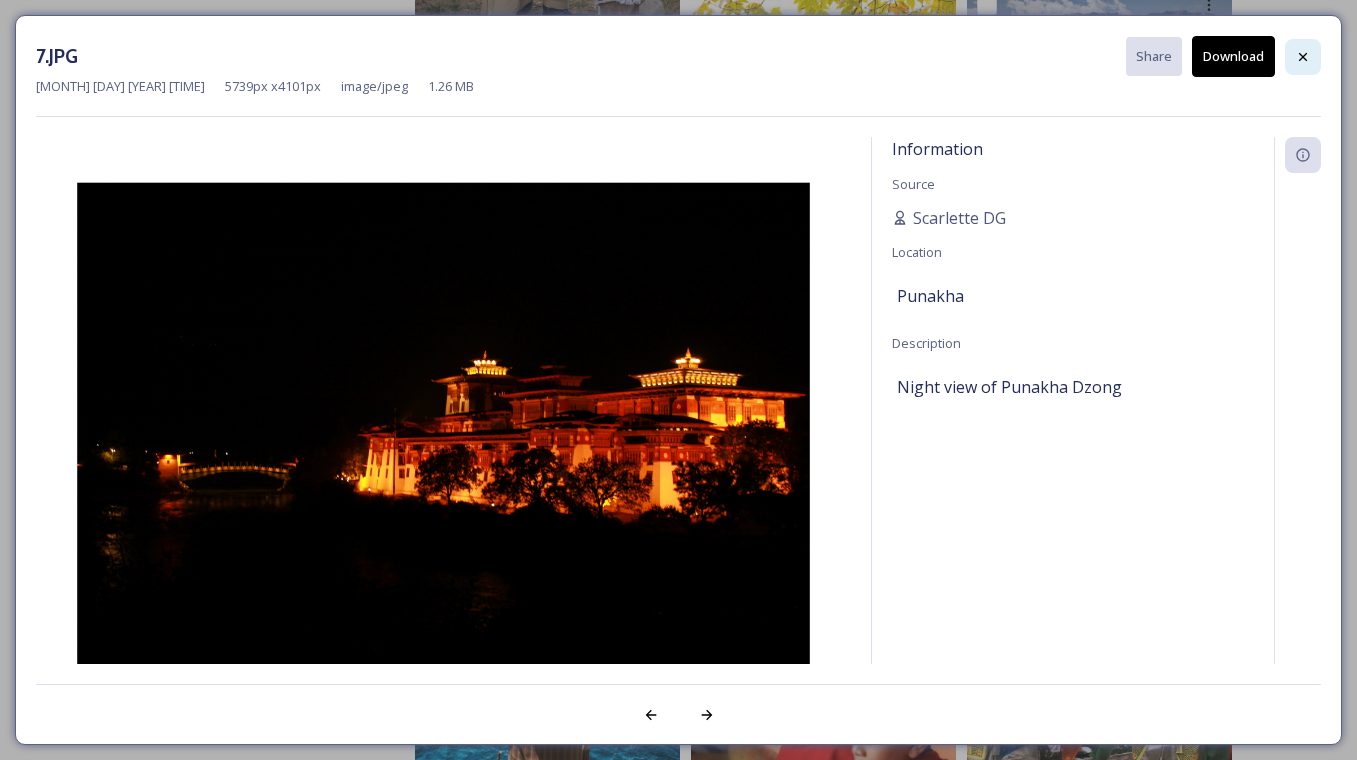 click 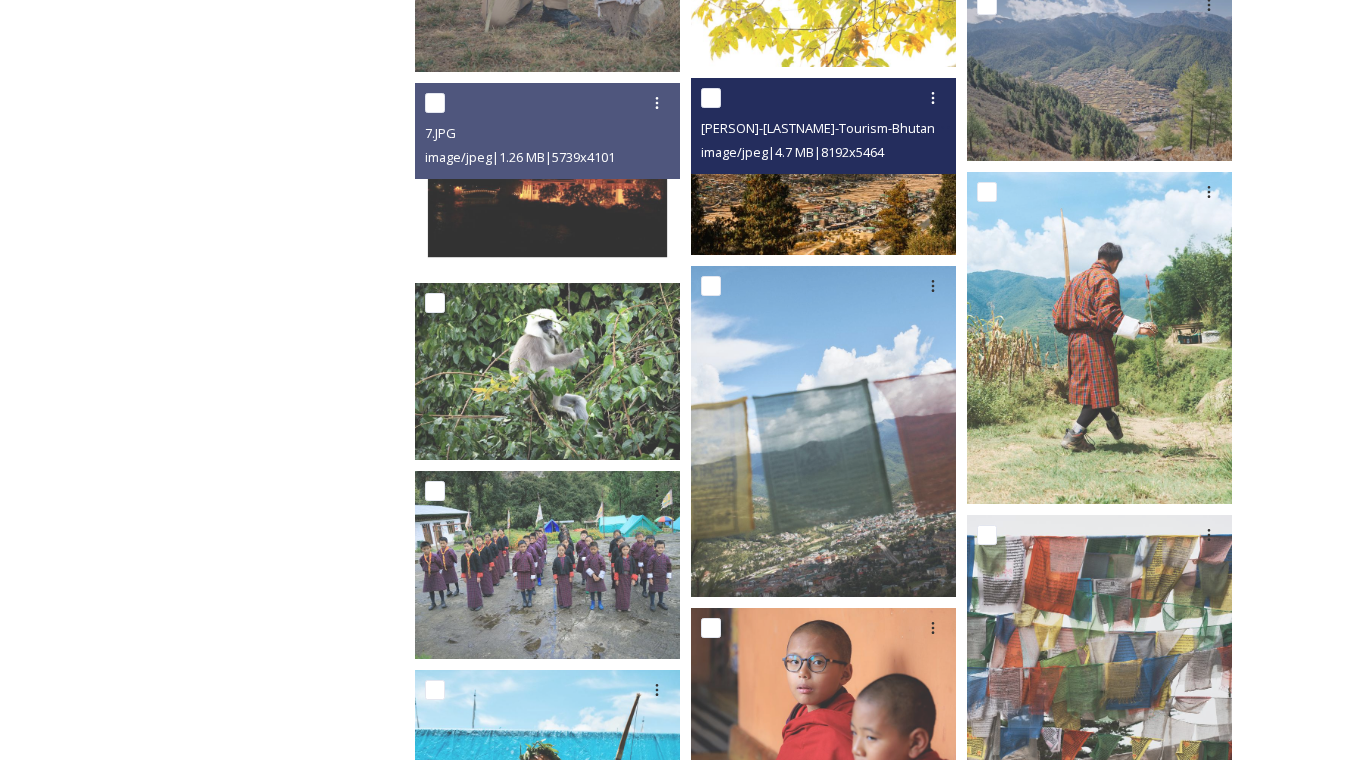 click at bounding box center [823, 166] 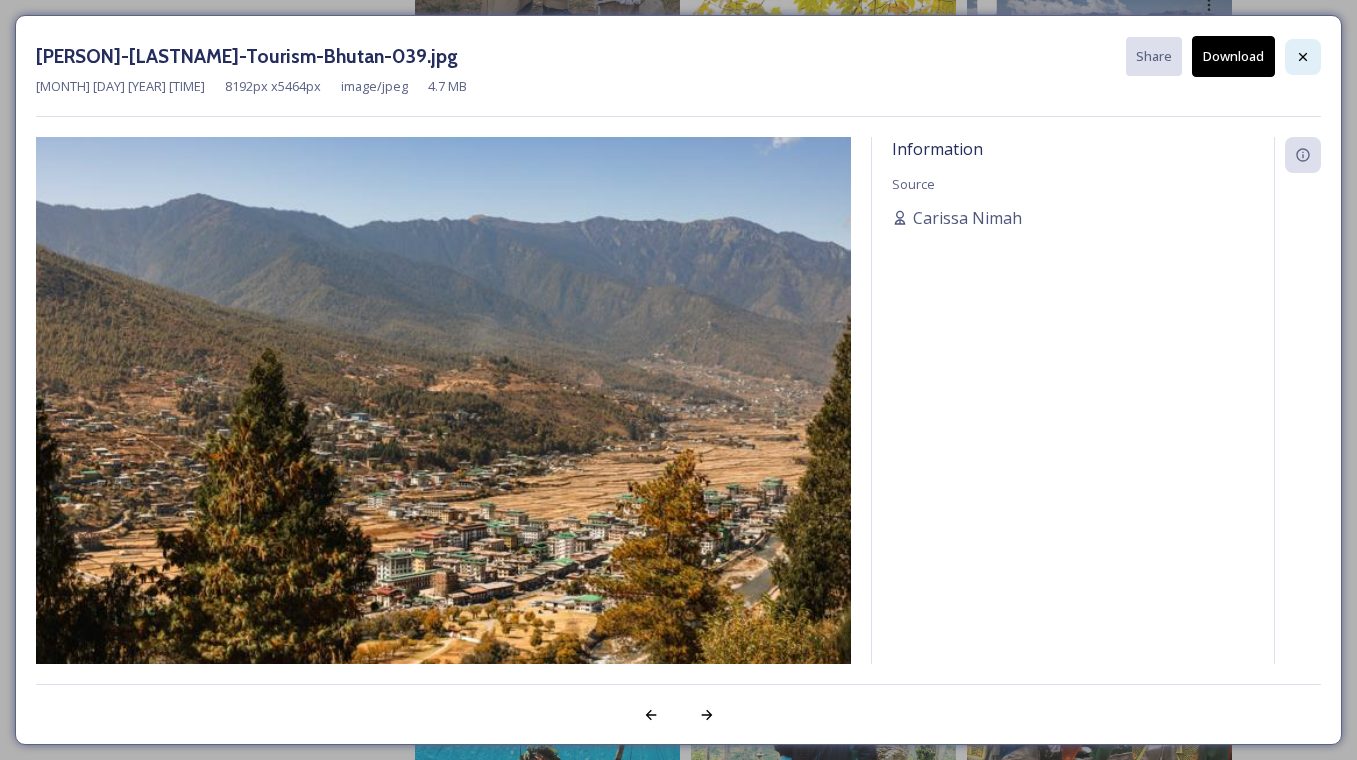 click 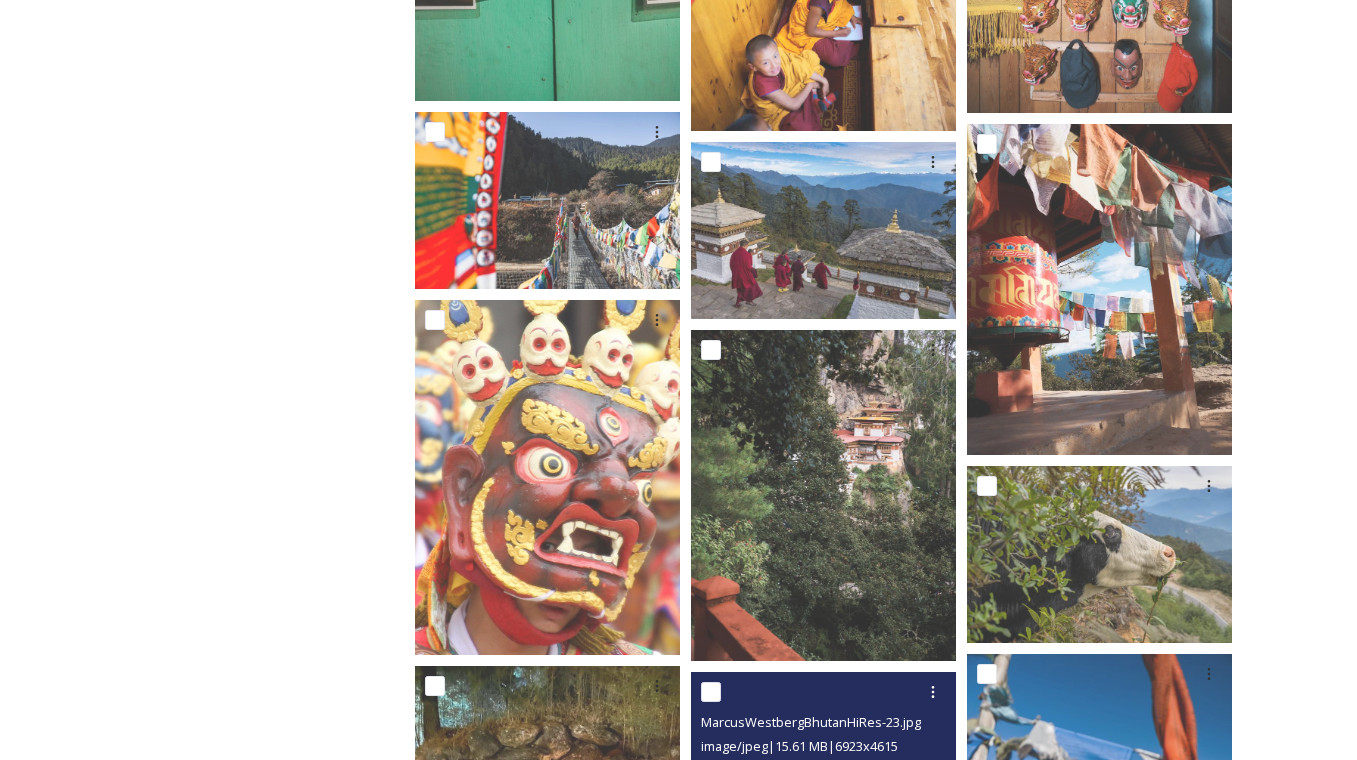 scroll, scrollTop: 23809, scrollLeft: 0, axis: vertical 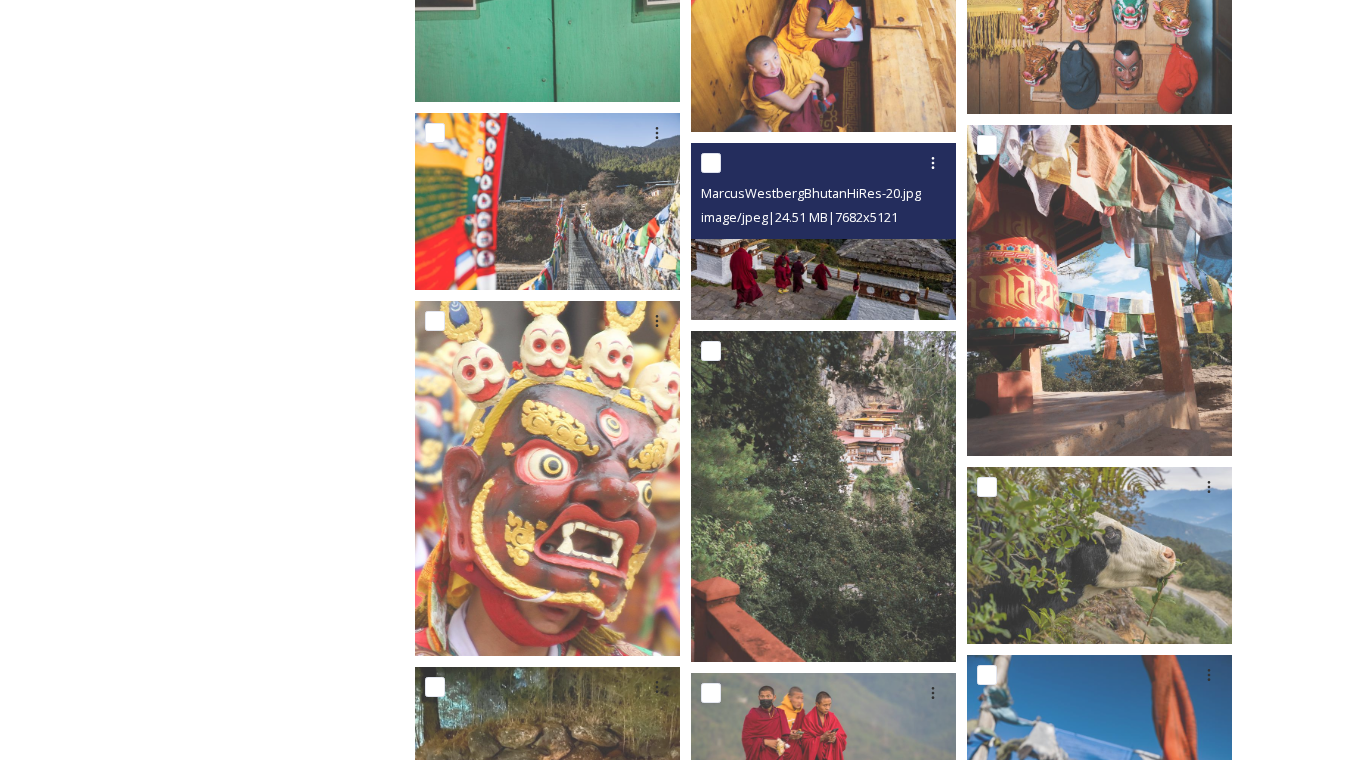 click on "[PERSON][LASTNAME]BhutanHiRes-20.jpg image/jpeg  |  24.51 MB  |  7682  x  5121" at bounding box center [823, 191] 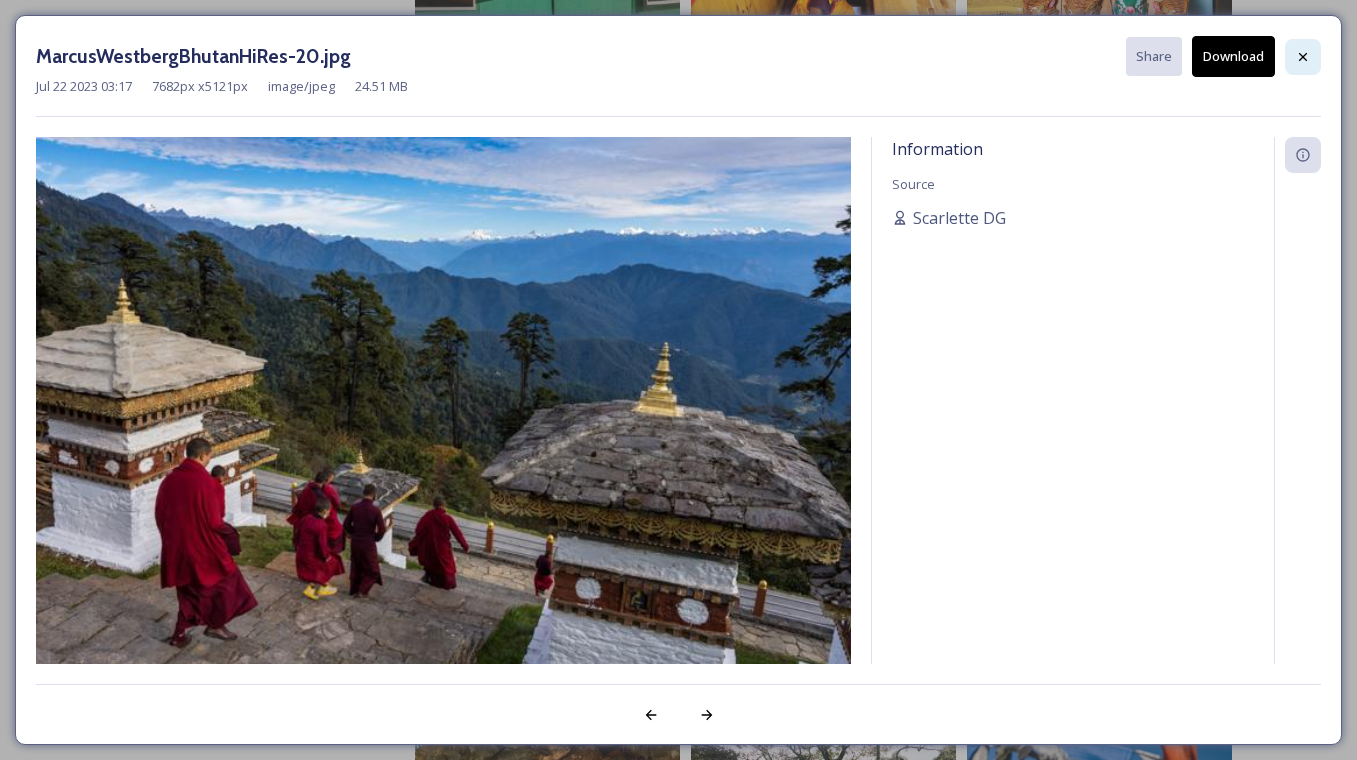 click 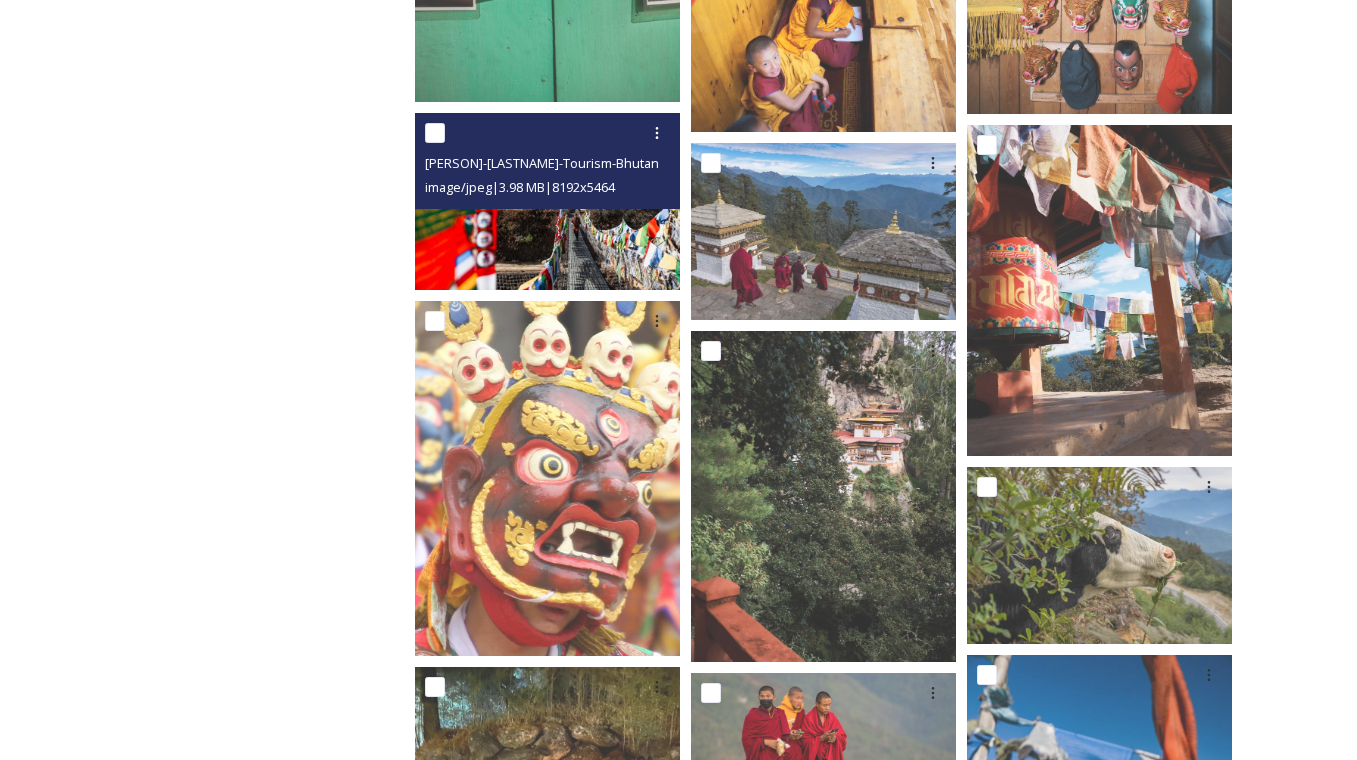 click at bounding box center (547, 201) 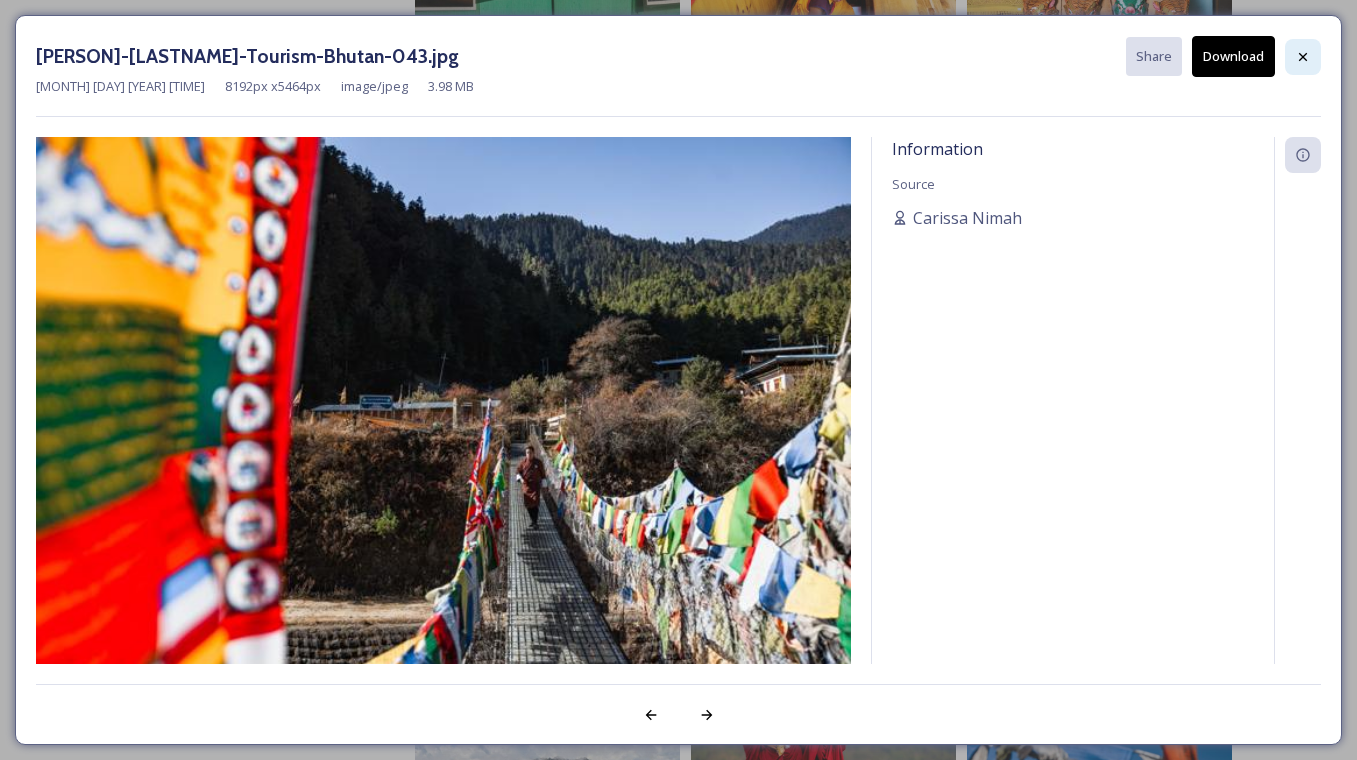 click 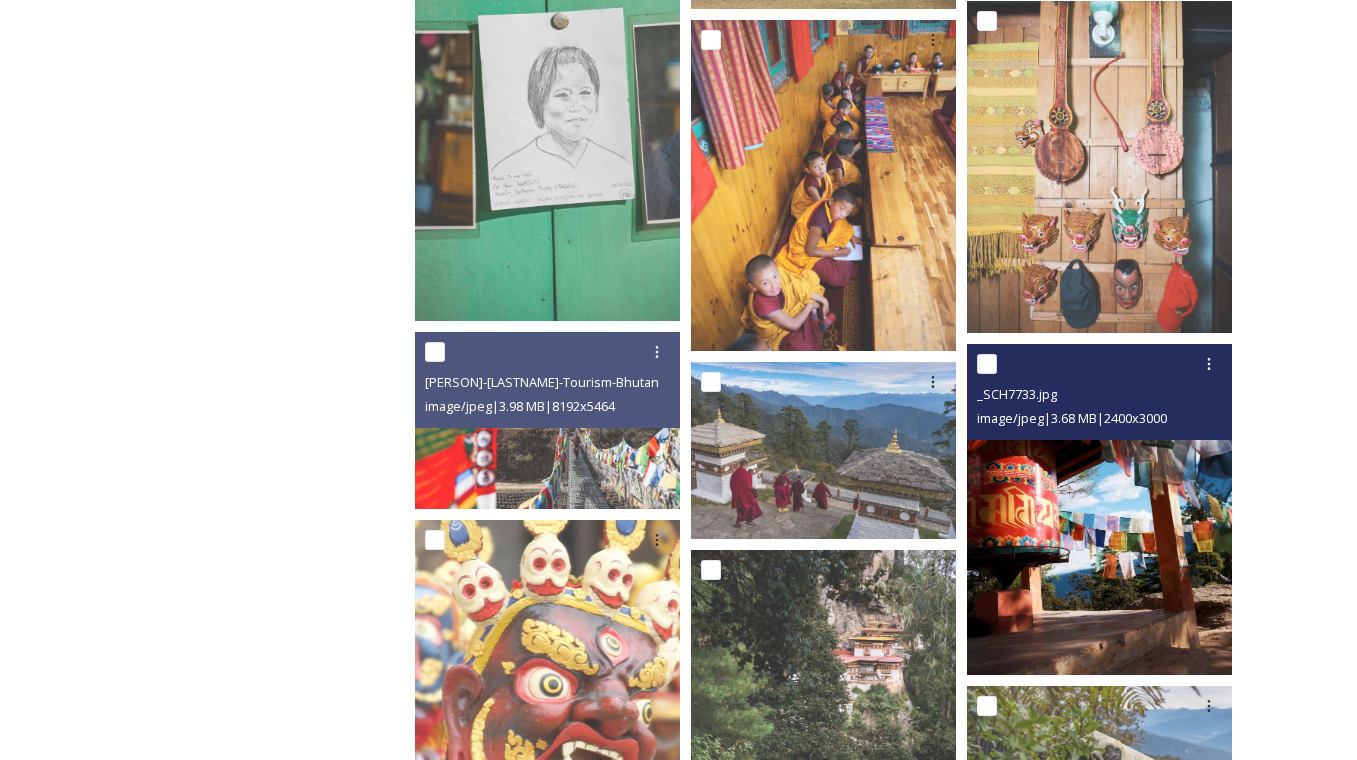 scroll, scrollTop: 23580, scrollLeft: 0, axis: vertical 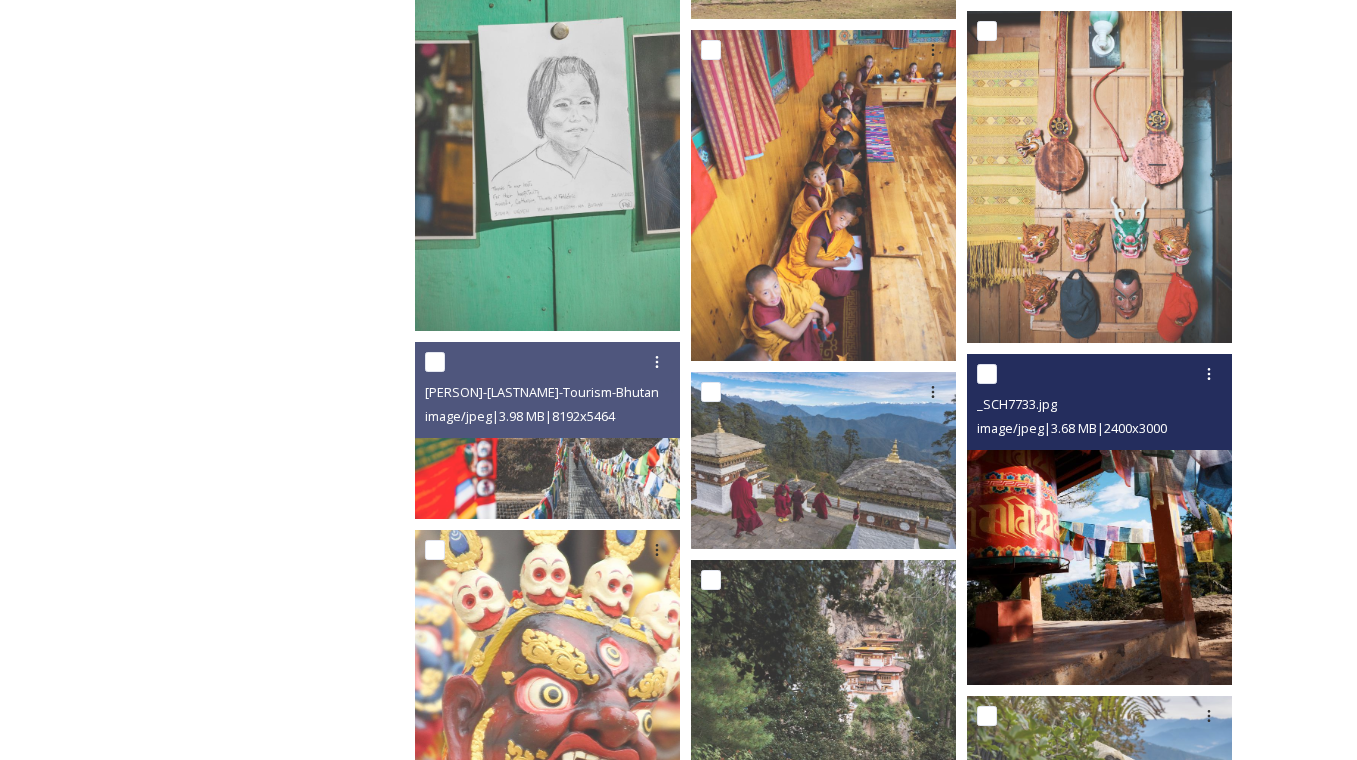 click at bounding box center (1099, 519) 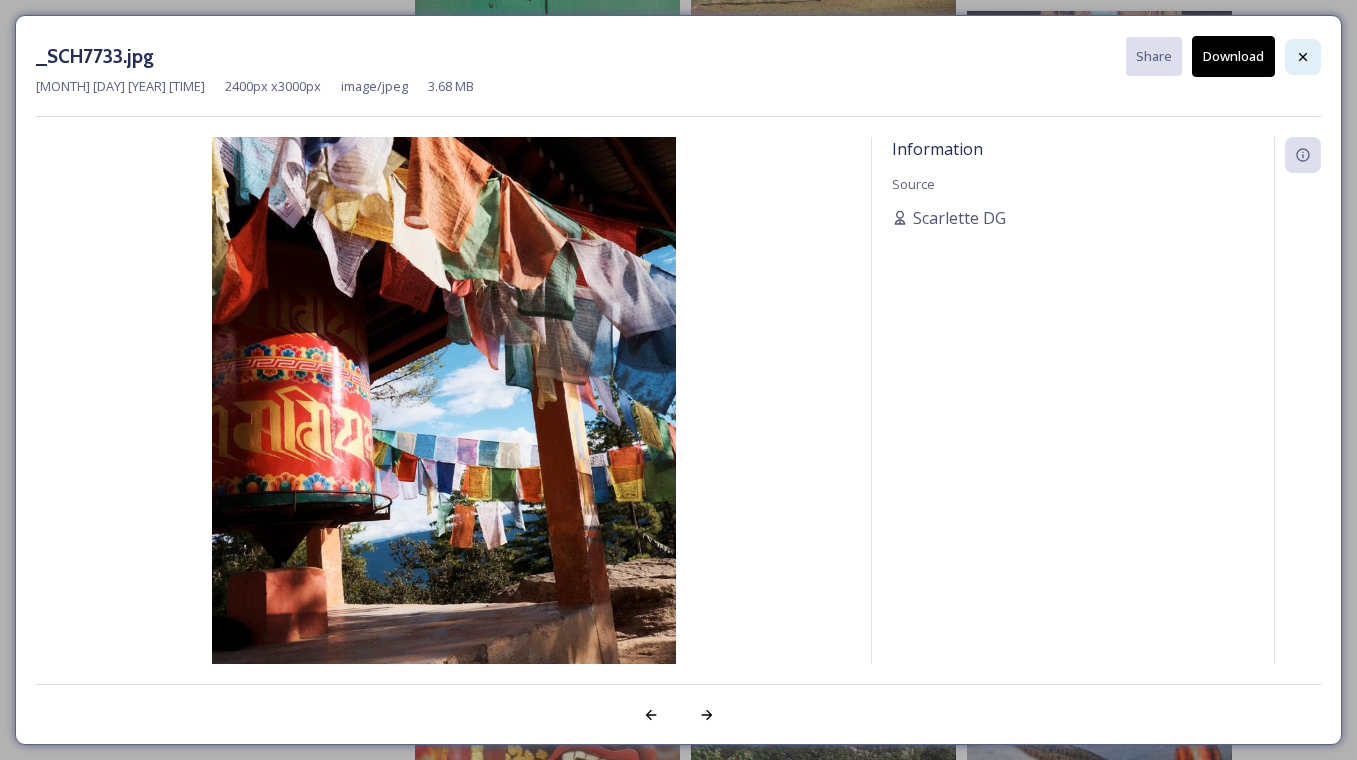 click 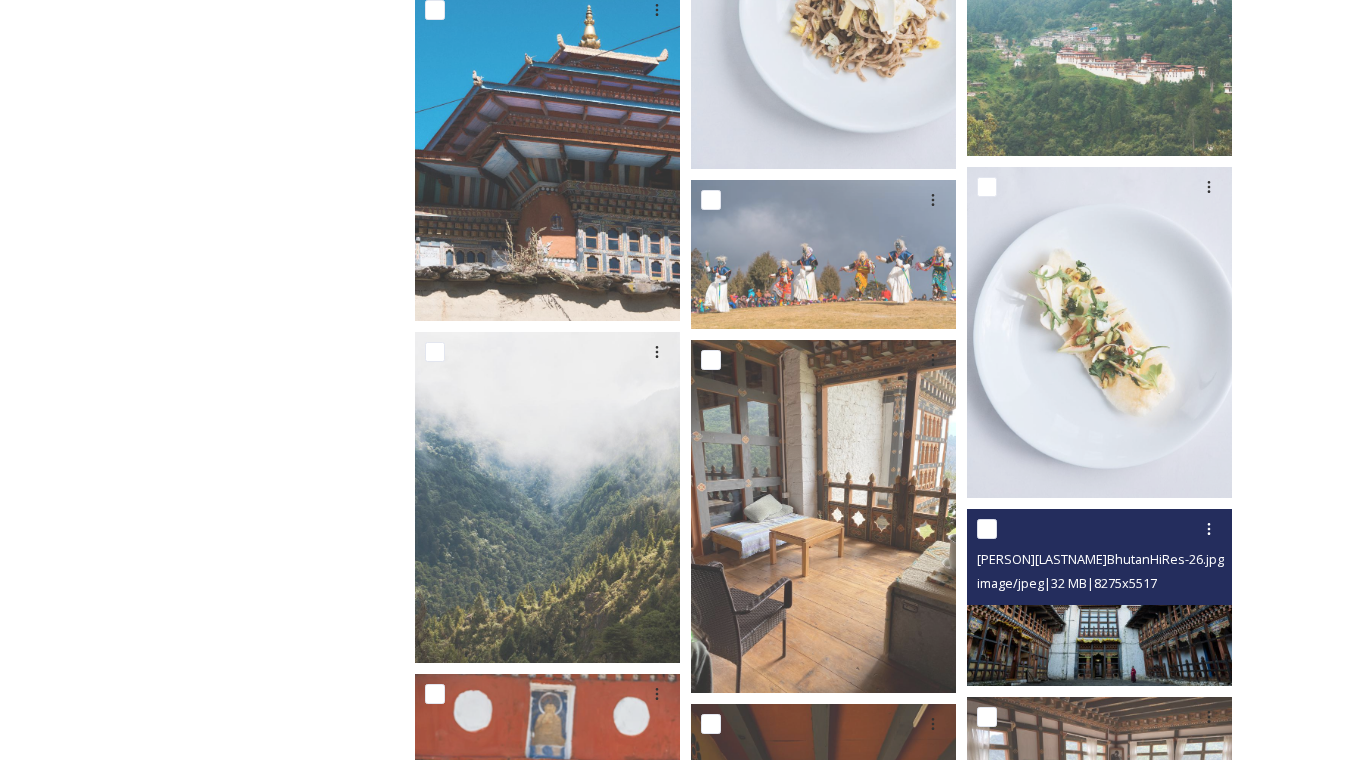 scroll, scrollTop: 22148, scrollLeft: 0, axis: vertical 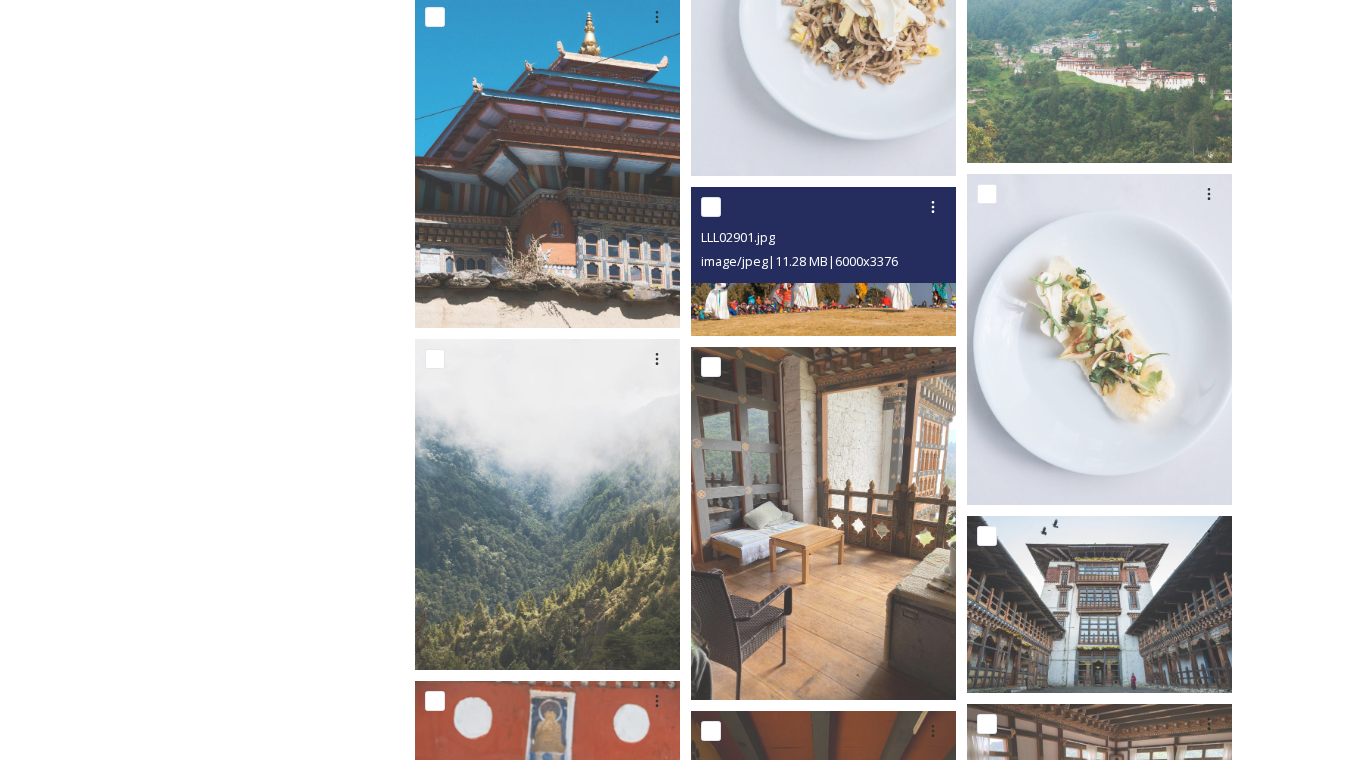 click at bounding box center (823, 261) 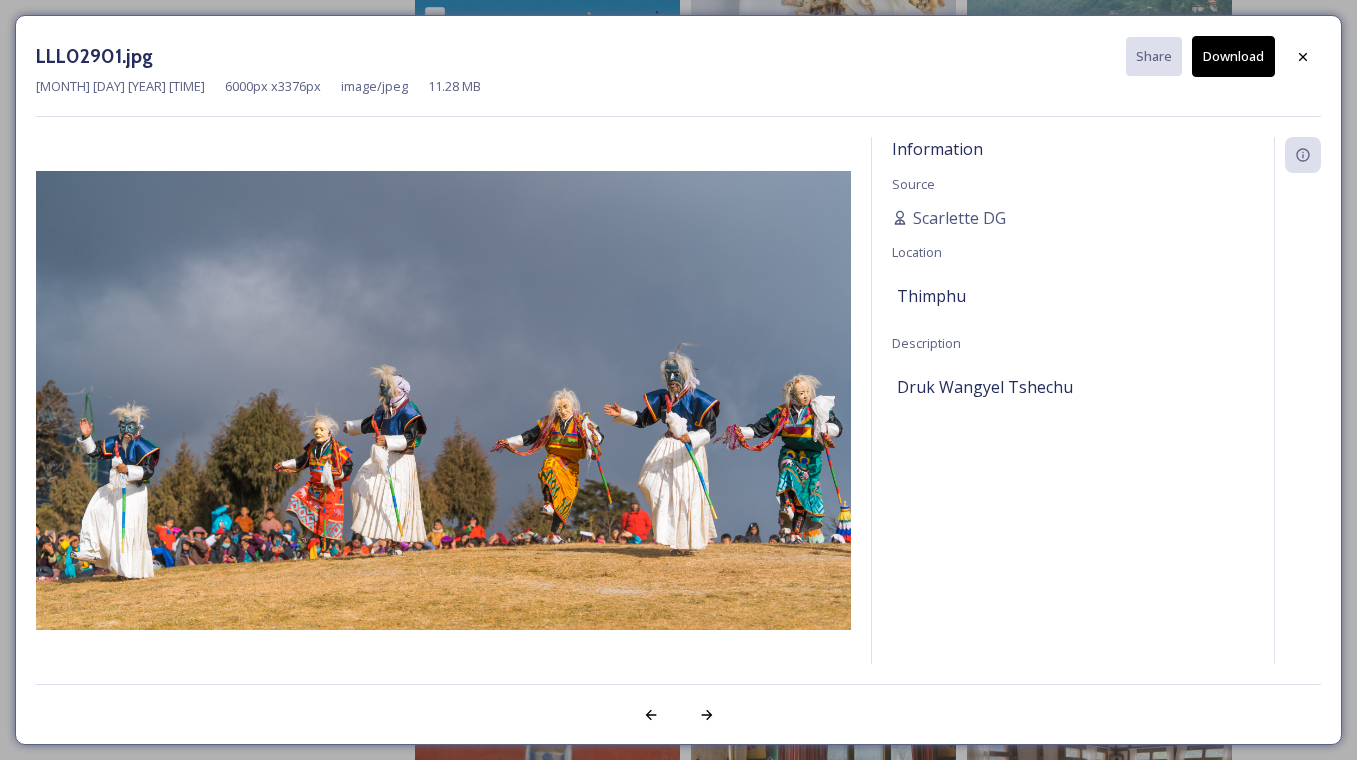 click on "Download" at bounding box center [1233, 56] 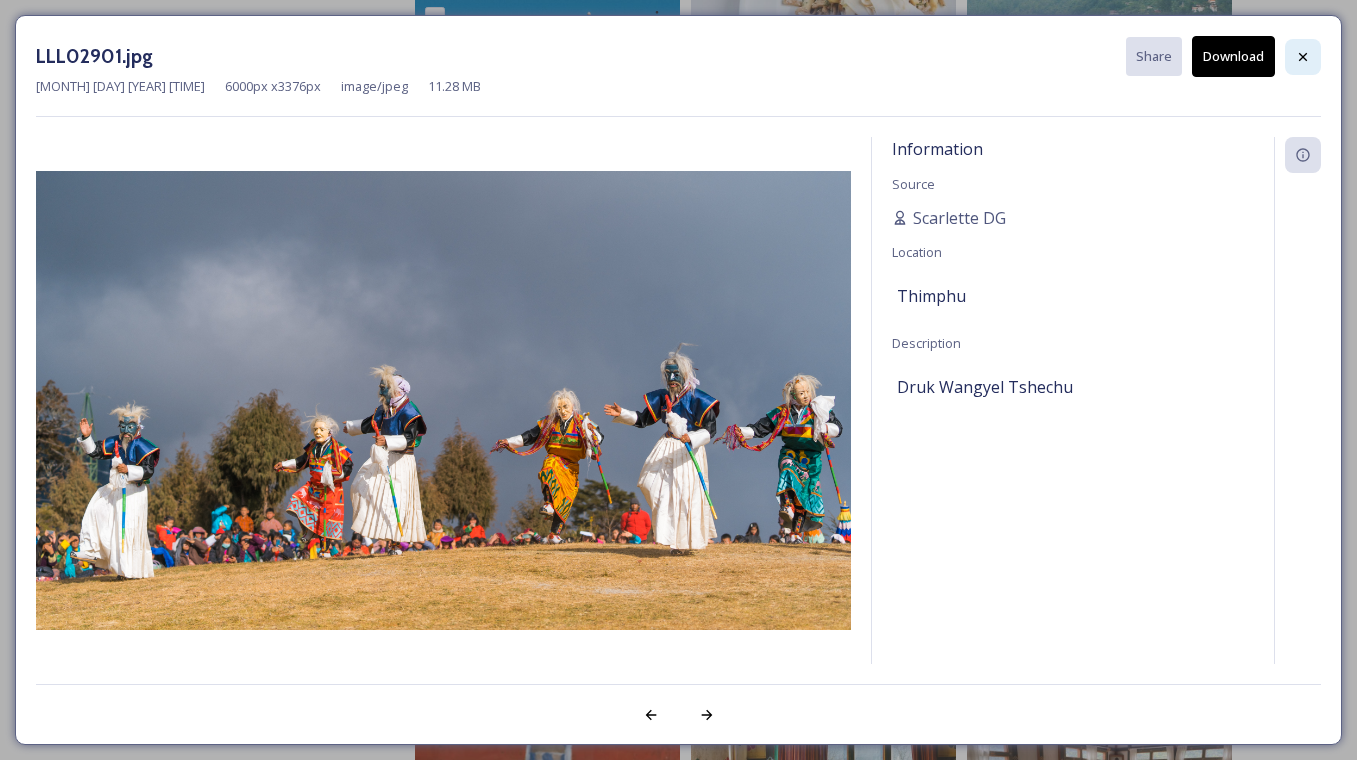 click 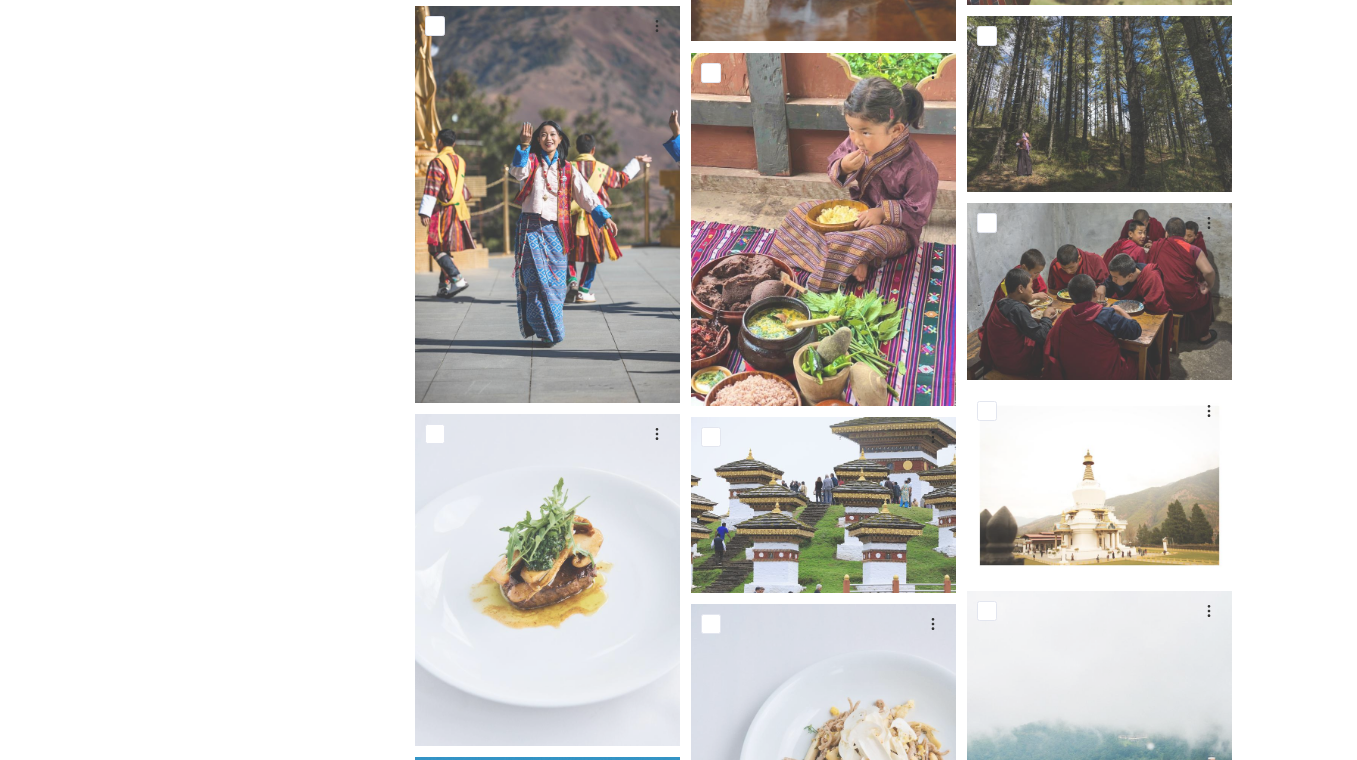 scroll, scrollTop: 21375, scrollLeft: 0, axis: vertical 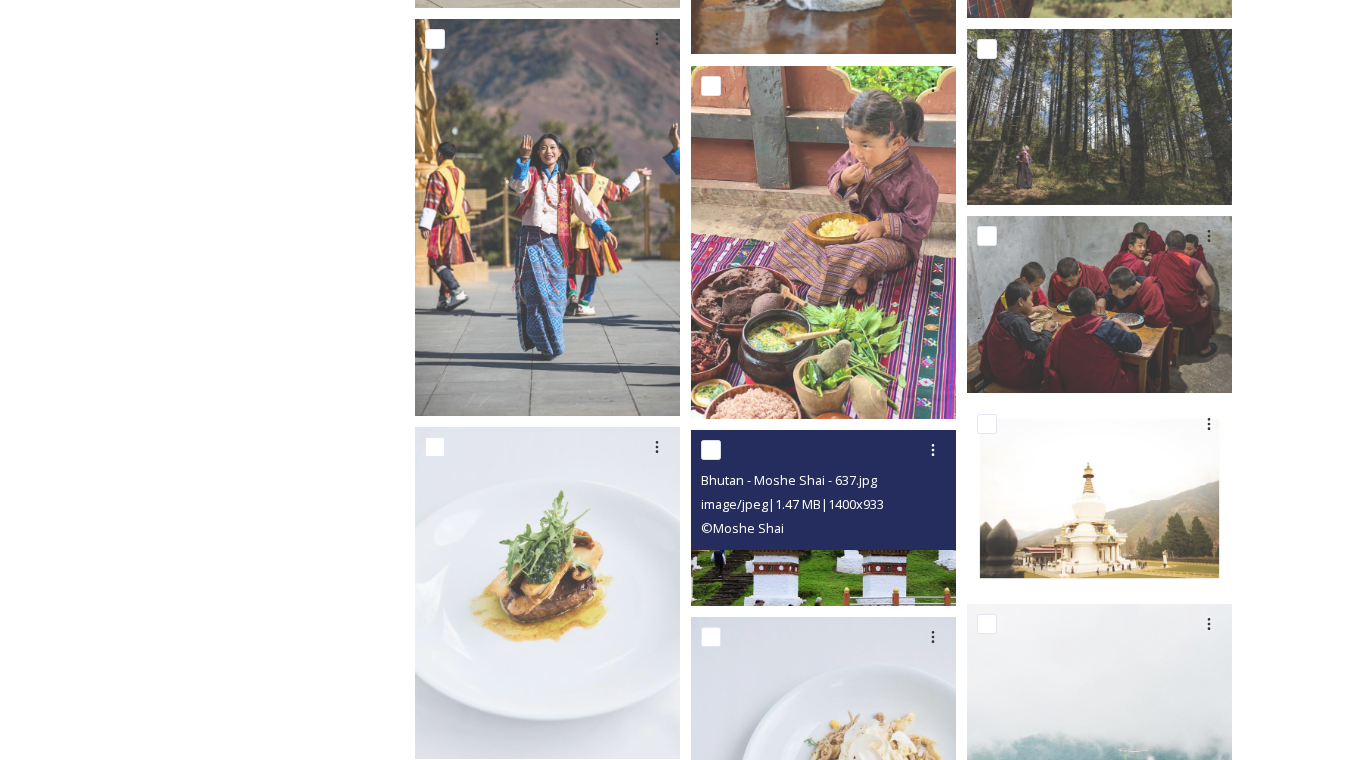 click at bounding box center (823, 518) 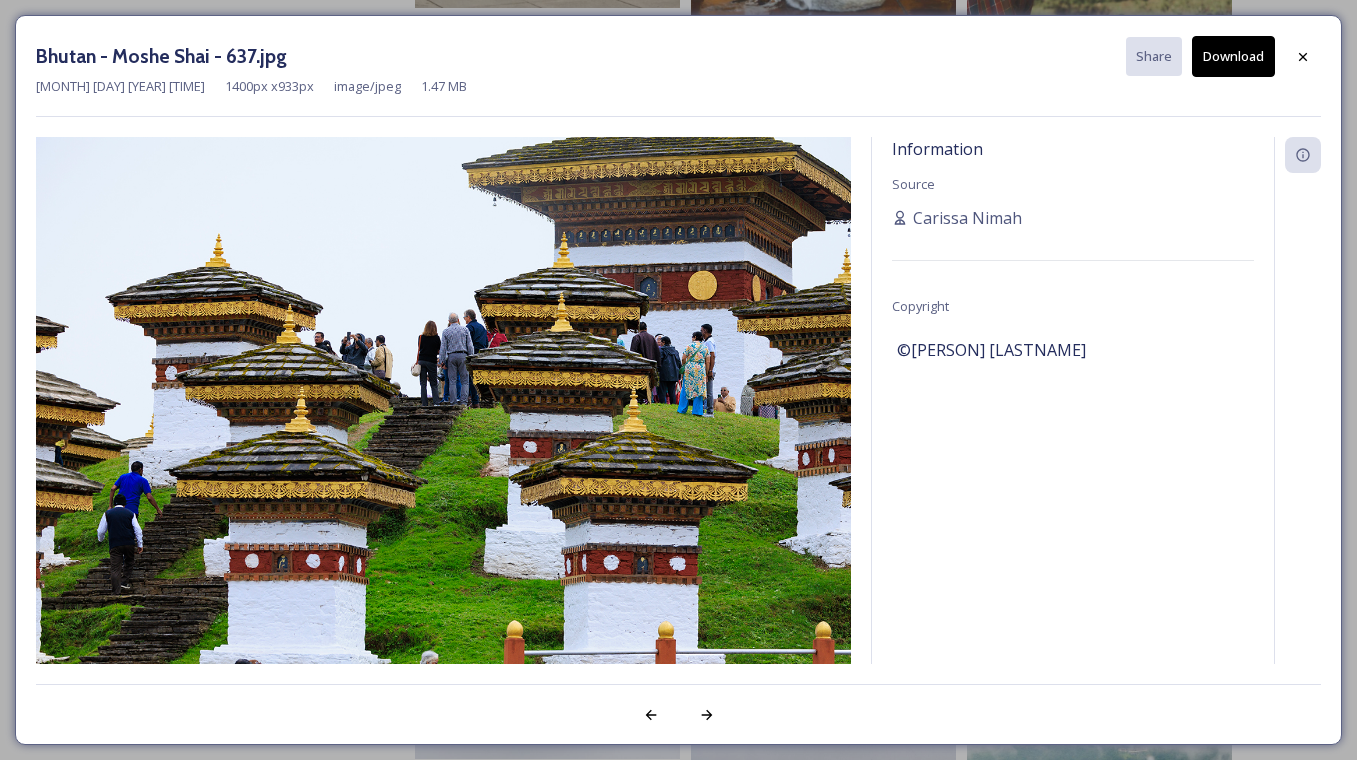 click on "Download" at bounding box center [1233, 56] 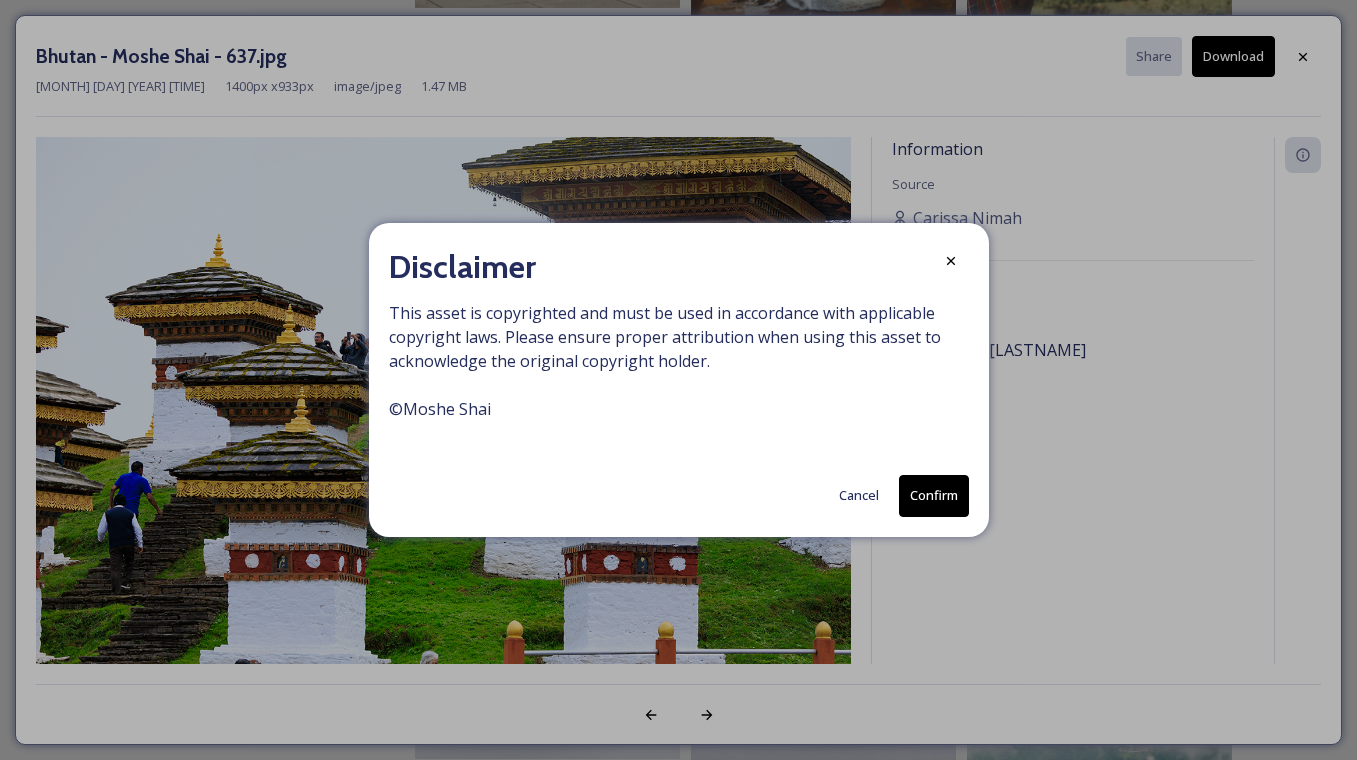 click on "Cancel" at bounding box center (859, 495) 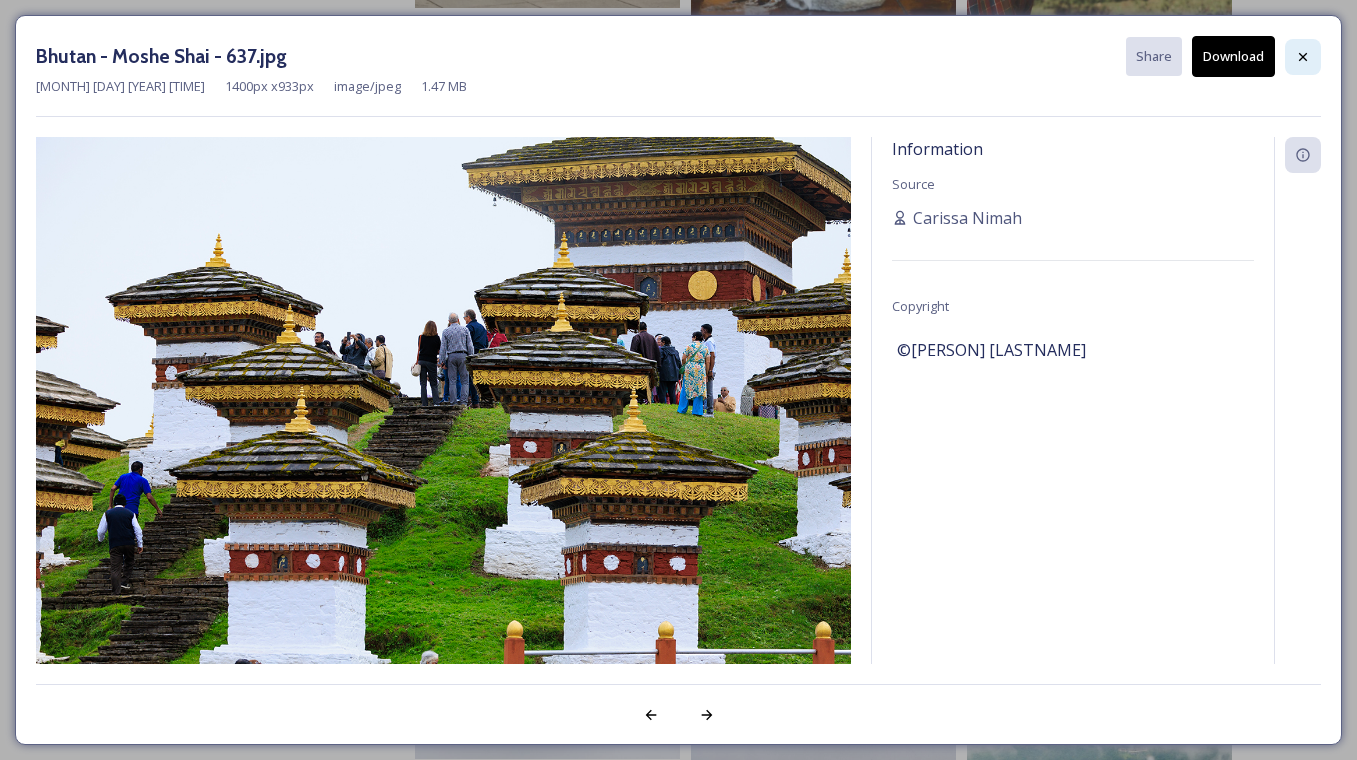 click 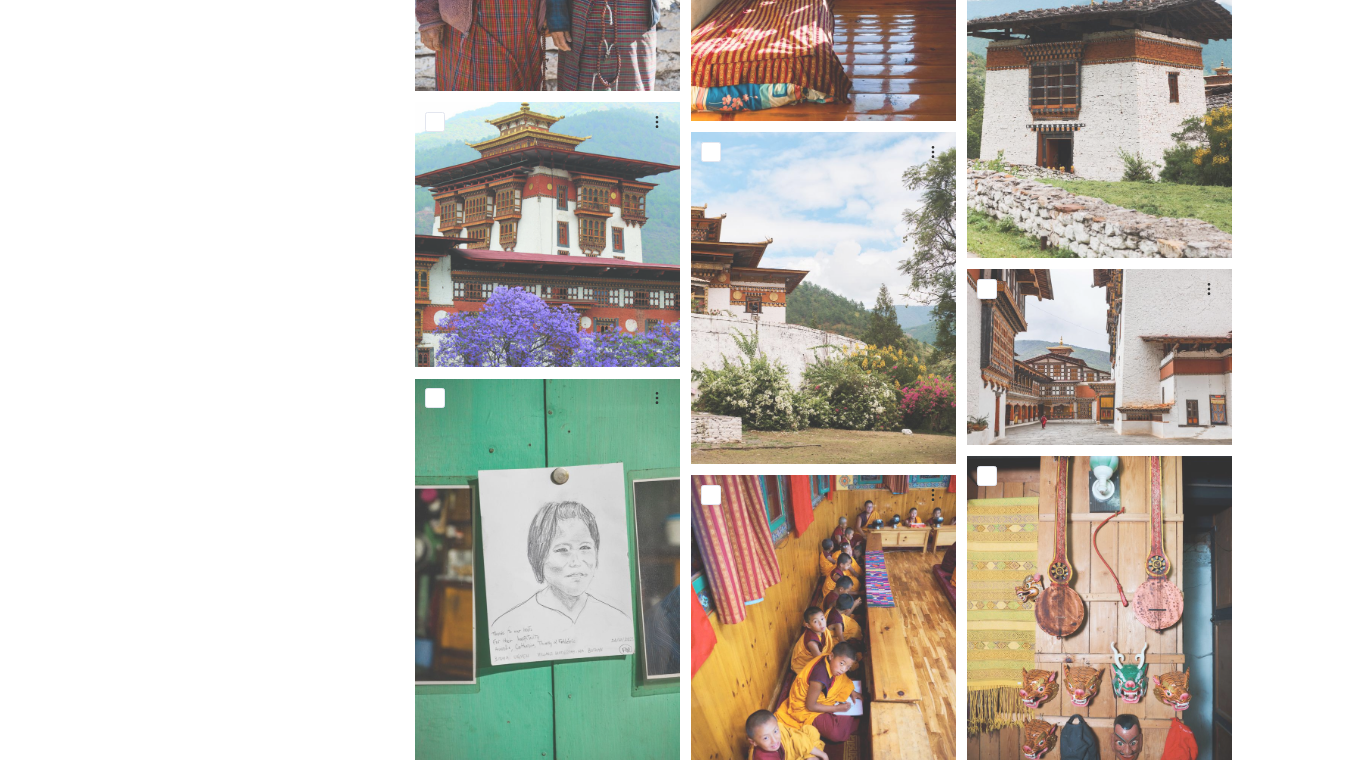 scroll, scrollTop: 23164, scrollLeft: 0, axis: vertical 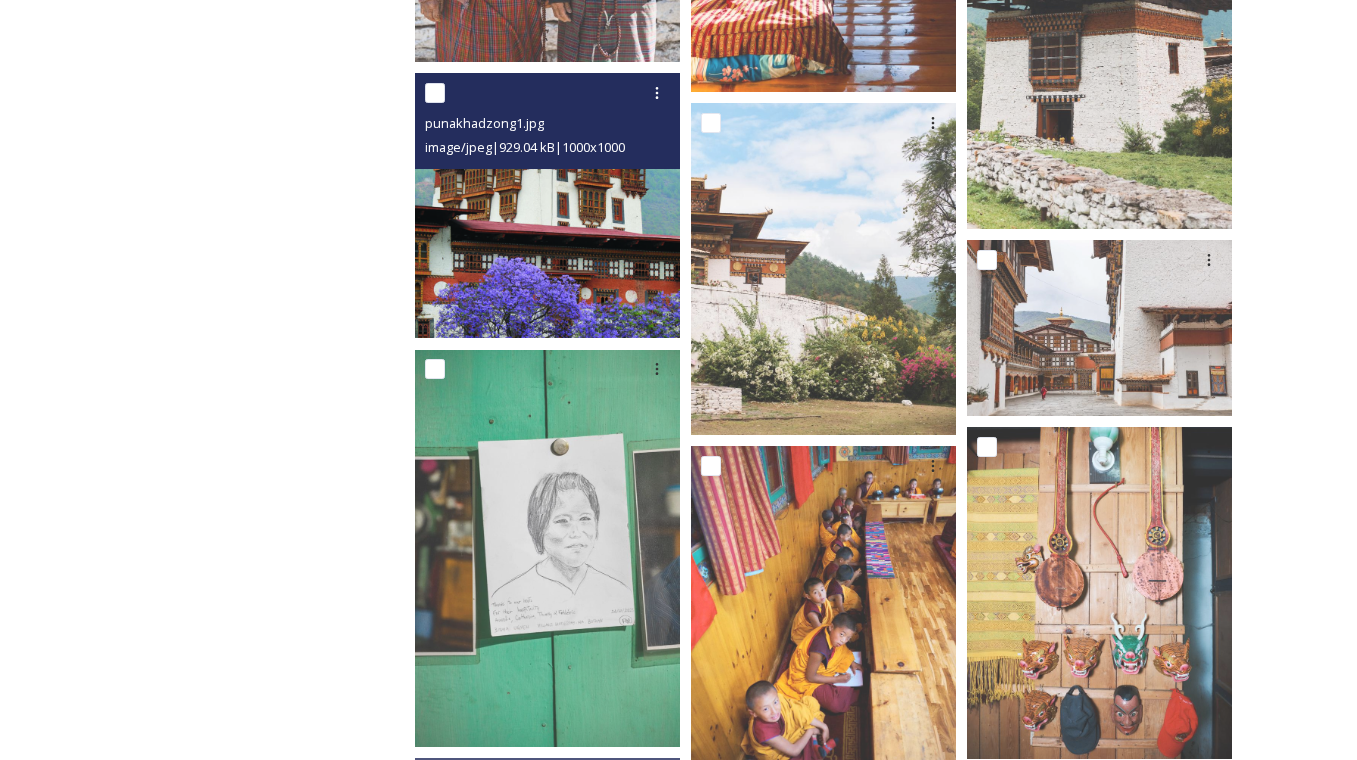 click at bounding box center (547, 205) 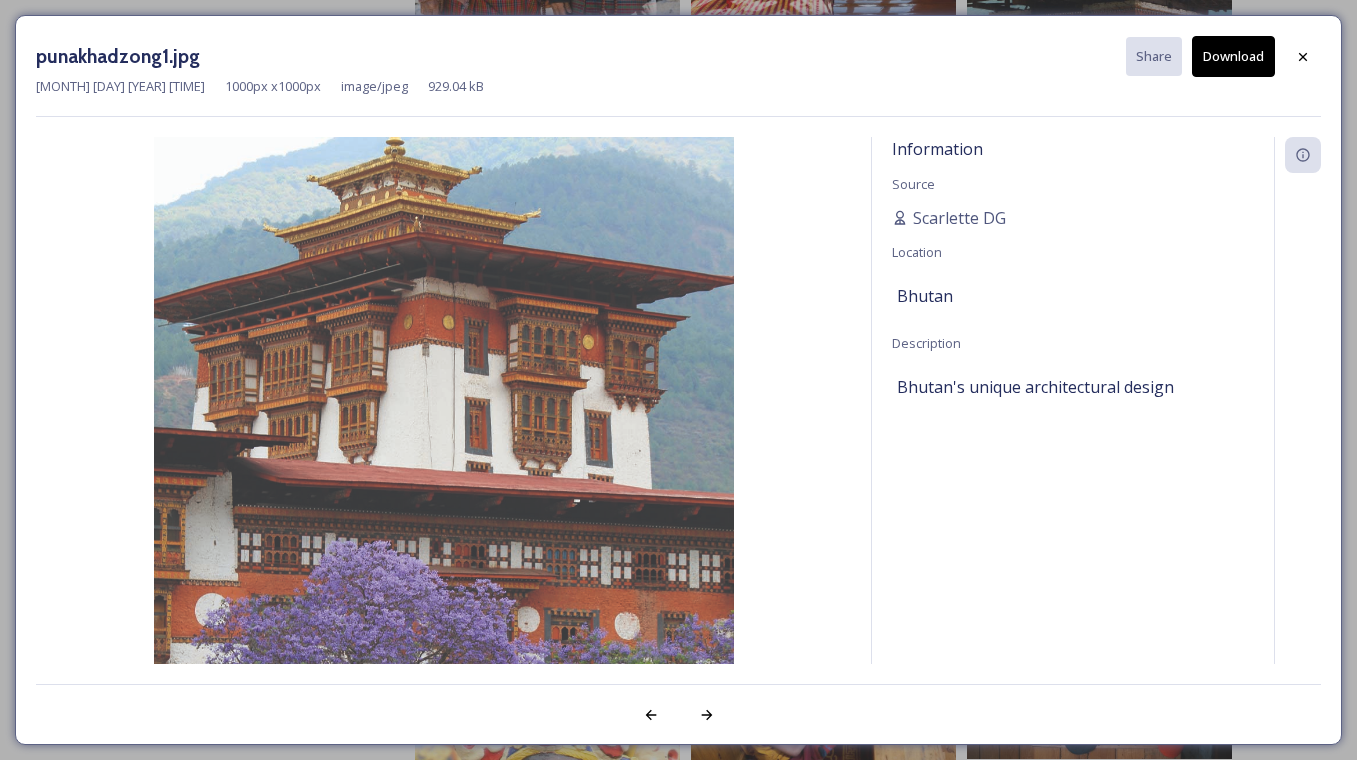 click on "Download" at bounding box center [1233, 56] 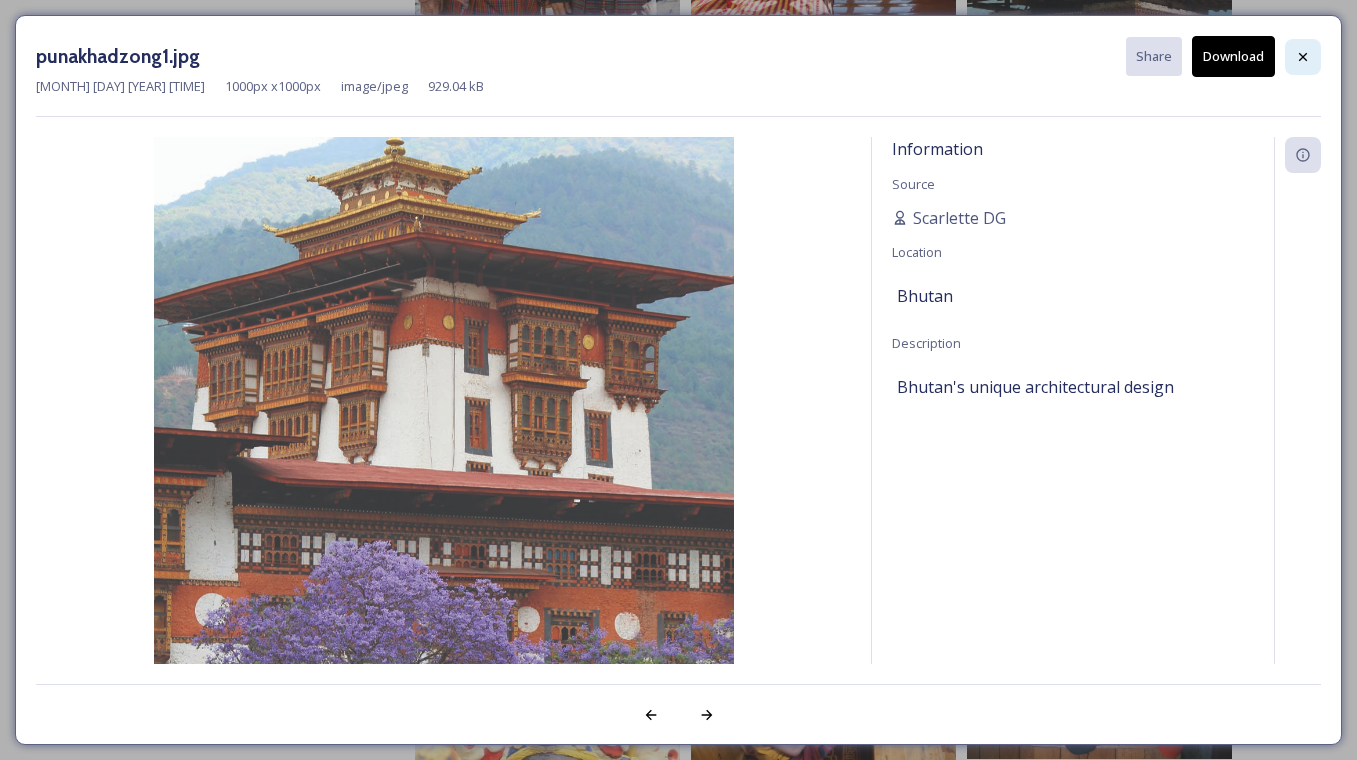 click 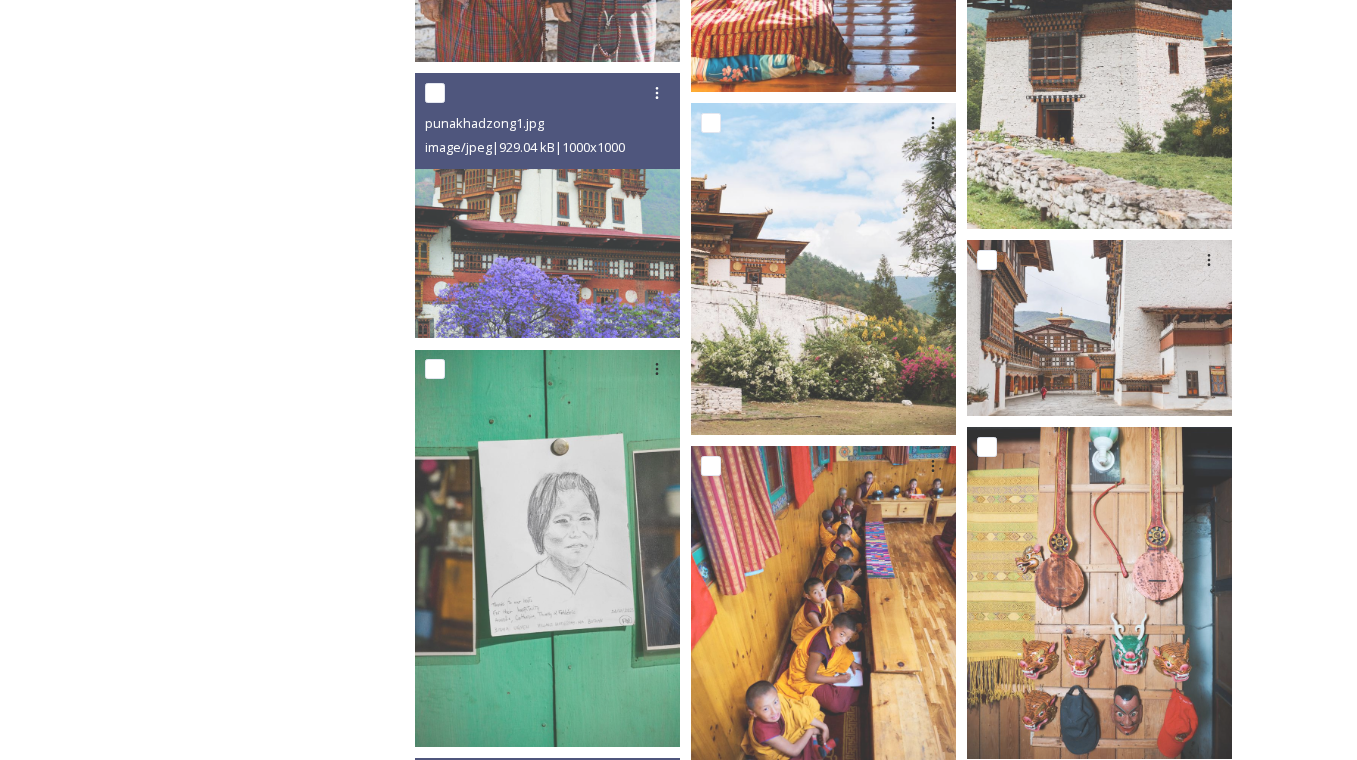 click on "Shared by:  Bhutan Tourism A library of images, videos and other digital assets relating to Bhutan. You can find images and documents by performing a quick or advanced search or by browsing the folders. Commercial use is not allowed. Department of Tourism Bhutan – Brand Centre General Bhutan Images 339  file s Filters Date Created Select all [PERSON][LASTNAME]BhutanHiRes-35.jpg image/jpeg  |  15.92 MB  |  7830  x  5220 punakhadzong1.jpg image/jpeg  |  929.04 kB  |  1000  x  1000 [PERSON]-[LASTNAME]-Tourism-Bhutan-043.jpg image/jpeg  |  3.98 MB  |  8192  x  5464 7.JPG image/jpeg  |  1.26 MB  |  5739  x  4101 Tyangtse.jpg image/jpeg  |  1.03 MB  |  1000  x  1000 [PERSON][LASTNAME]BhutanHiRes-32.jpg image/jpeg  |  23.25 MB  |  8537  x  5691 [PERSON]-[LASTNAME]-Tourism-Bhutan-039.jpg image/jpeg  |  4.7 MB  |  8192  x  5464 Bhutan - [PERSON] [LASTNAME] - 108.jpg image/jpeg  |  975.65 kB  |  1400  x  933 © [PERSON] [LASTNAME] You've reached the end" at bounding box center [678, -6328] 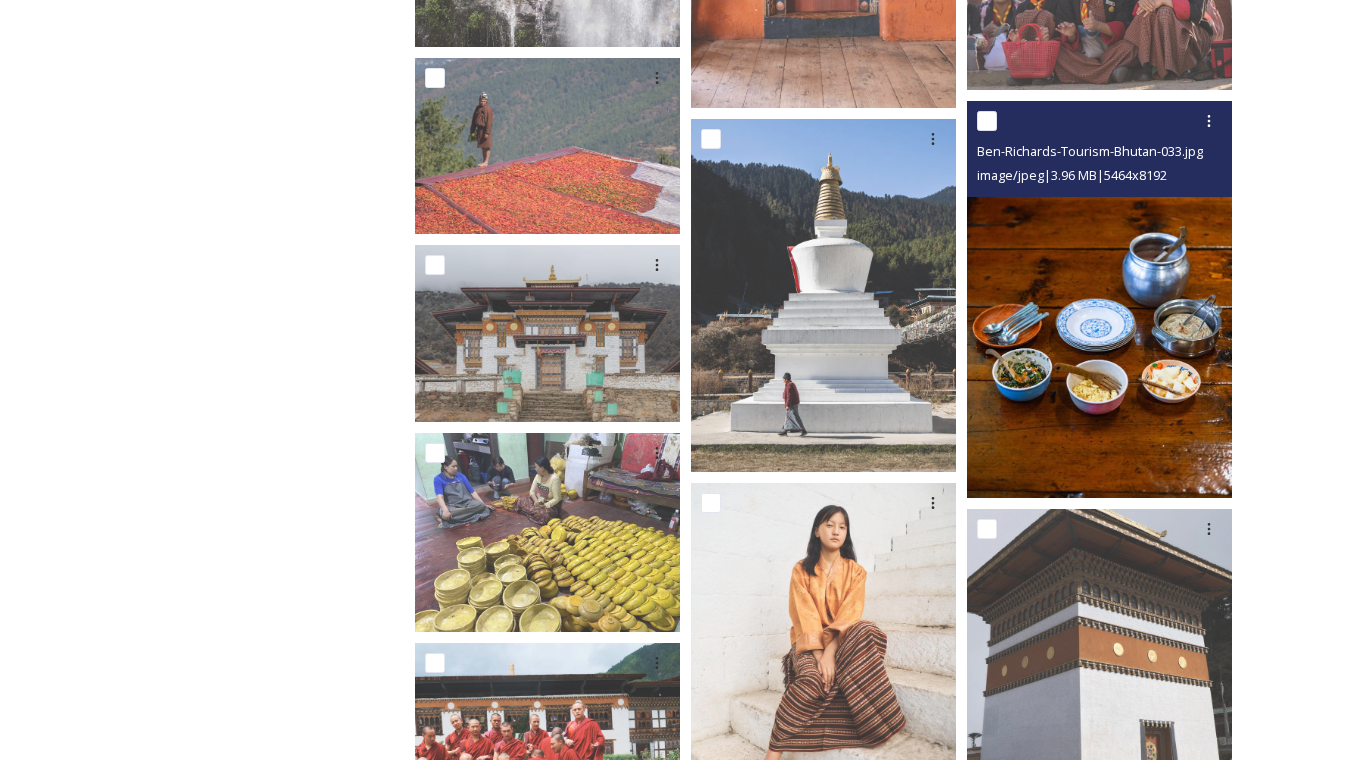 scroll, scrollTop: 25303, scrollLeft: 0, axis: vertical 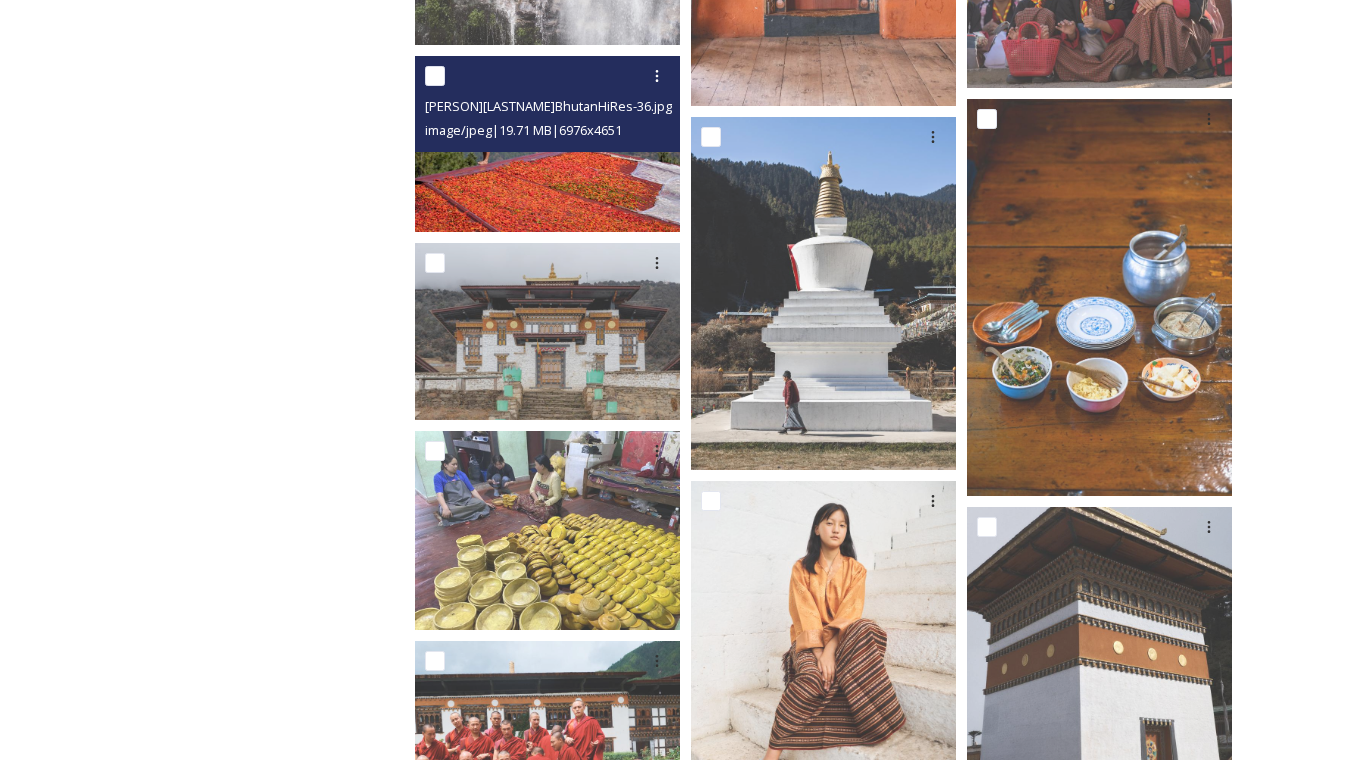 click at bounding box center (547, 144) 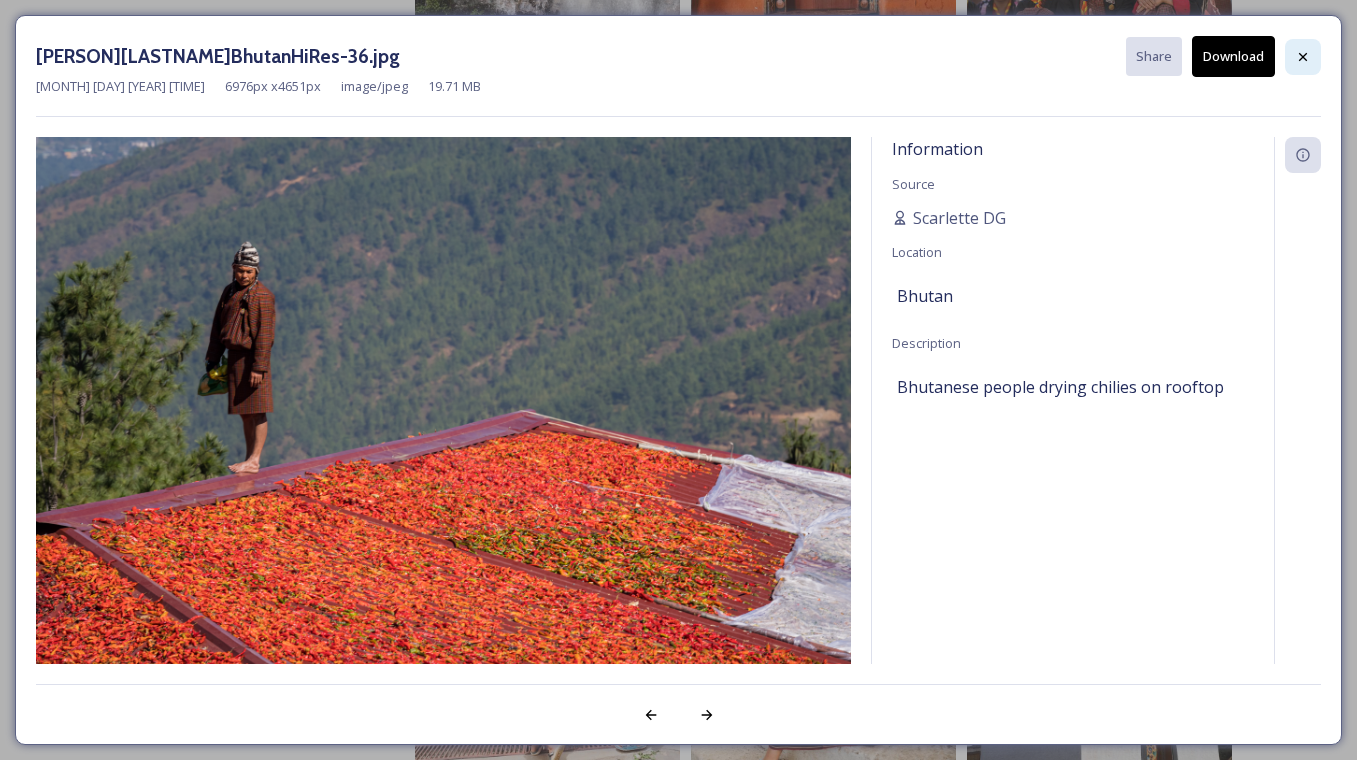 click 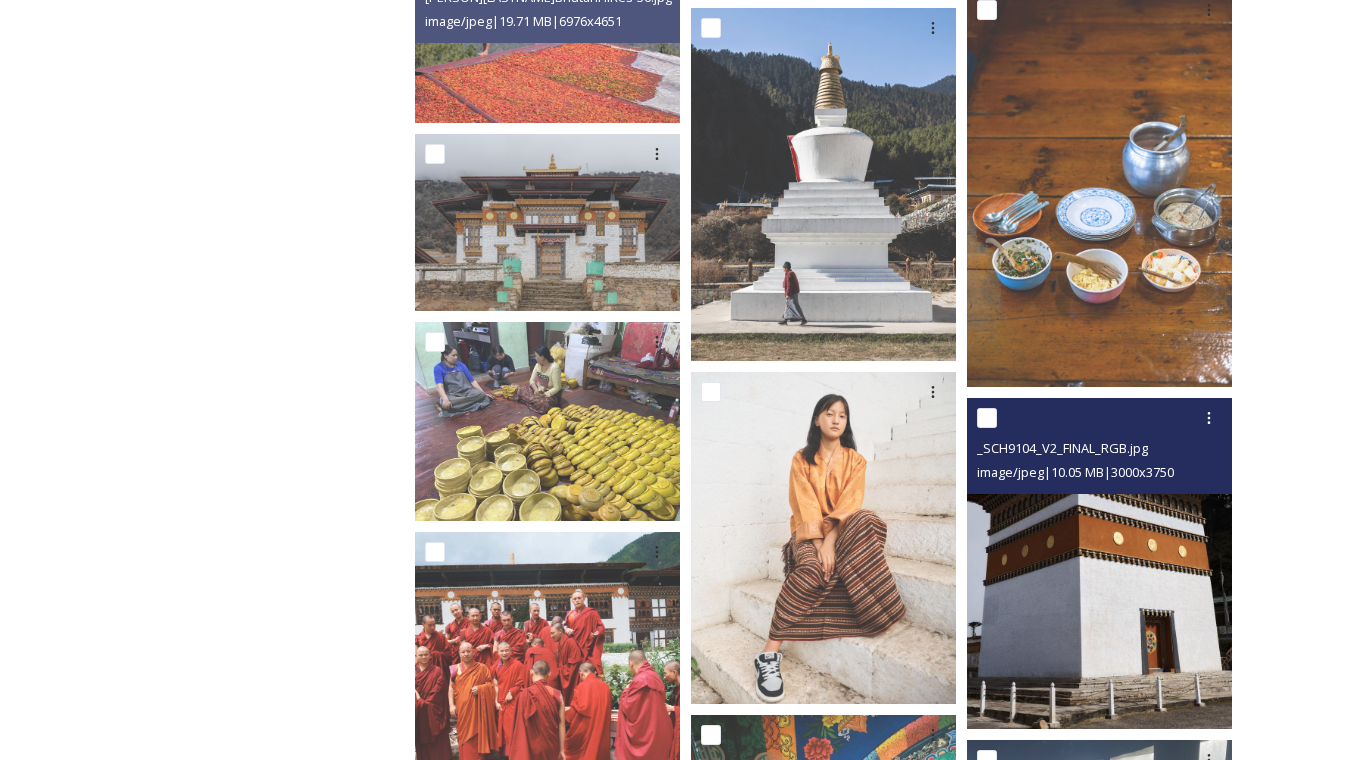 scroll, scrollTop: 25463, scrollLeft: 0, axis: vertical 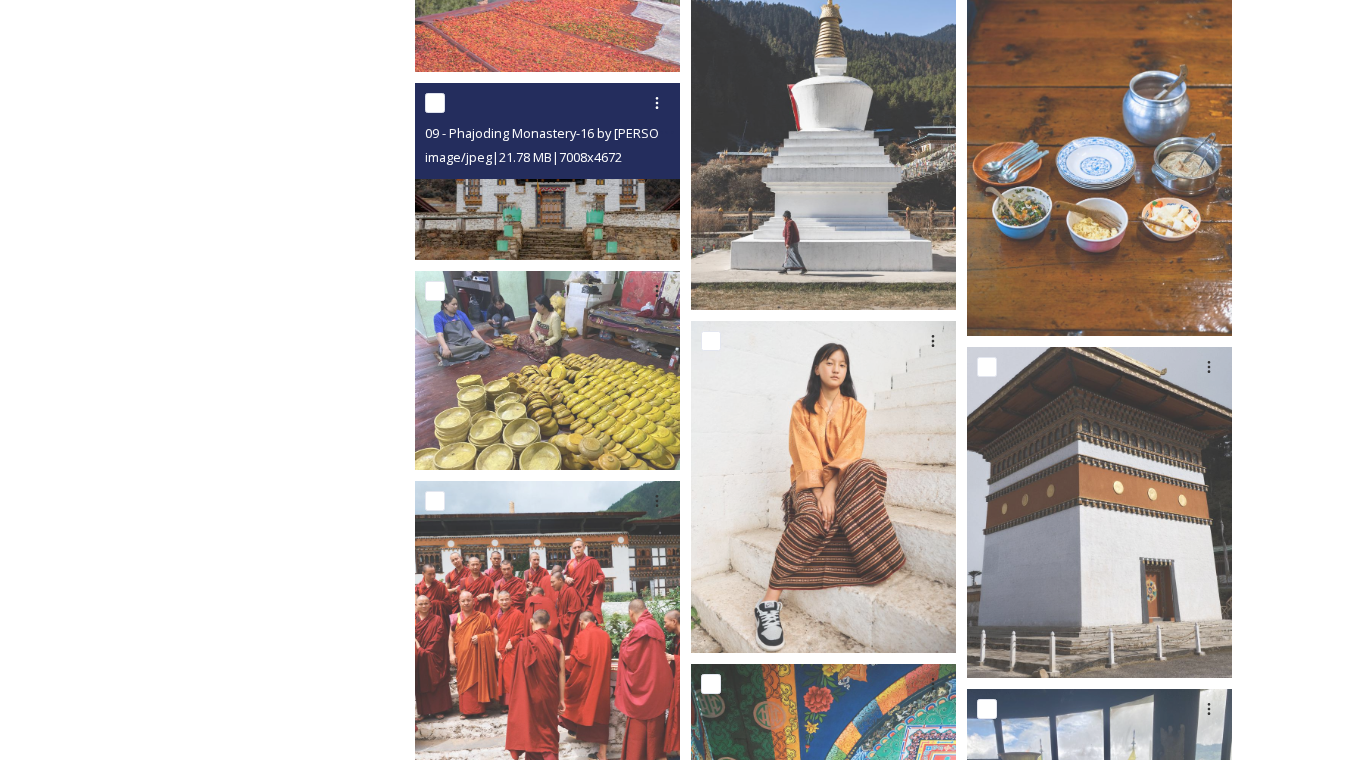 click at bounding box center (547, 171) 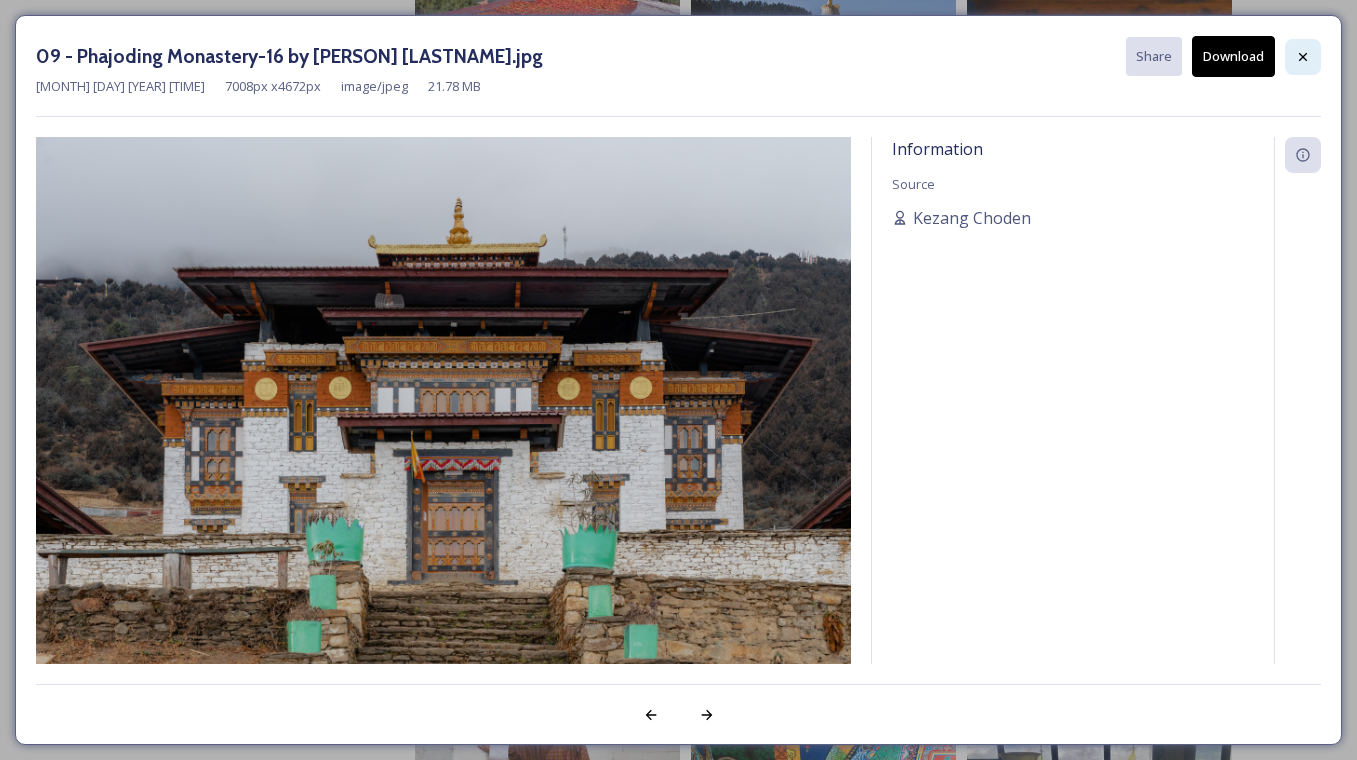 click 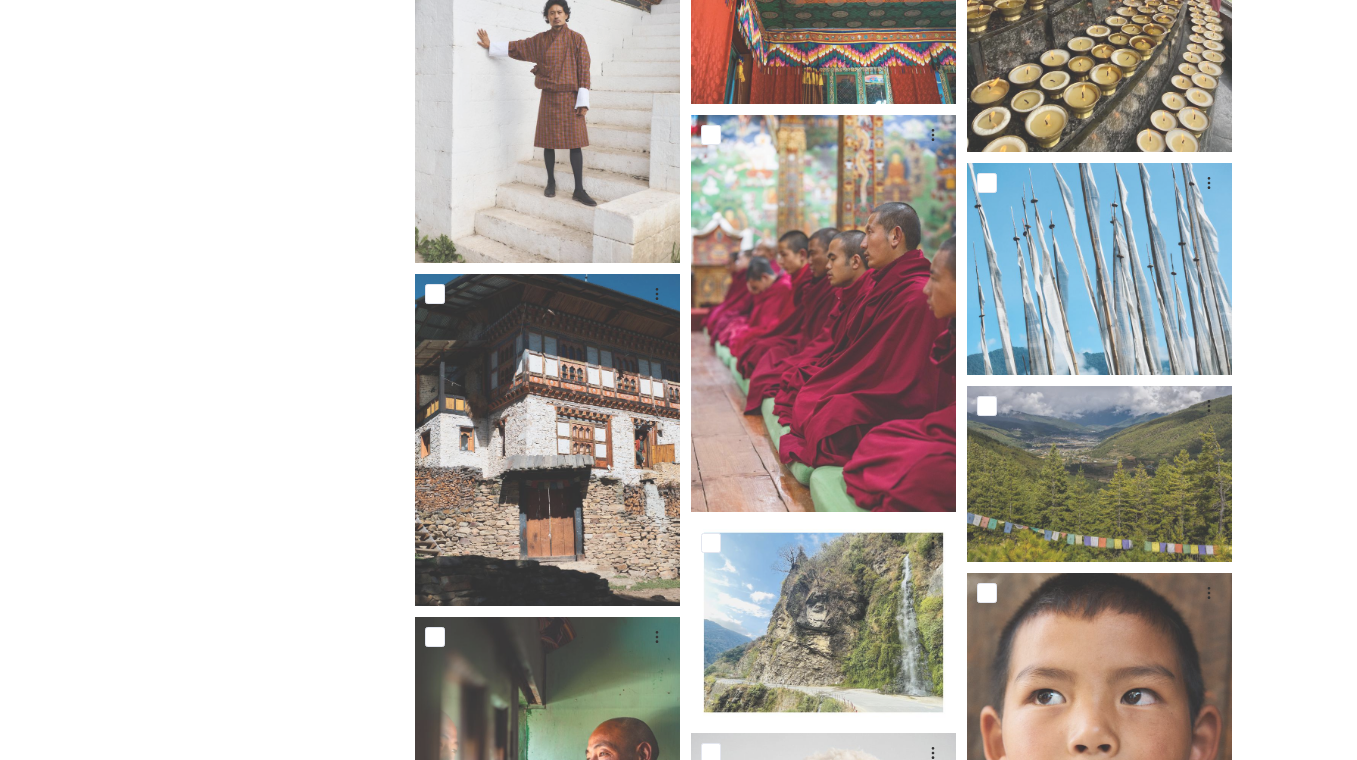 scroll, scrollTop: 26356, scrollLeft: 0, axis: vertical 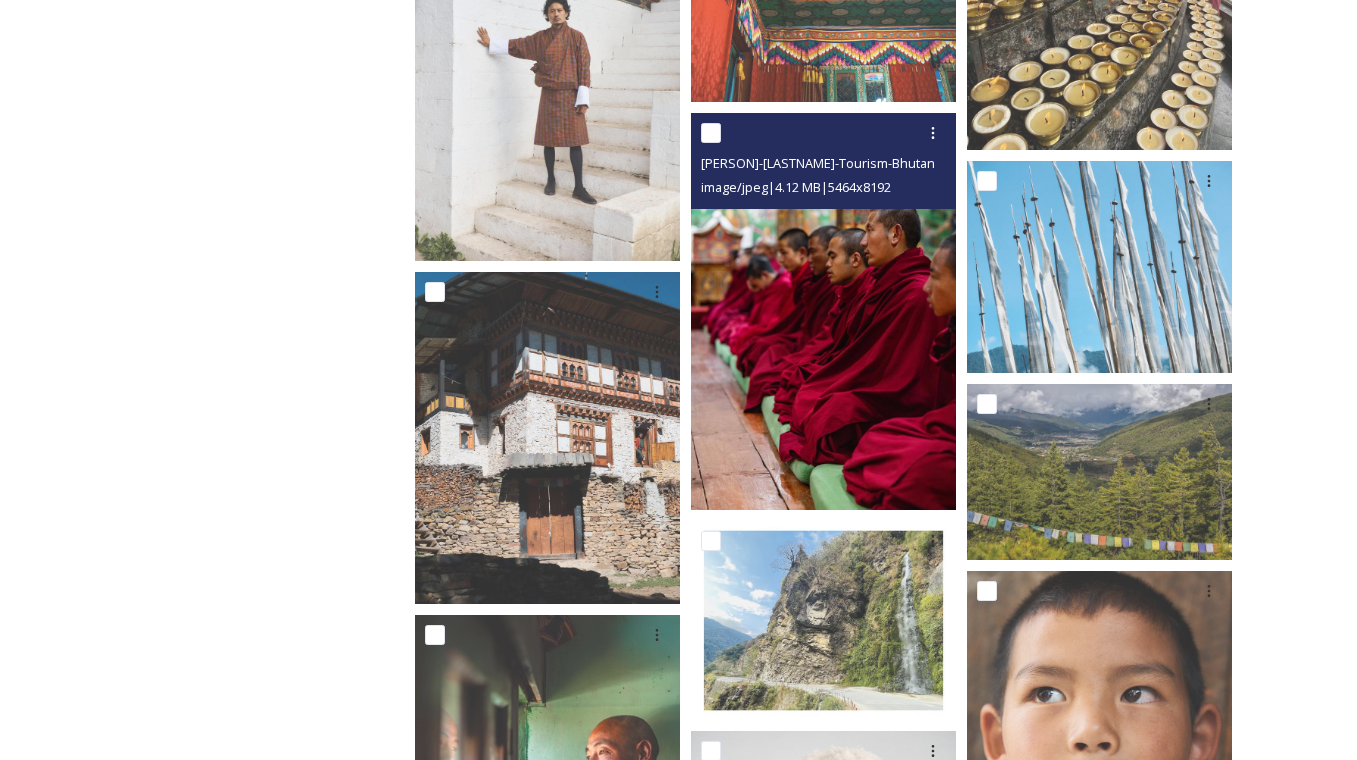 click at bounding box center (823, 311) 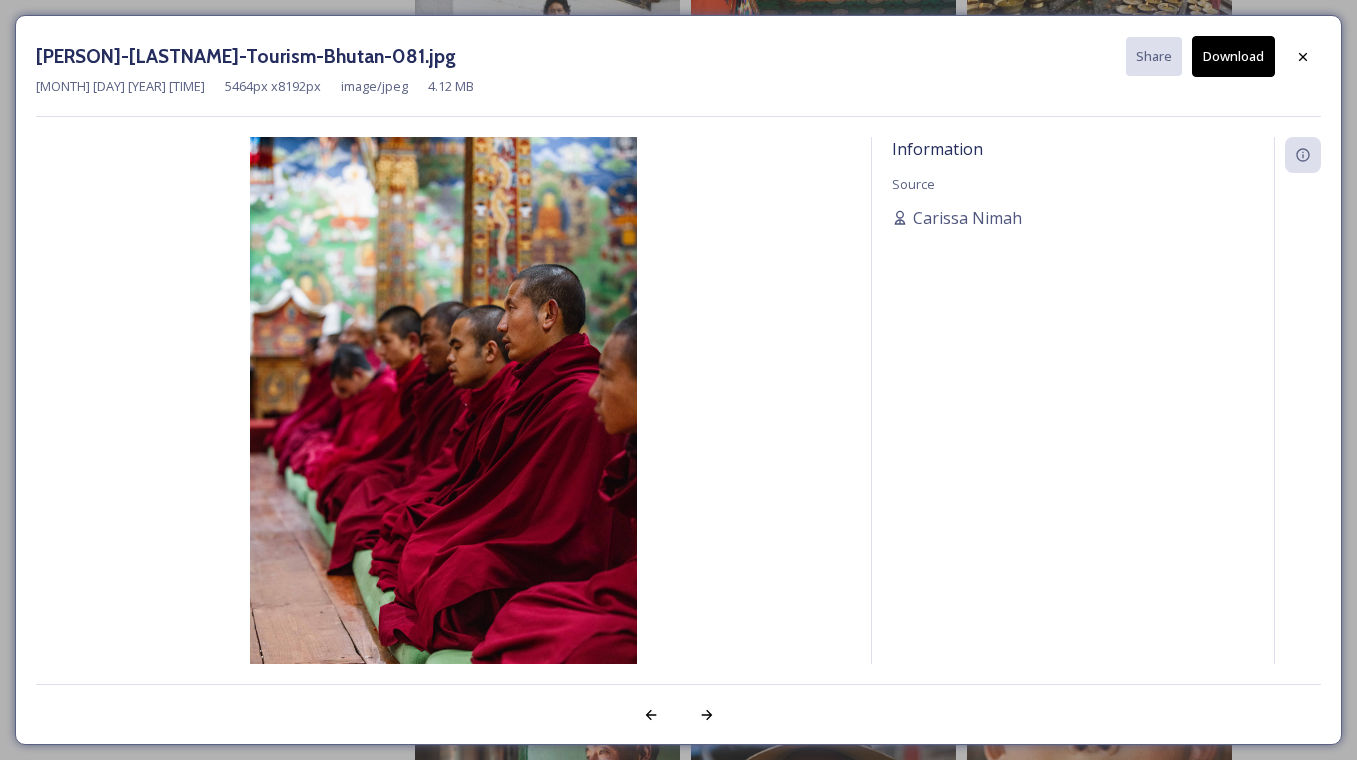 click on "Download" at bounding box center (1233, 56) 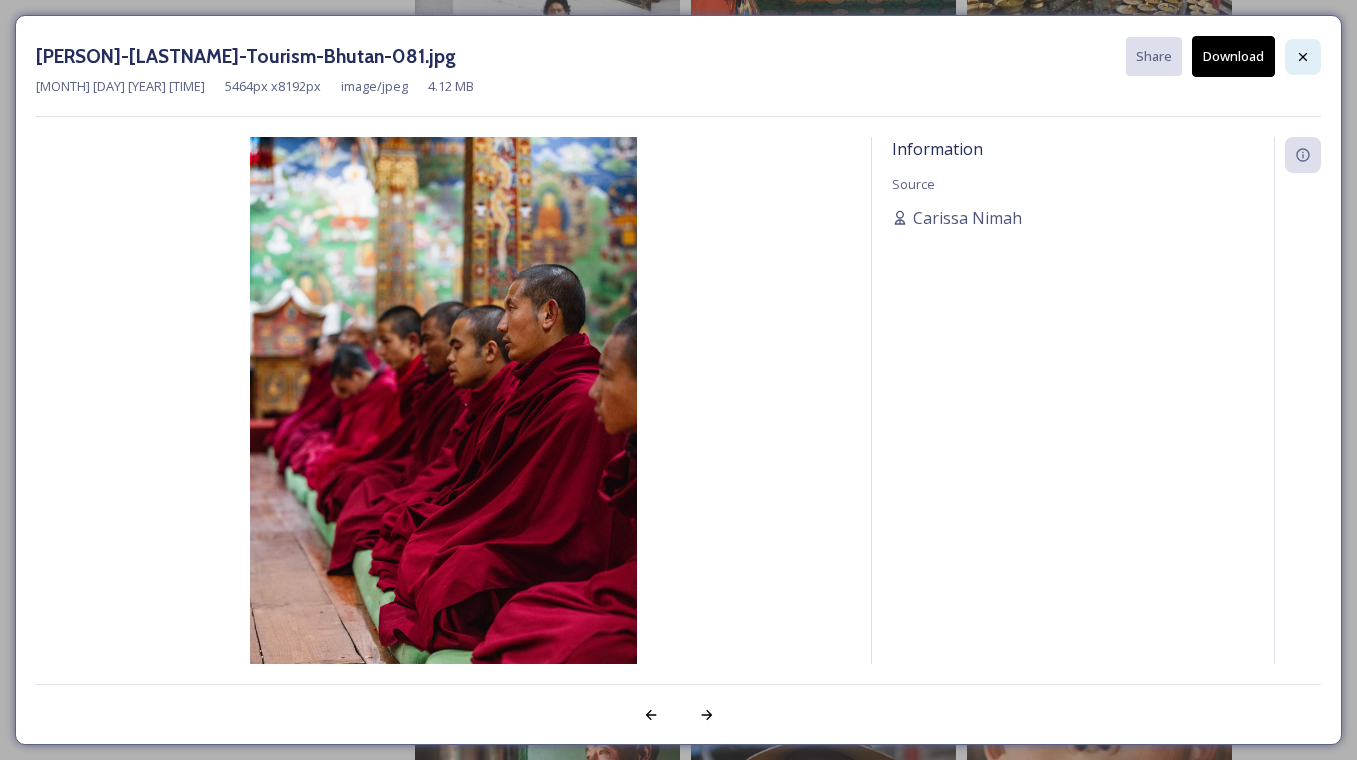 click 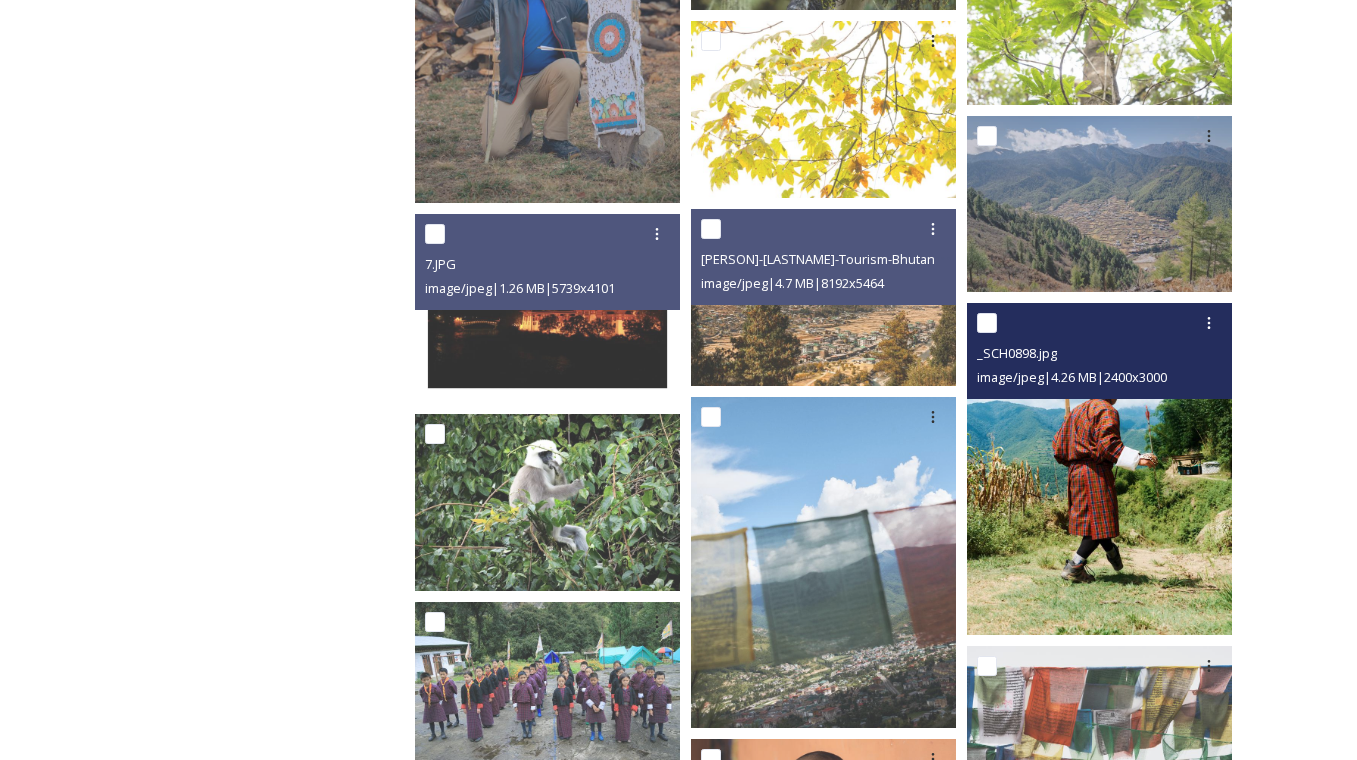 scroll, scrollTop: 28916, scrollLeft: 0, axis: vertical 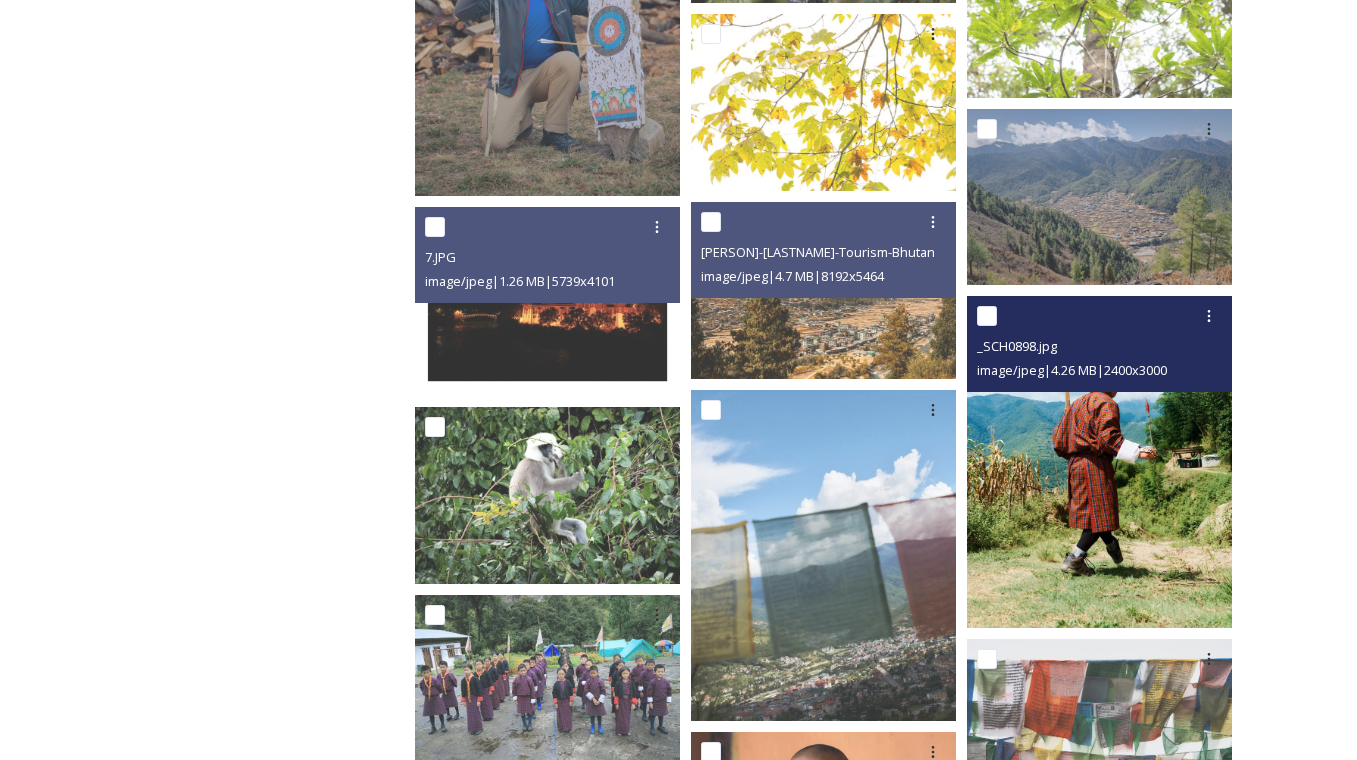 click at bounding box center [1099, 461] 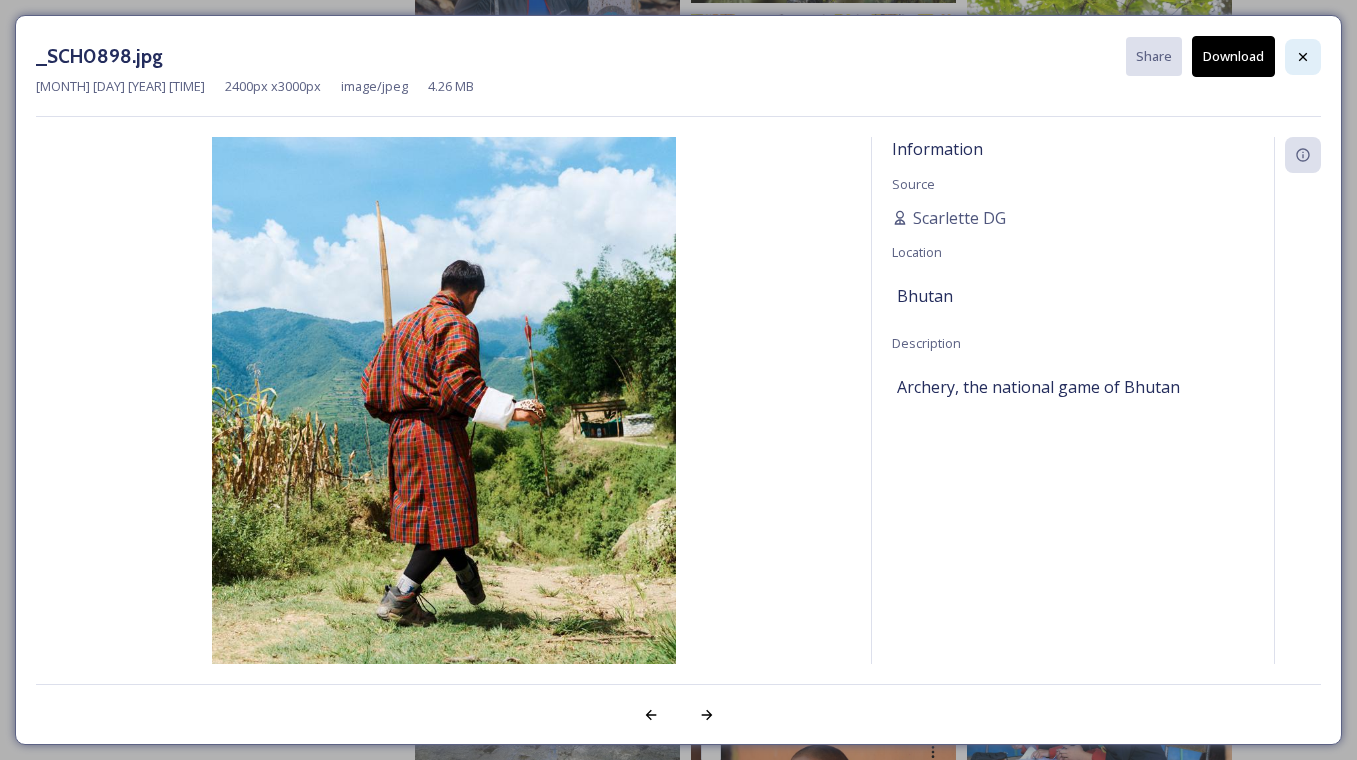 click 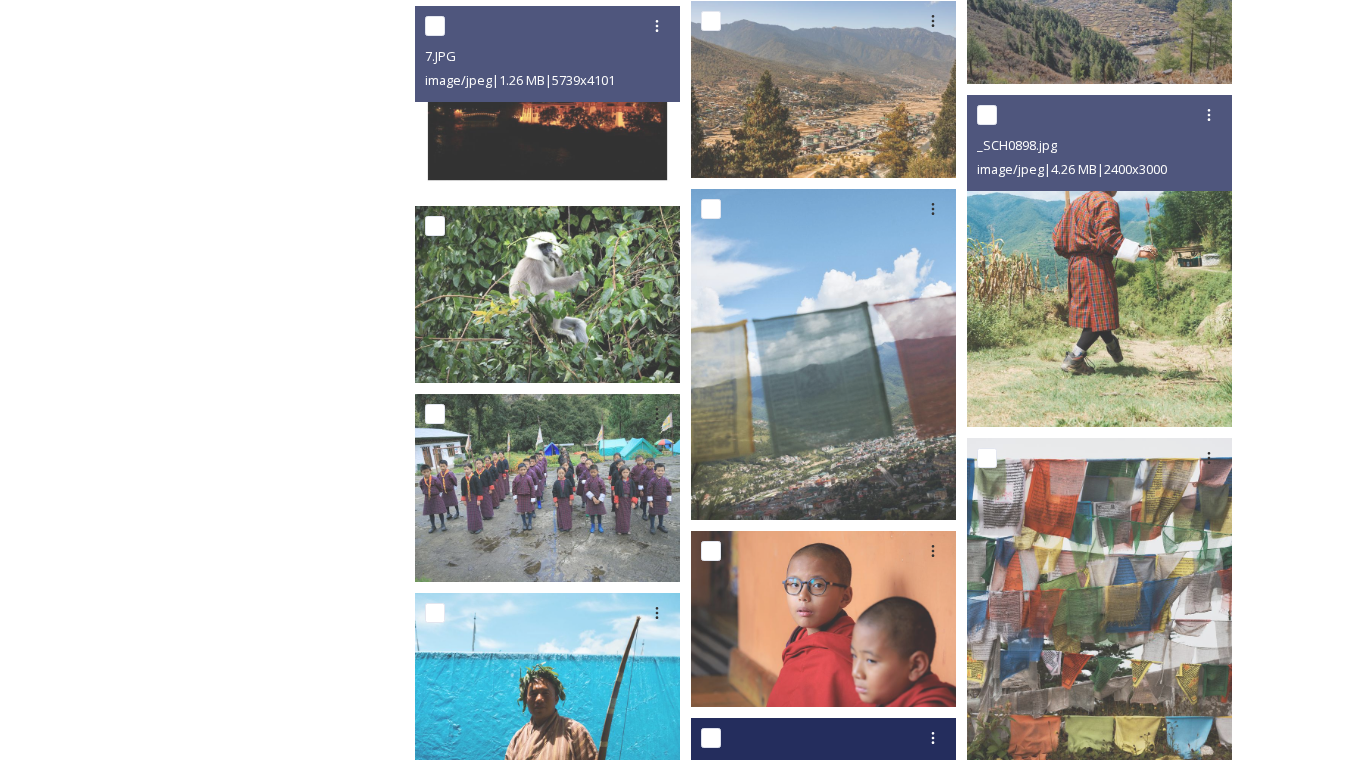 scroll, scrollTop: 29086, scrollLeft: 0, axis: vertical 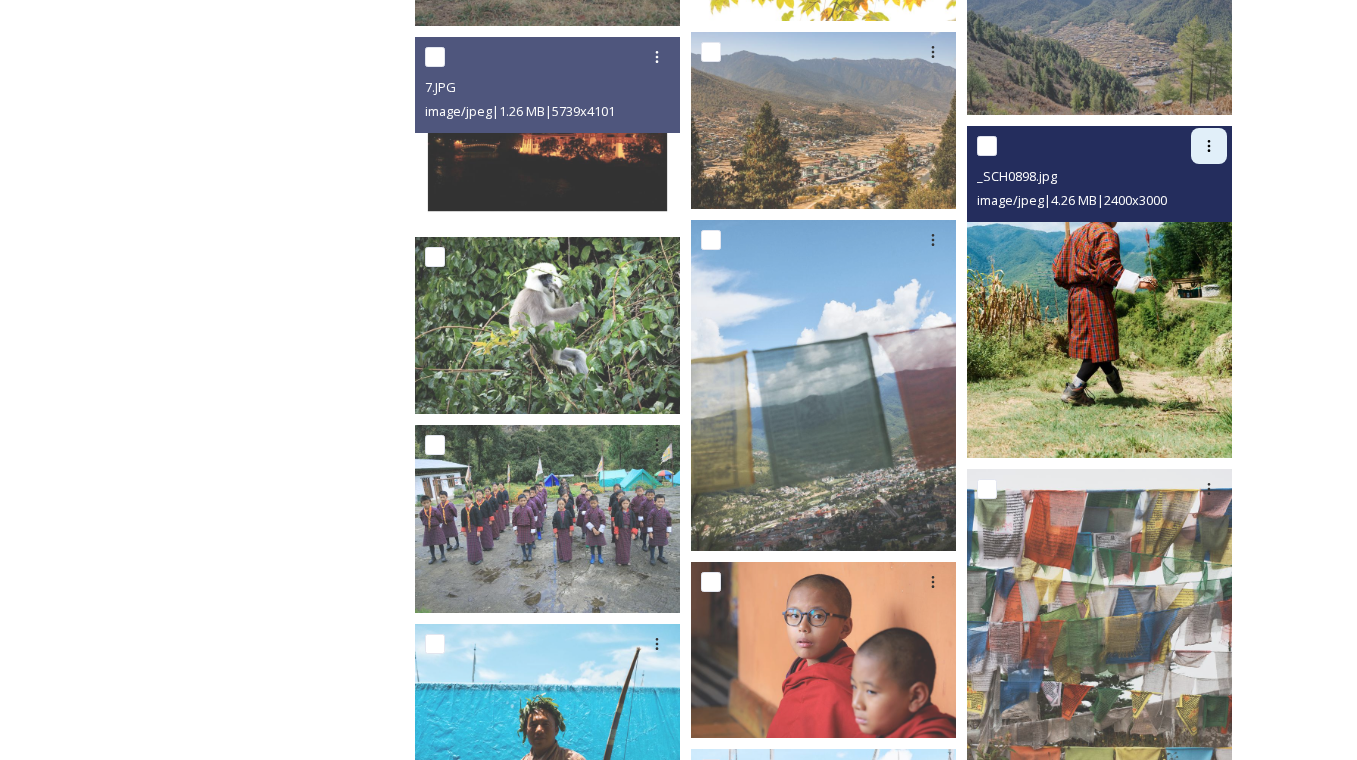 click 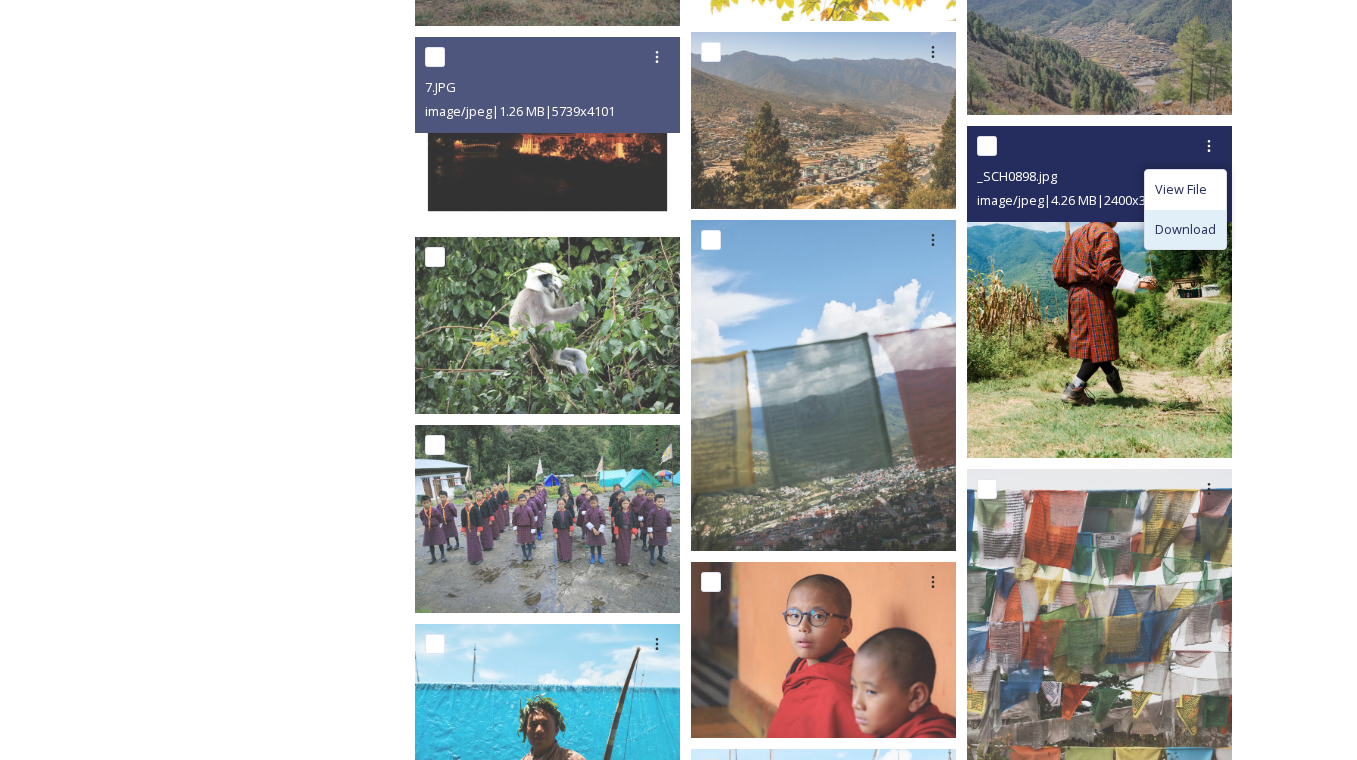 click on "Download" at bounding box center (1185, 229) 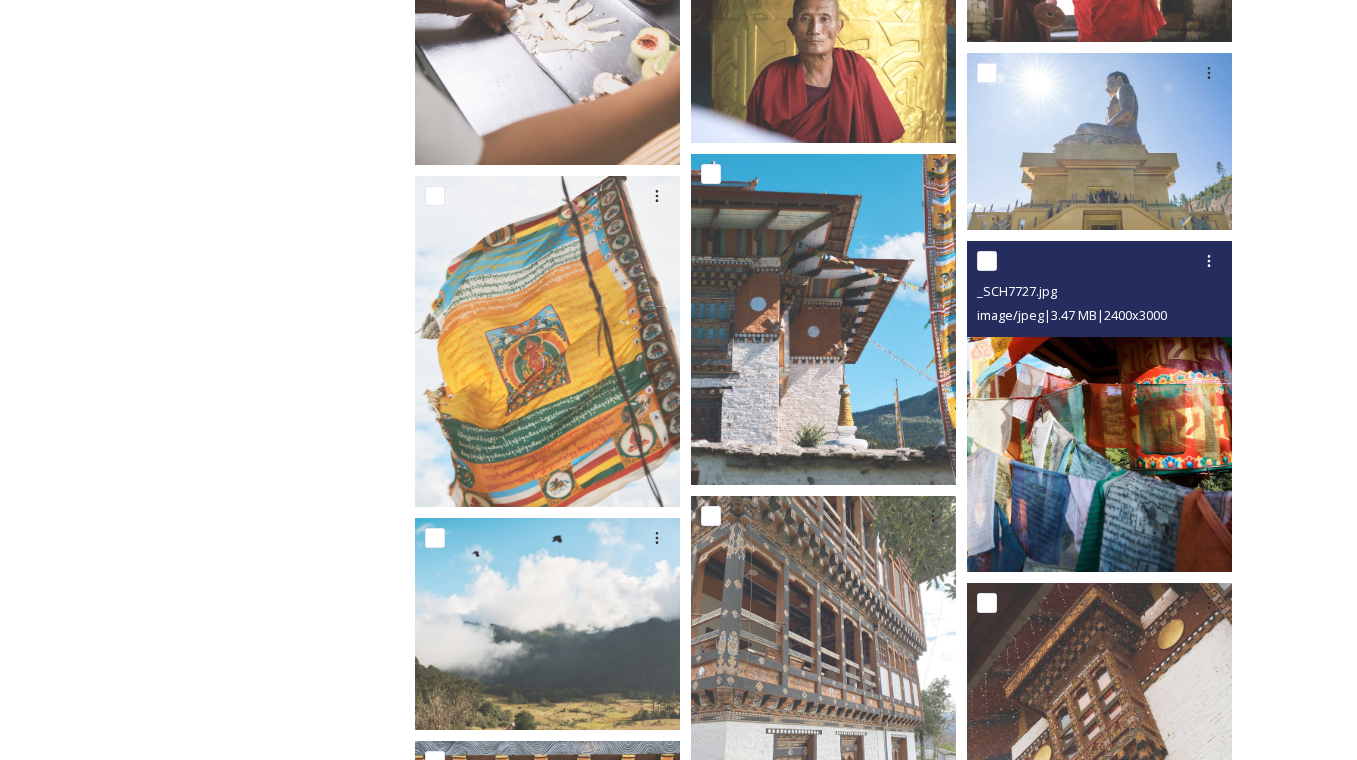 scroll, scrollTop: 30220, scrollLeft: 0, axis: vertical 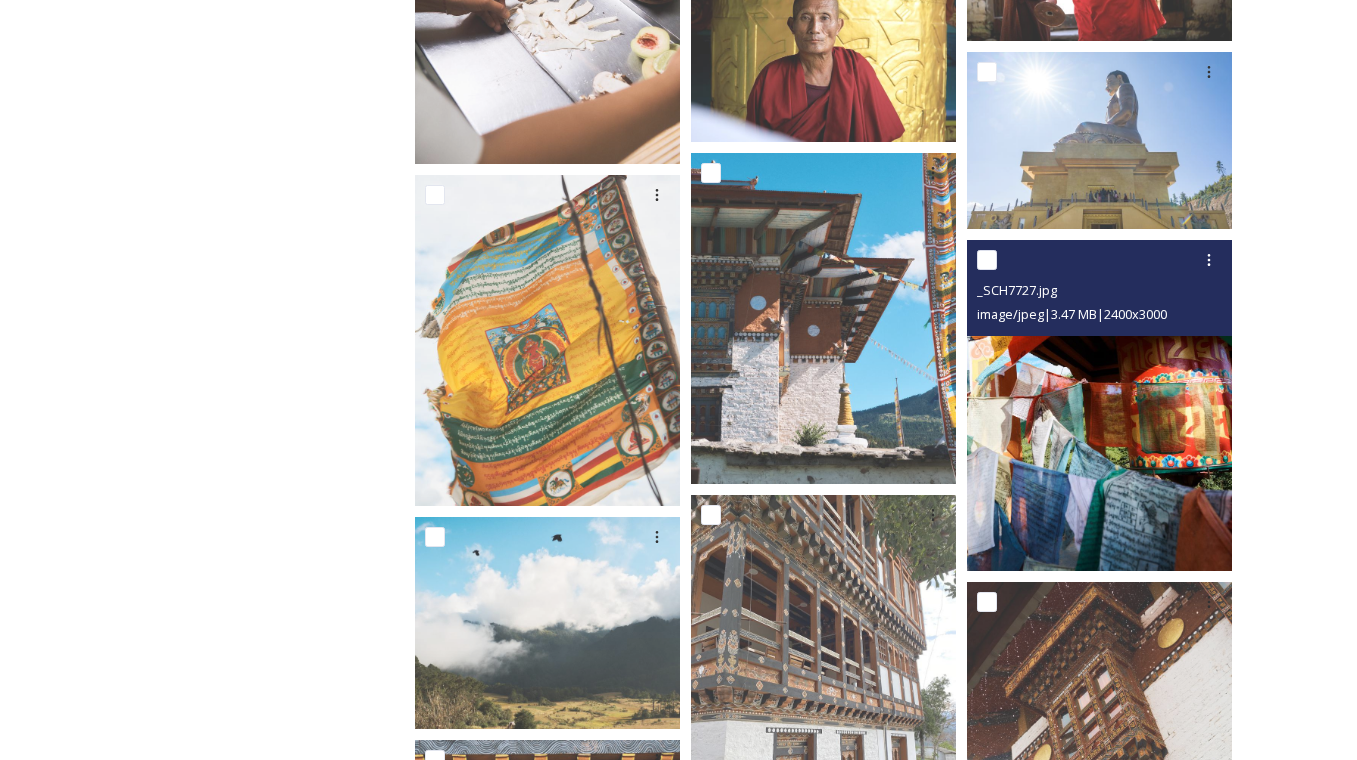 click at bounding box center (1099, 405) 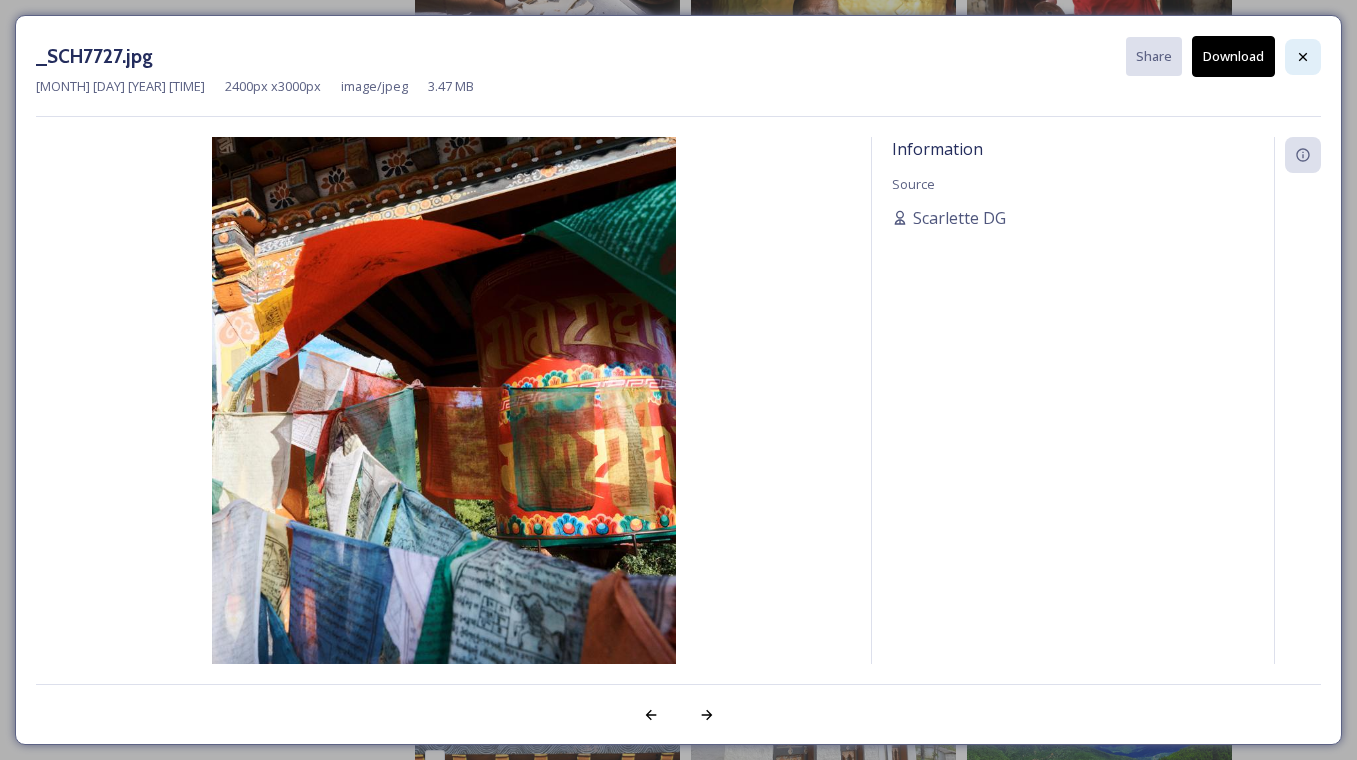 click 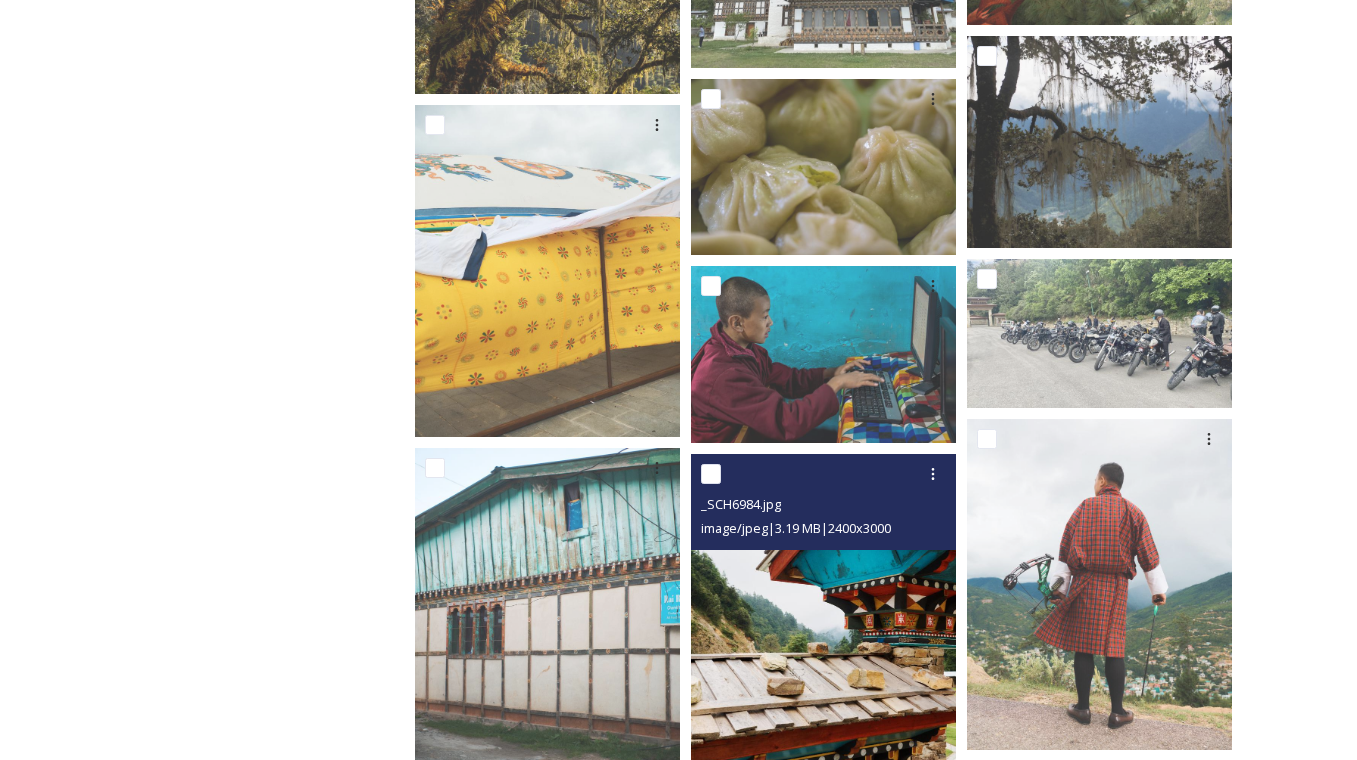 scroll, scrollTop: 31734, scrollLeft: 0, axis: vertical 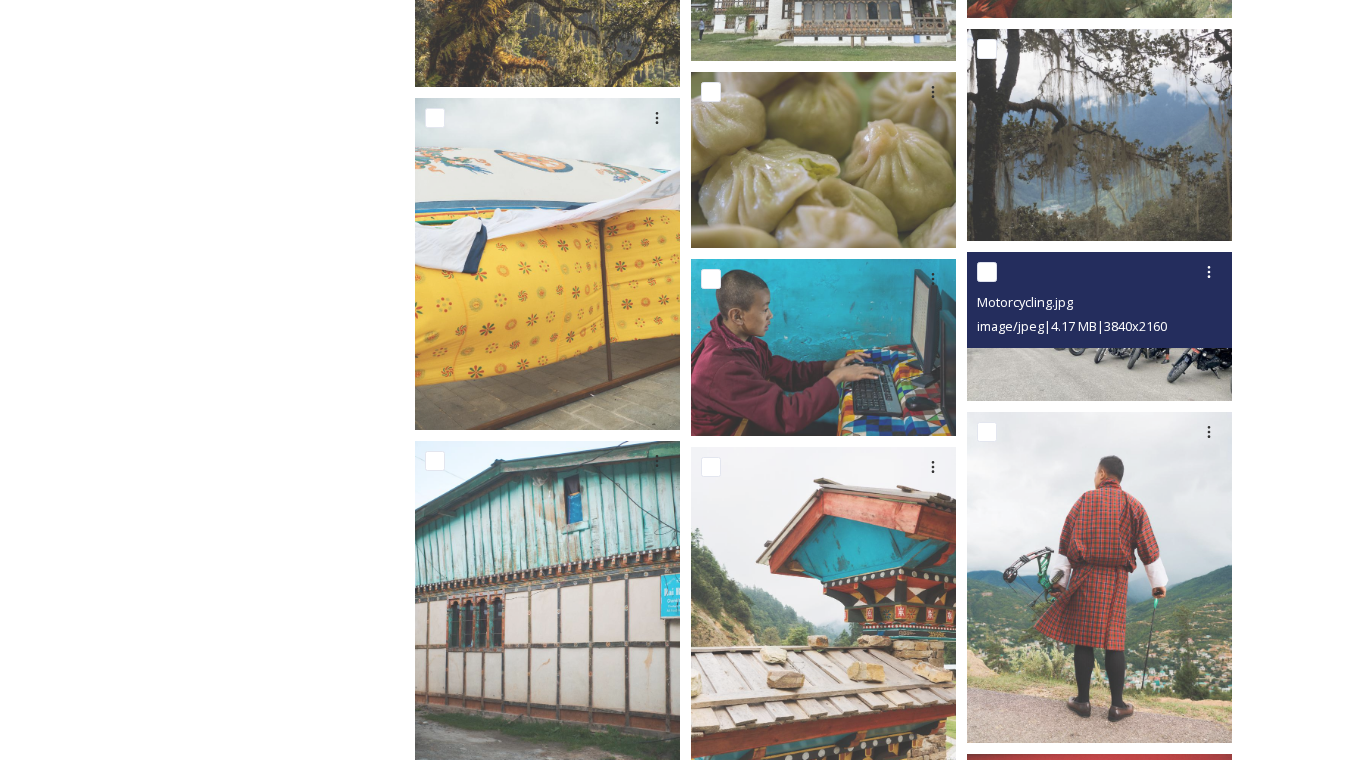 click at bounding box center [1099, 326] 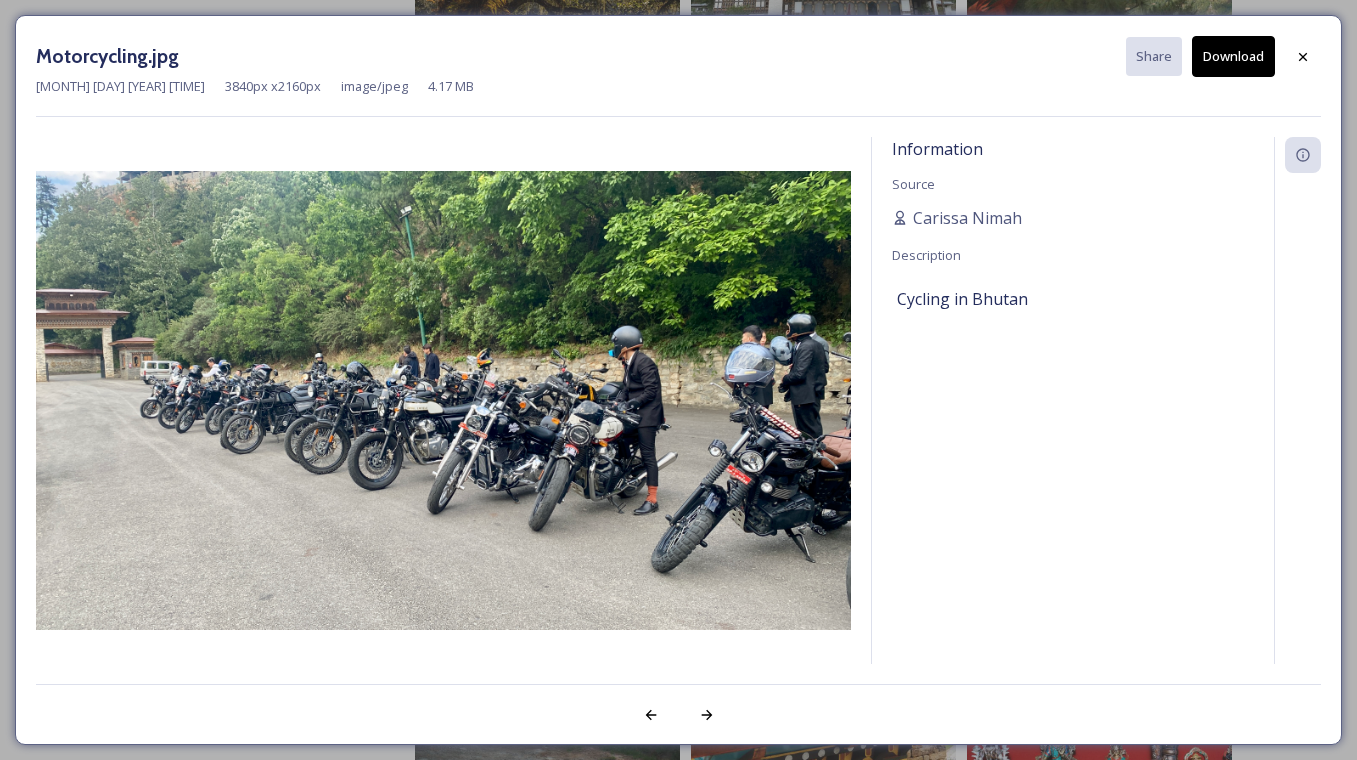 click on "Download" at bounding box center [1233, 56] 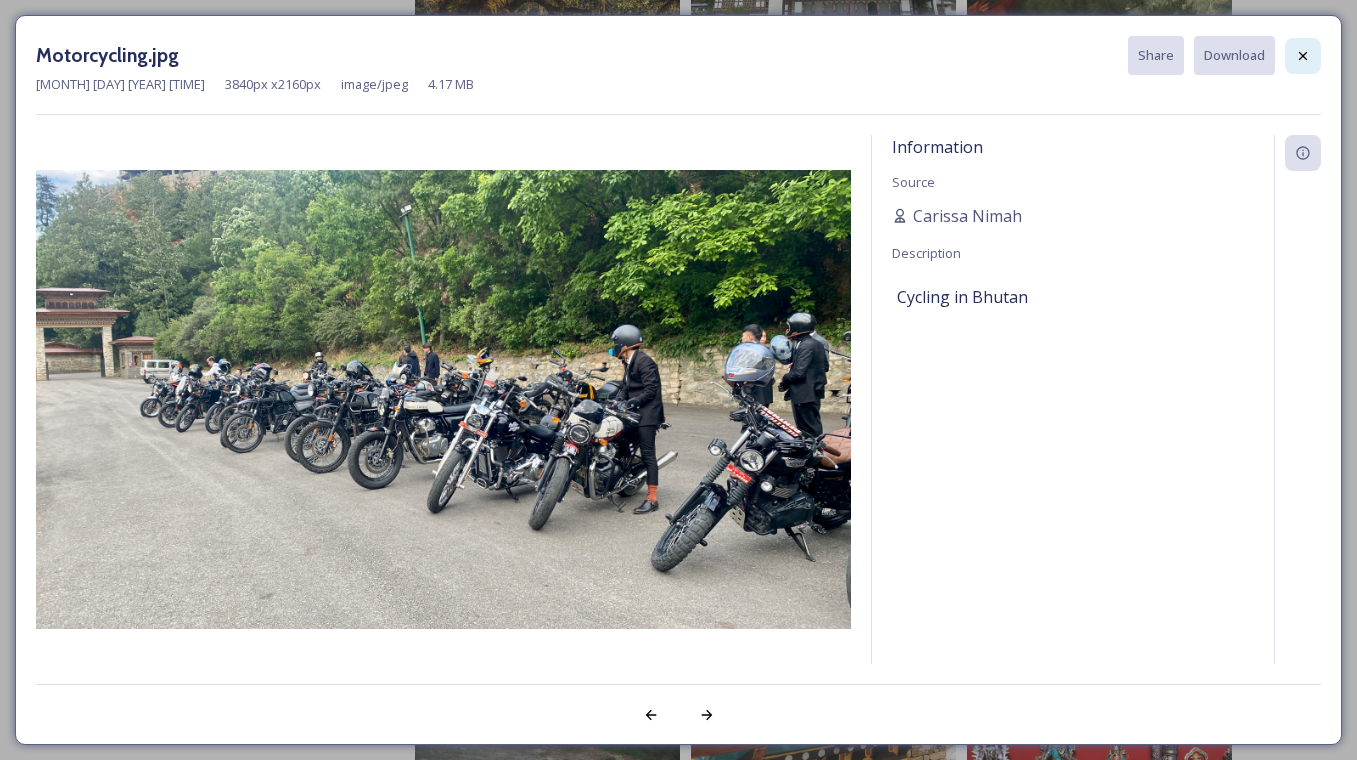 click 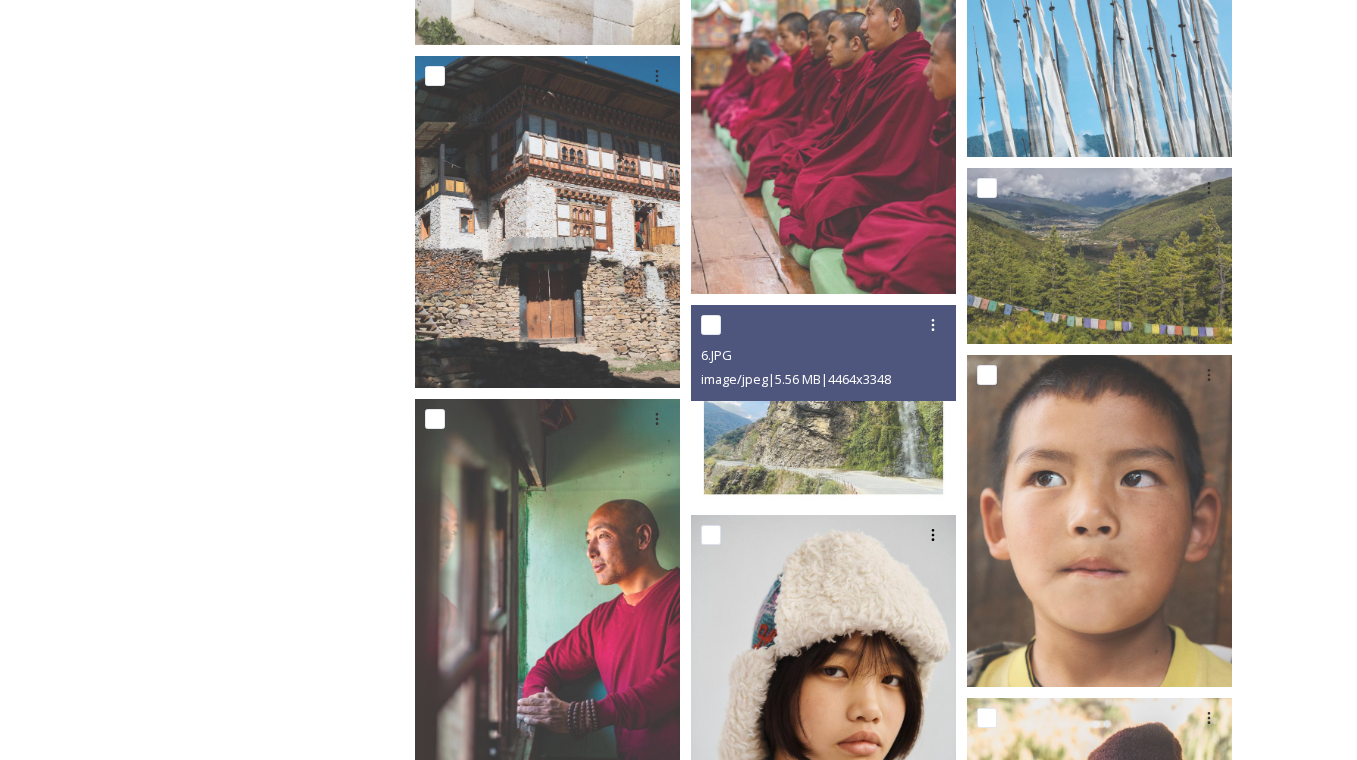 scroll, scrollTop: 26571, scrollLeft: 0, axis: vertical 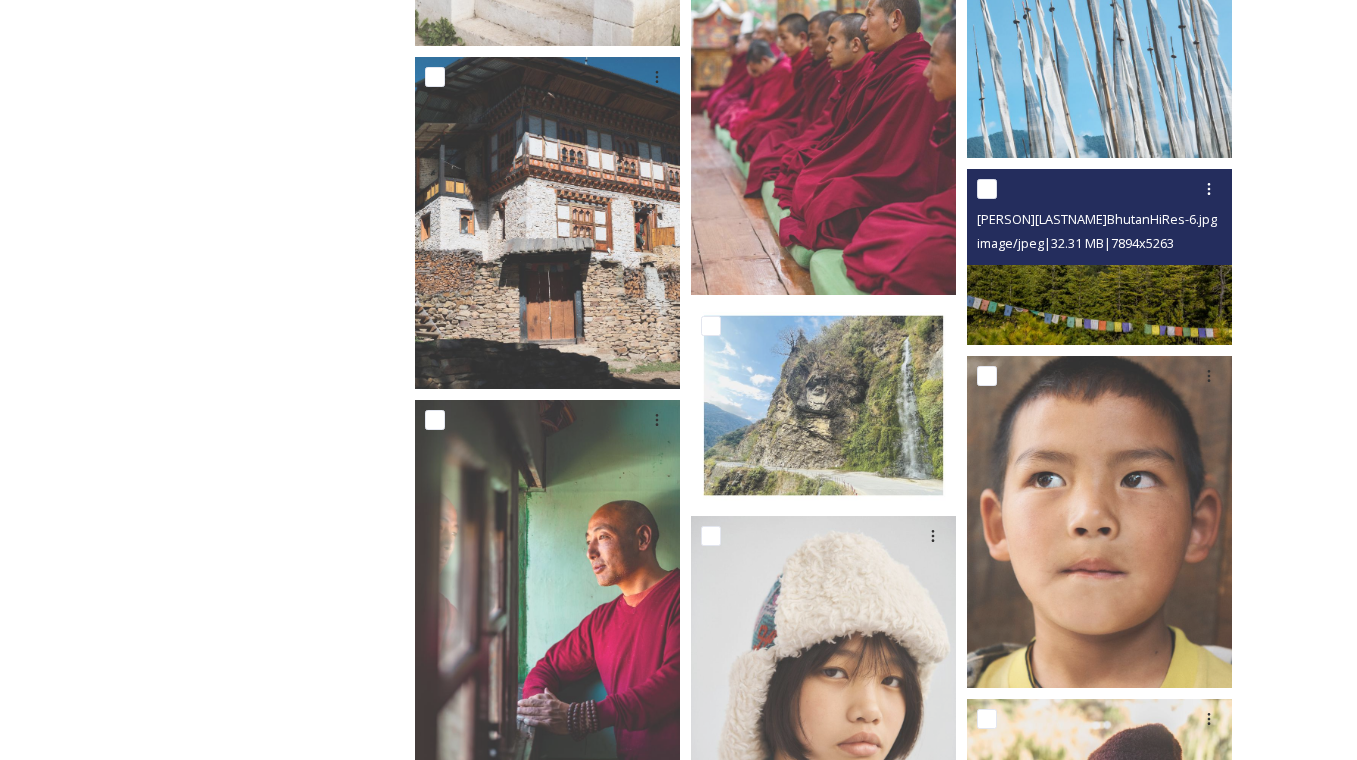 click at bounding box center (1099, 257) 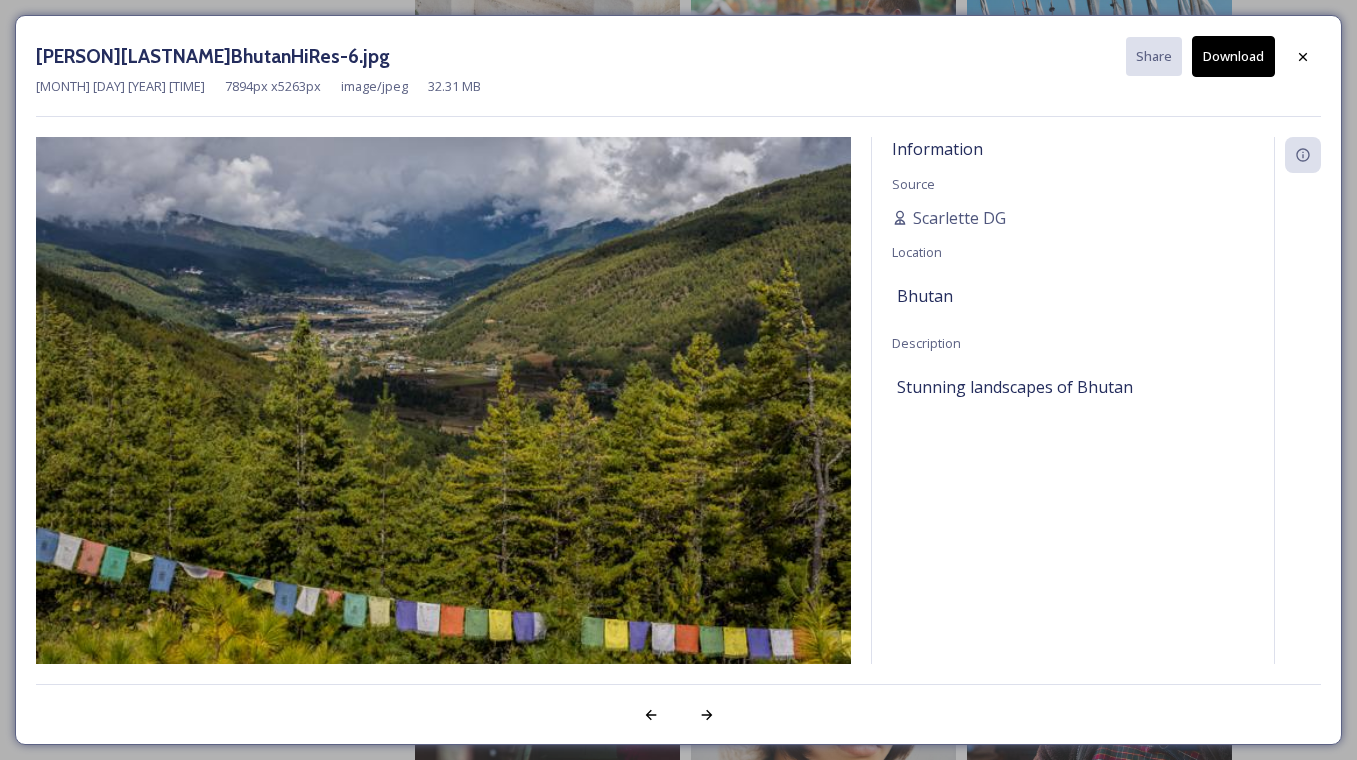 click on "Download" at bounding box center (1233, 56) 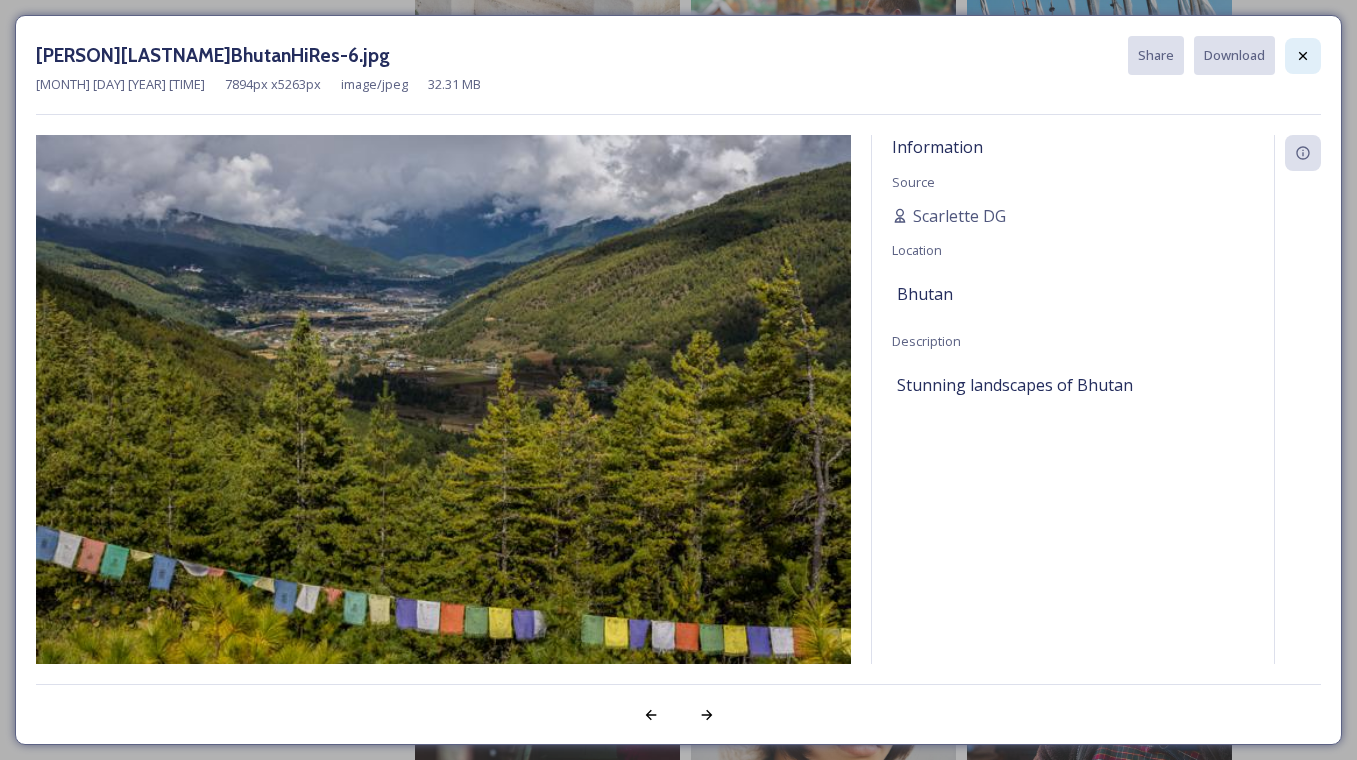 click 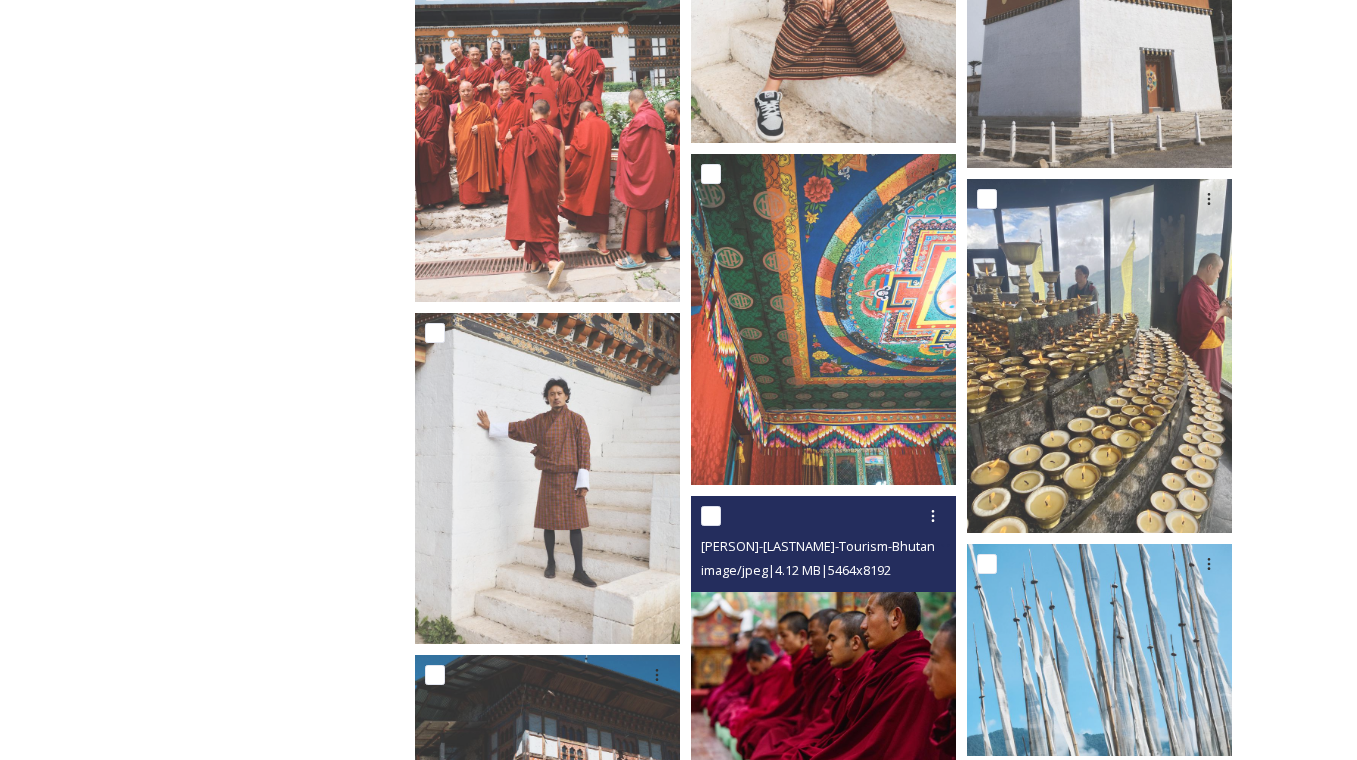 scroll, scrollTop: 25970, scrollLeft: 0, axis: vertical 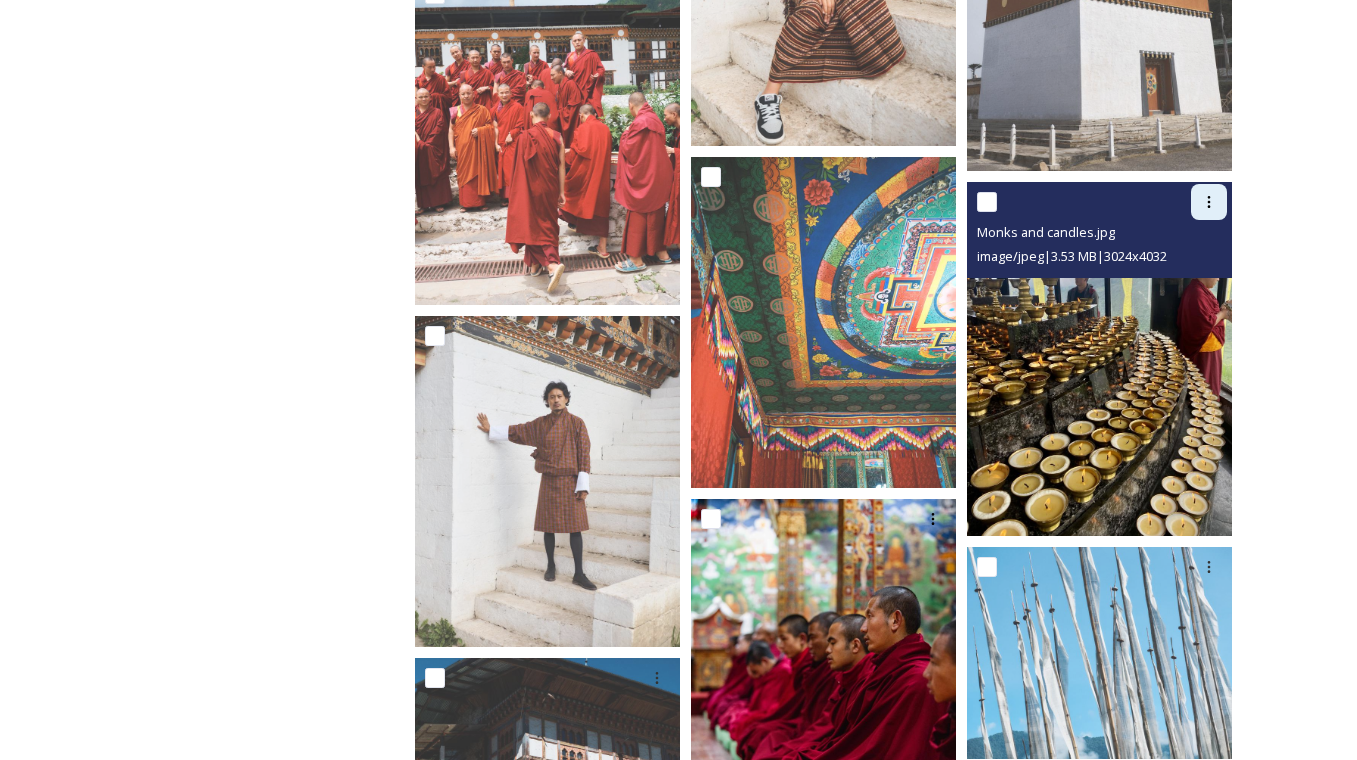 click 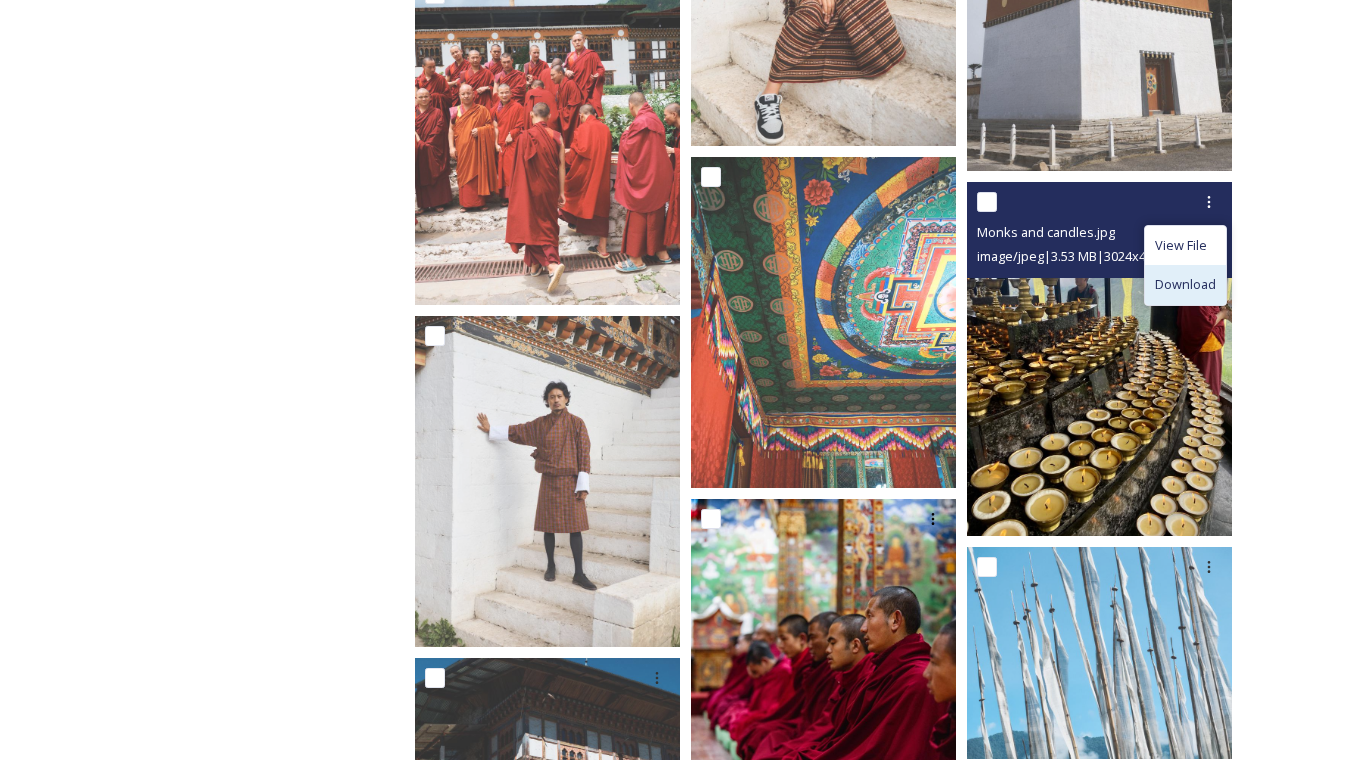 click on "Download" at bounding box center [1185, 284] 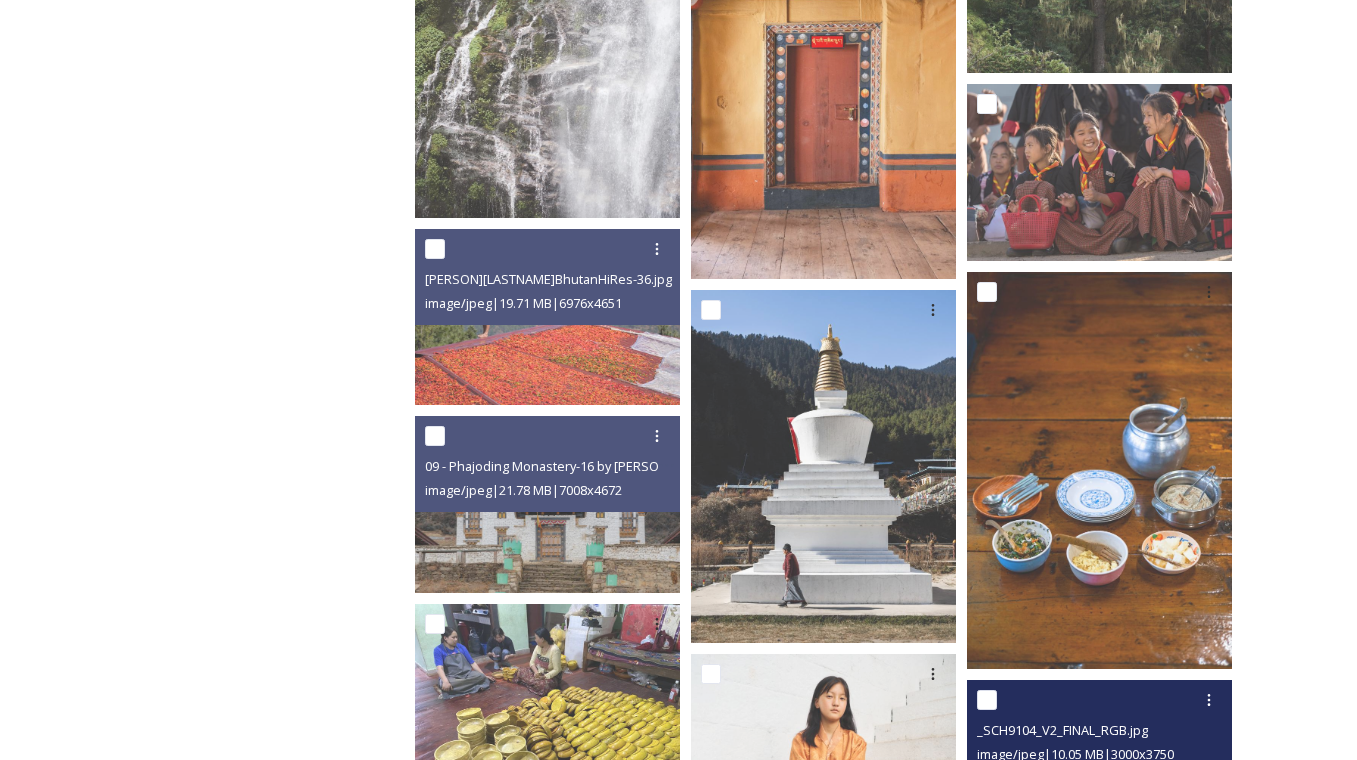 scroll, scrollTop: 25128, scrollLeft: 0, axis: vertical 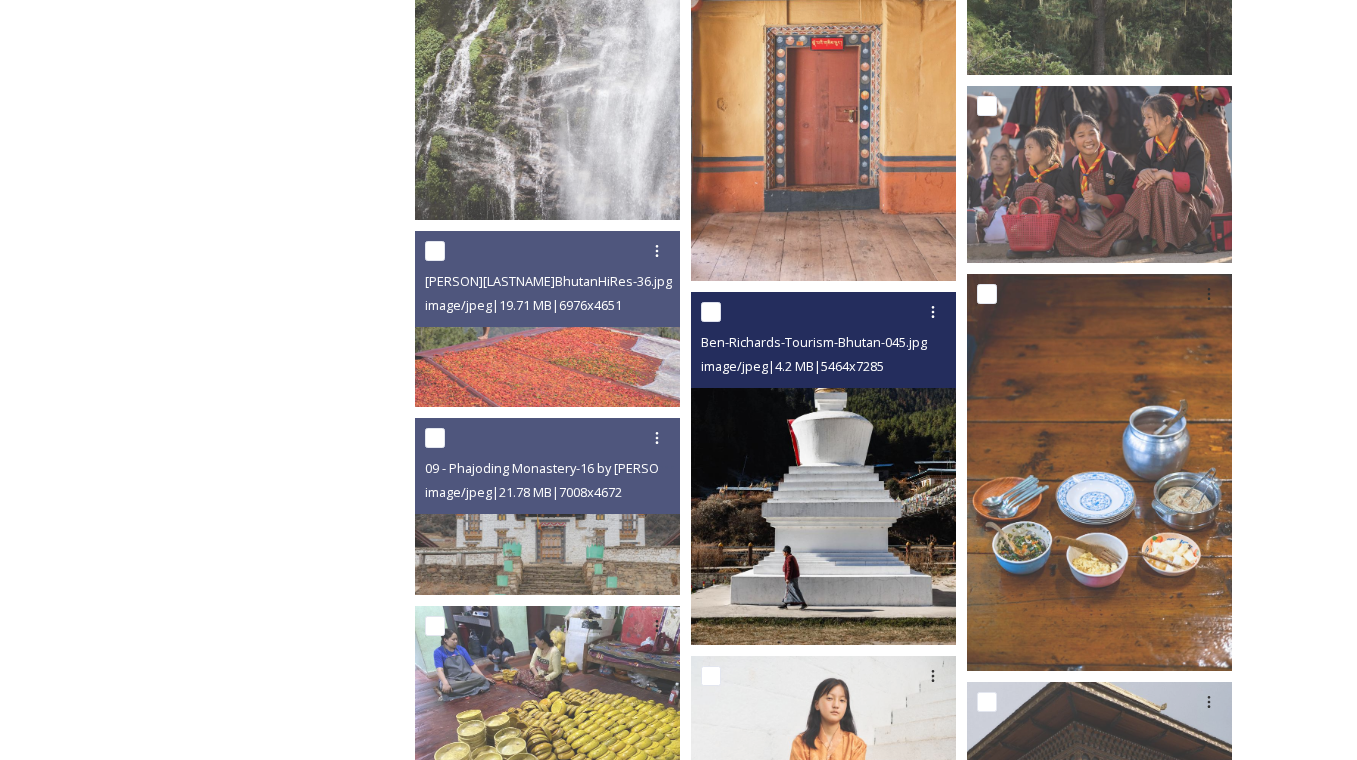 click at bounding box center (823, 468) 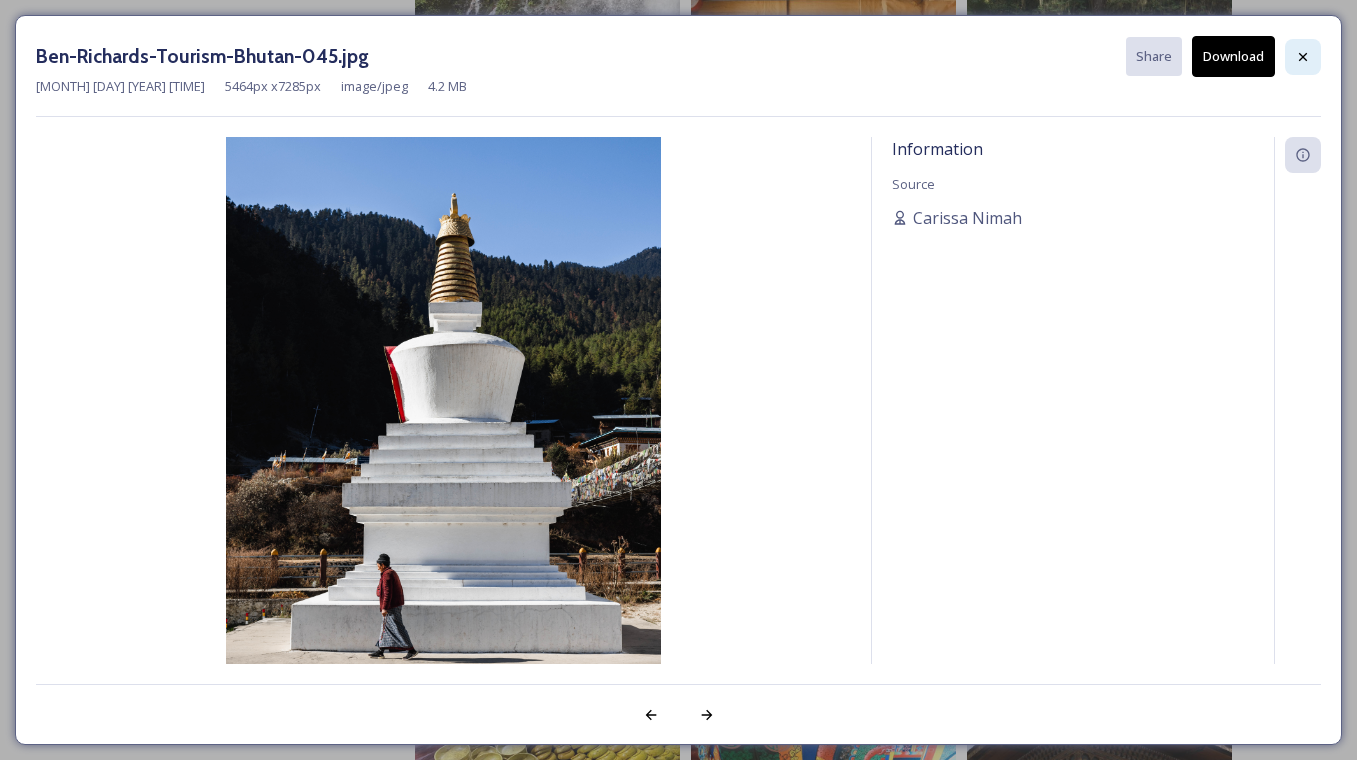 click 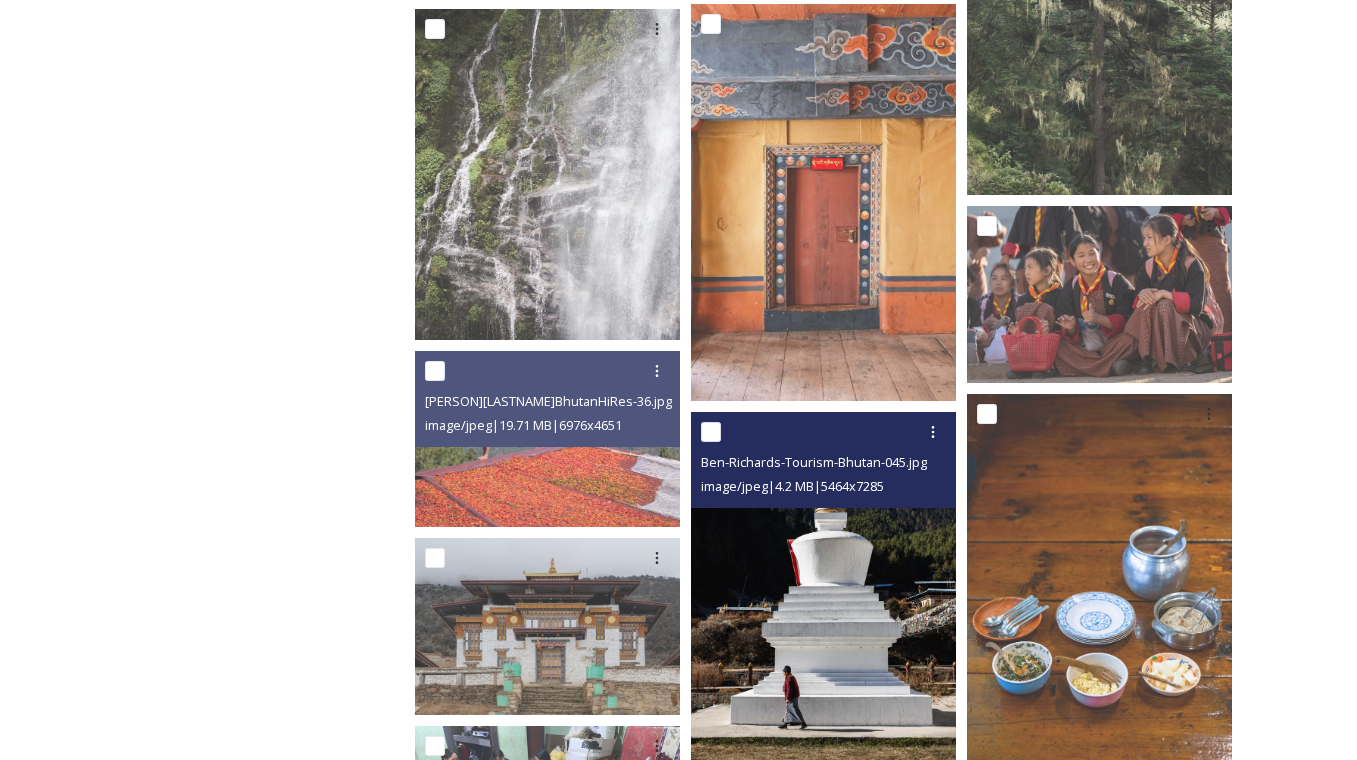 scroll, scrollTop: 24968, scrollLeft: 0, axis: vertical 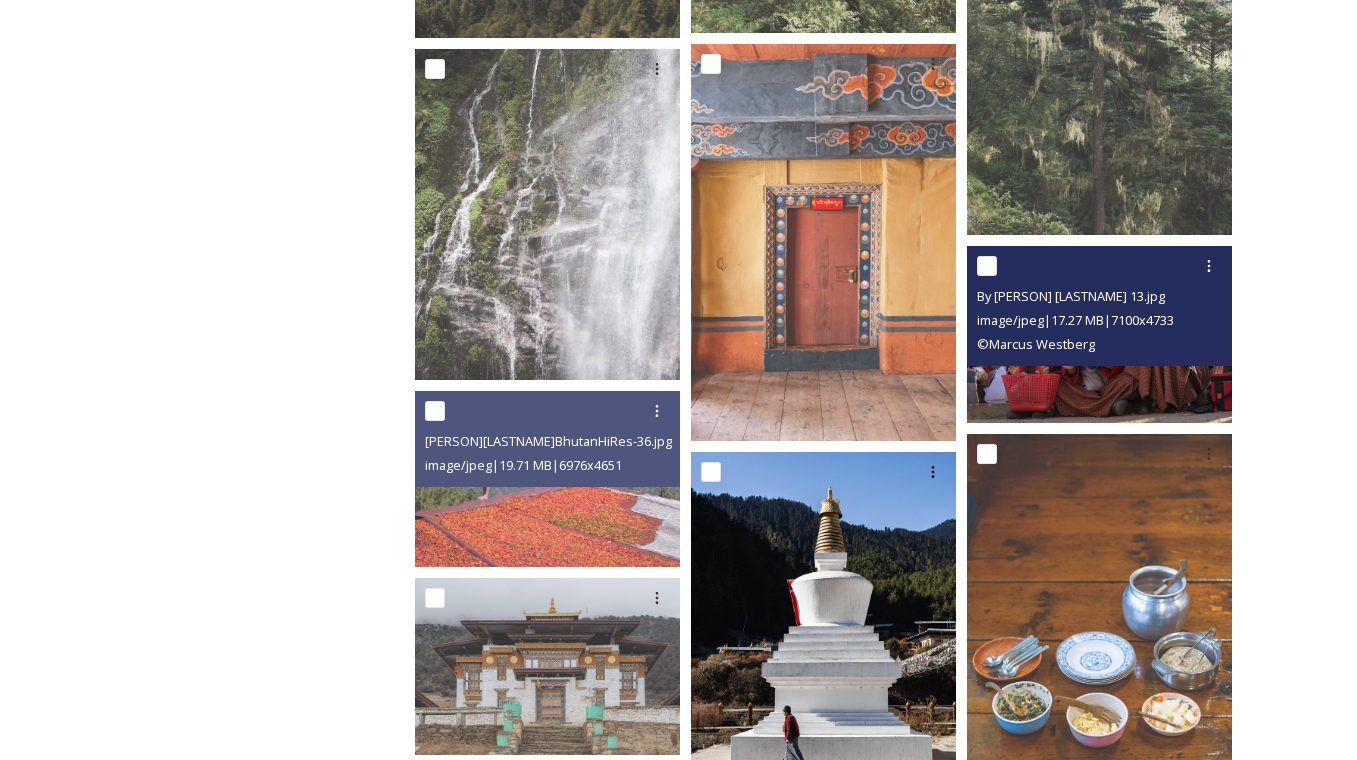 click at bounding box center [1099, 334] 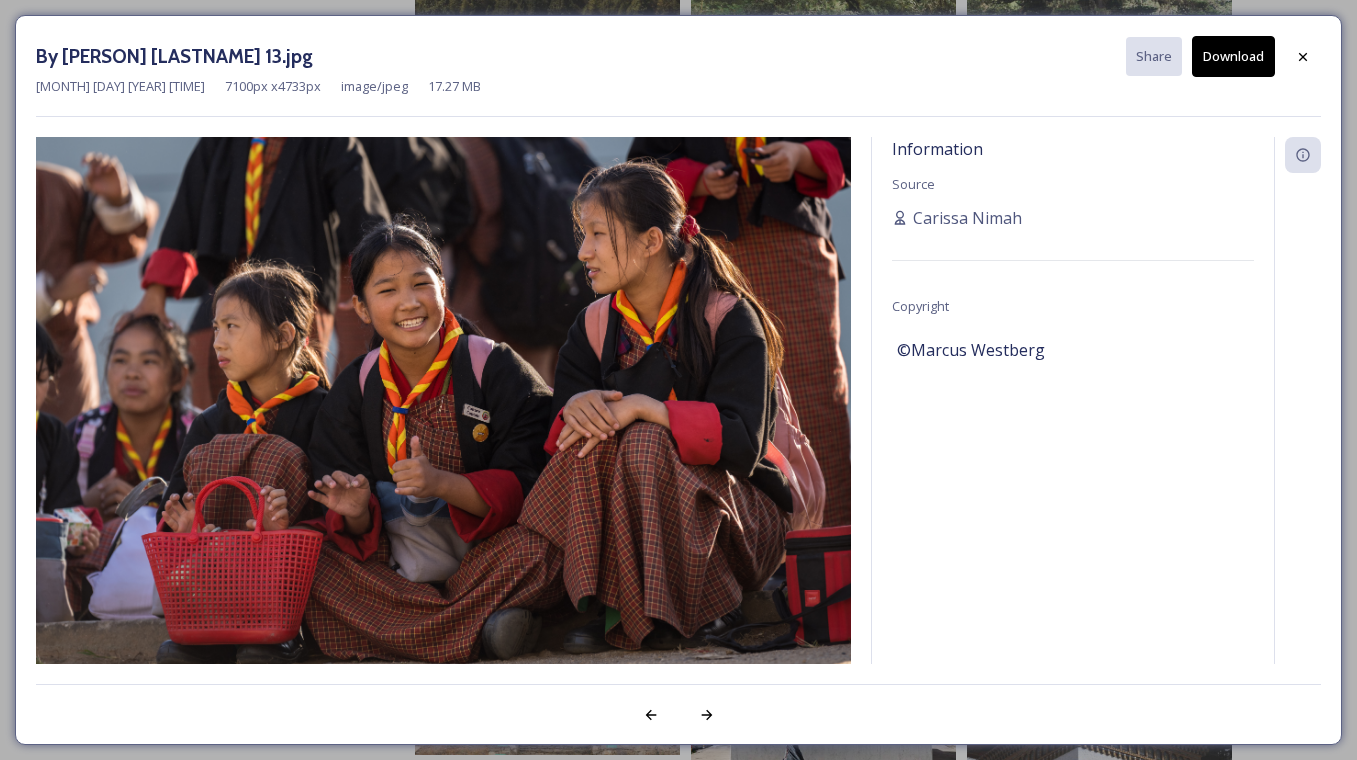 click on "Download" at bounding box center (1233, 56) 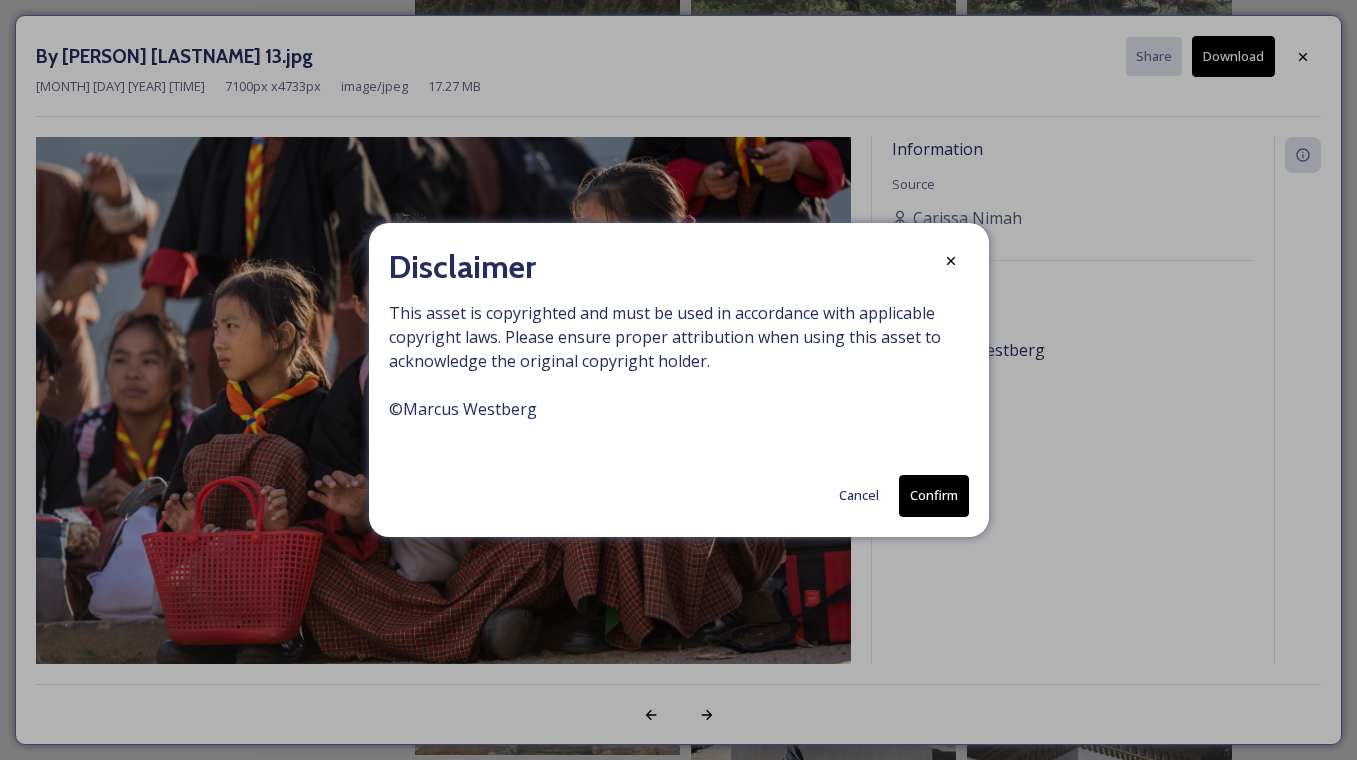 click on "Cancel" at bounding box center (859, 495) 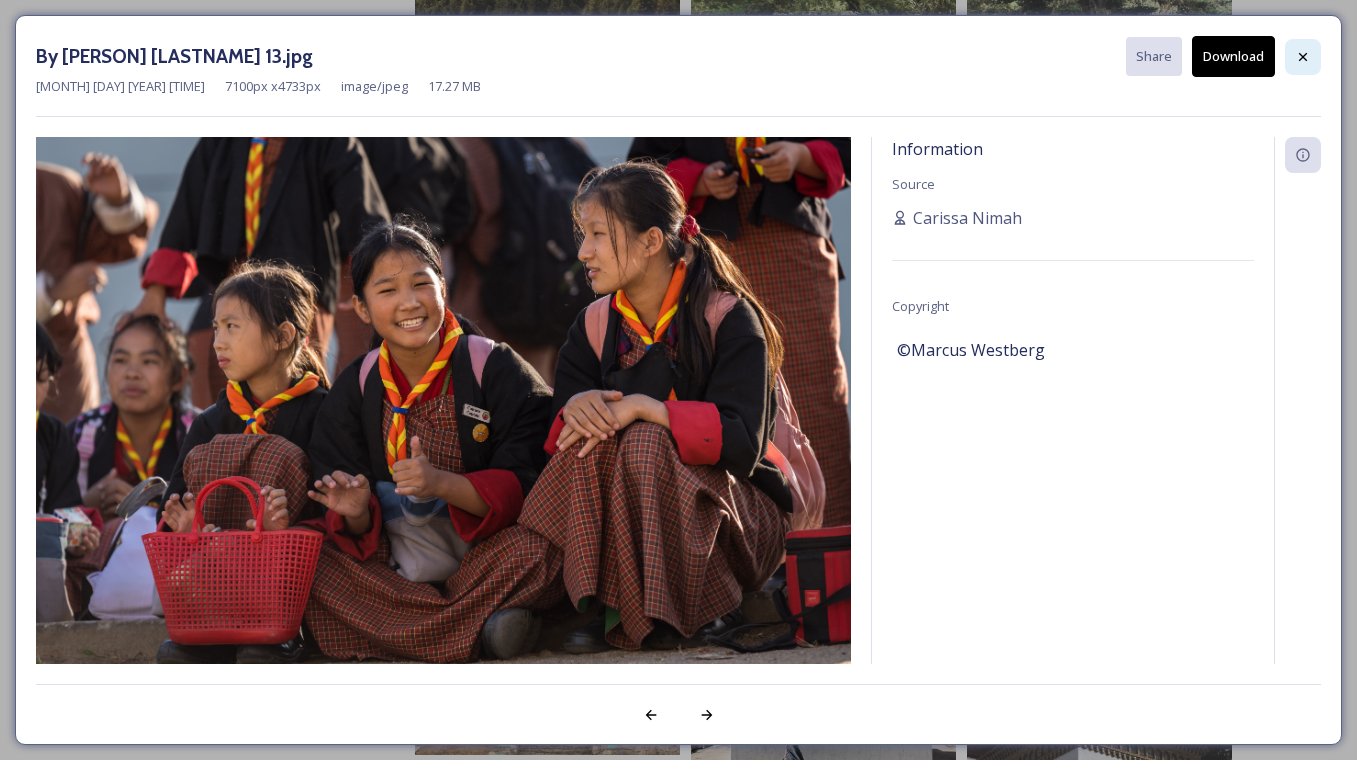 click 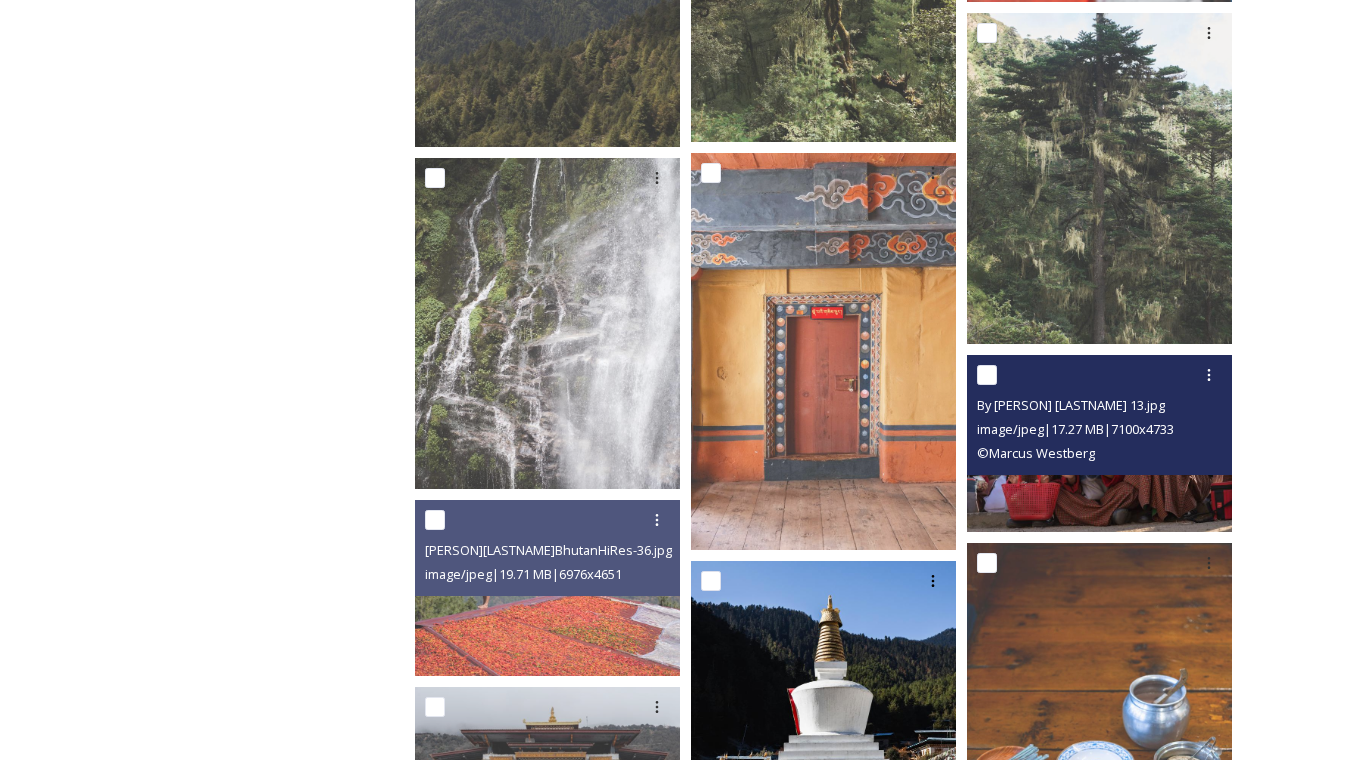 scroll, scrollTop: 24840, scrollLeft: 0, axis: vertical 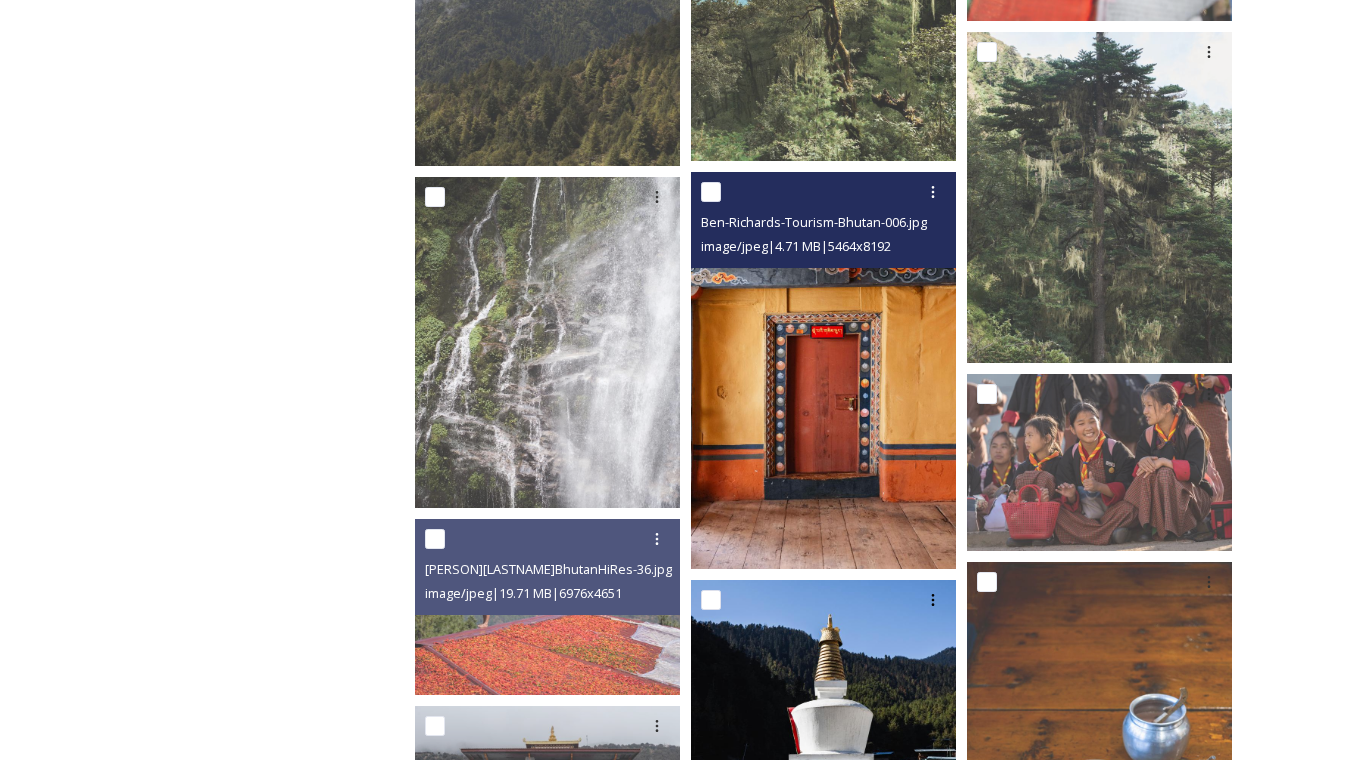 click at bounding box center (823, 370) 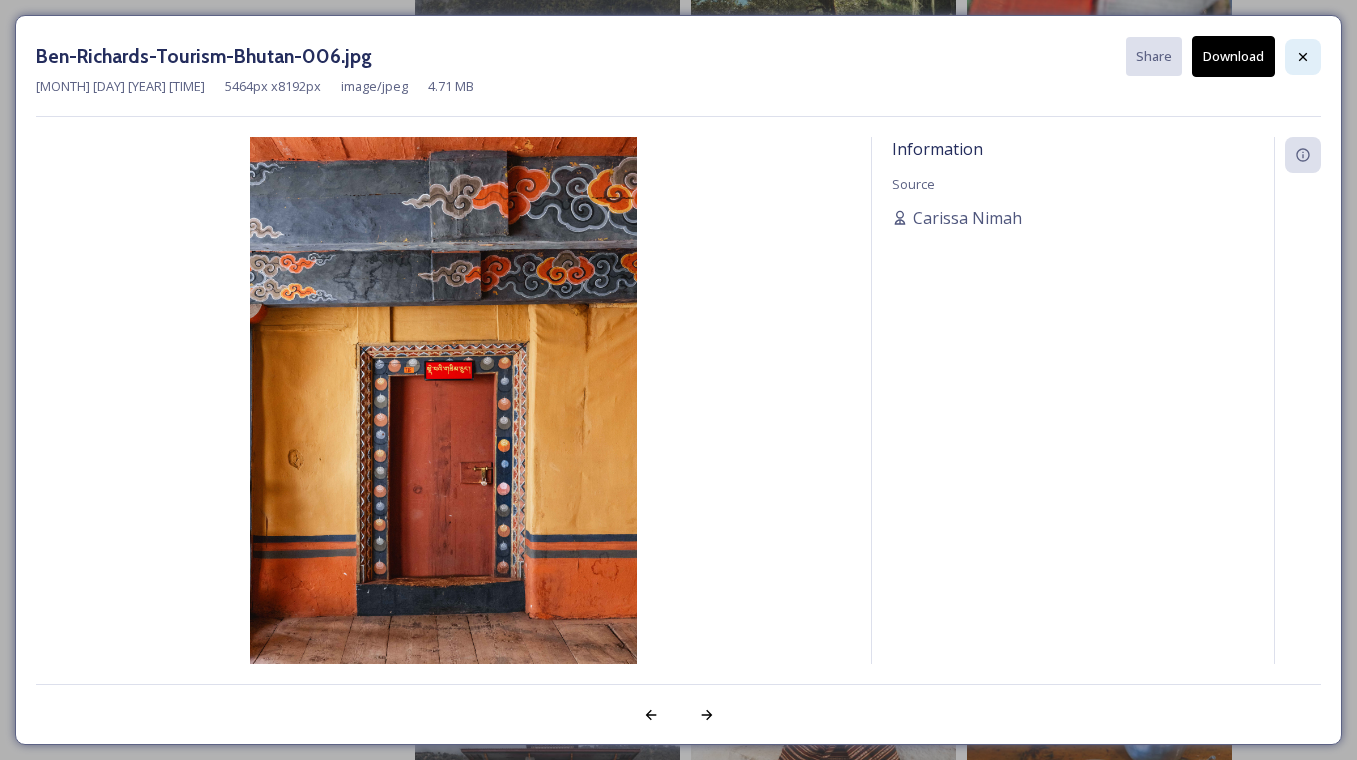 click 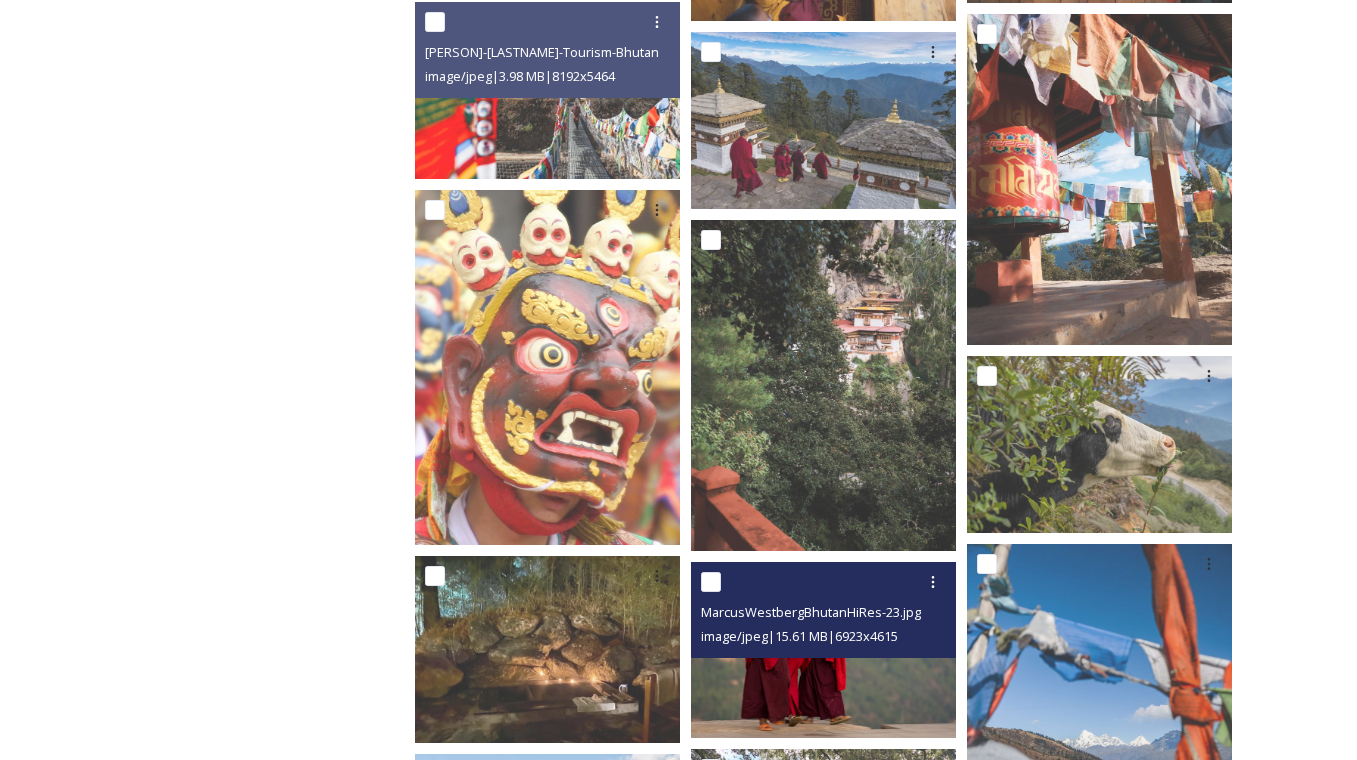 scroll, scrollTop: 23875, scrollLeft: 0, axis: vertical 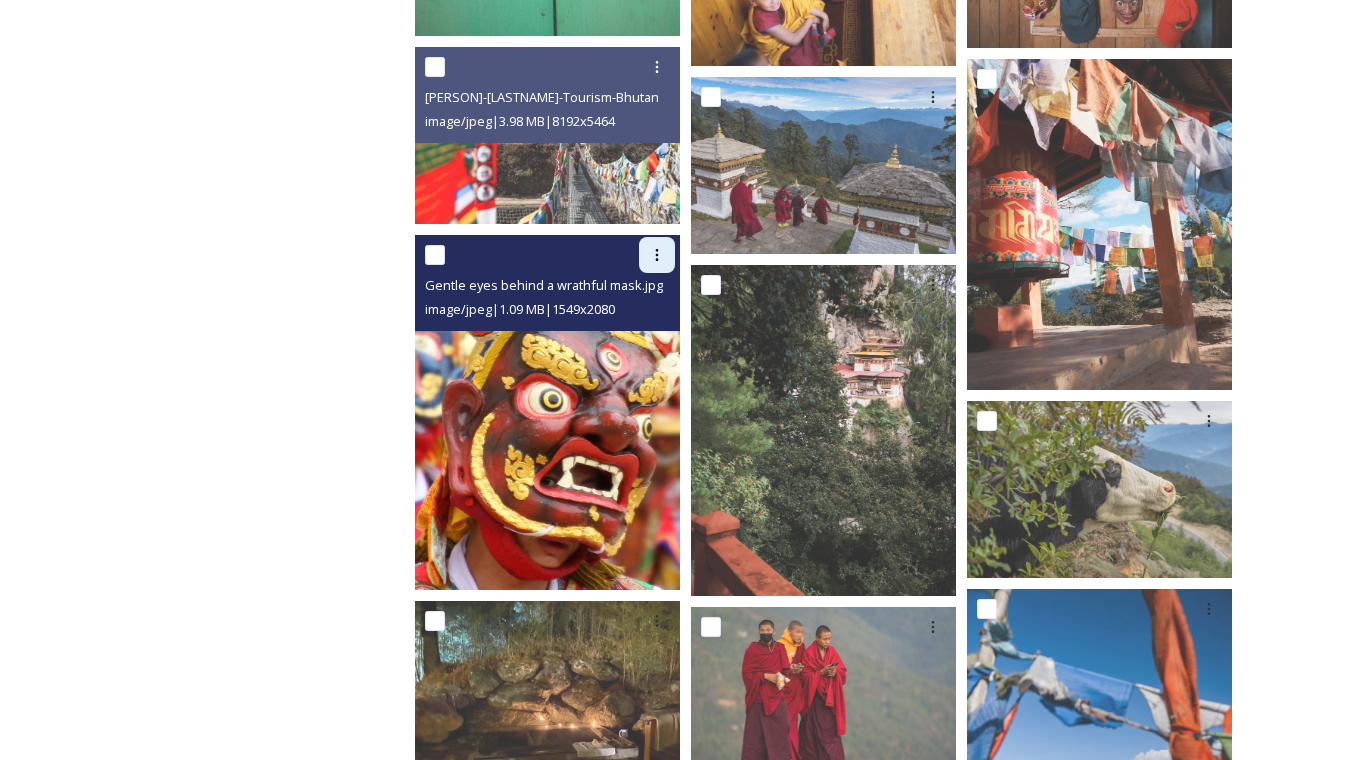 click 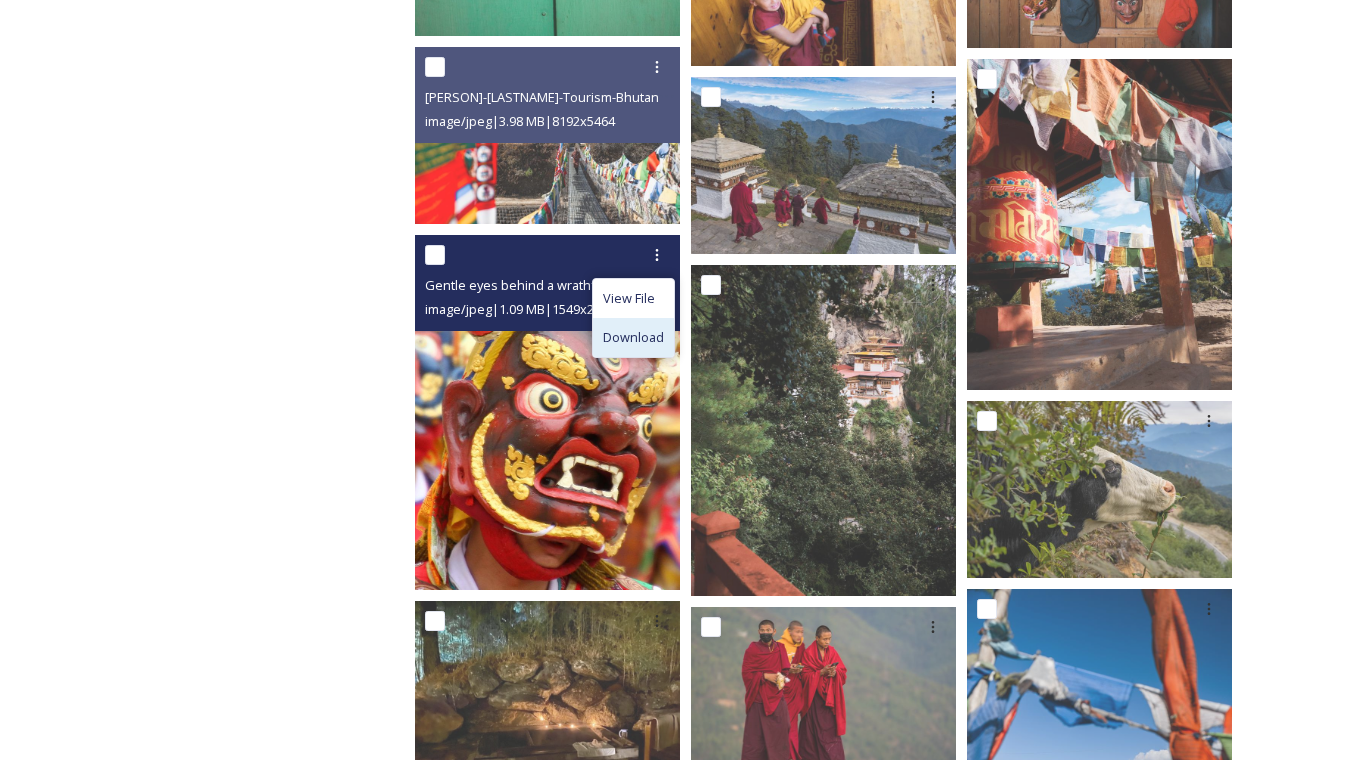 click on "Download" at bounding box center [633, 337] 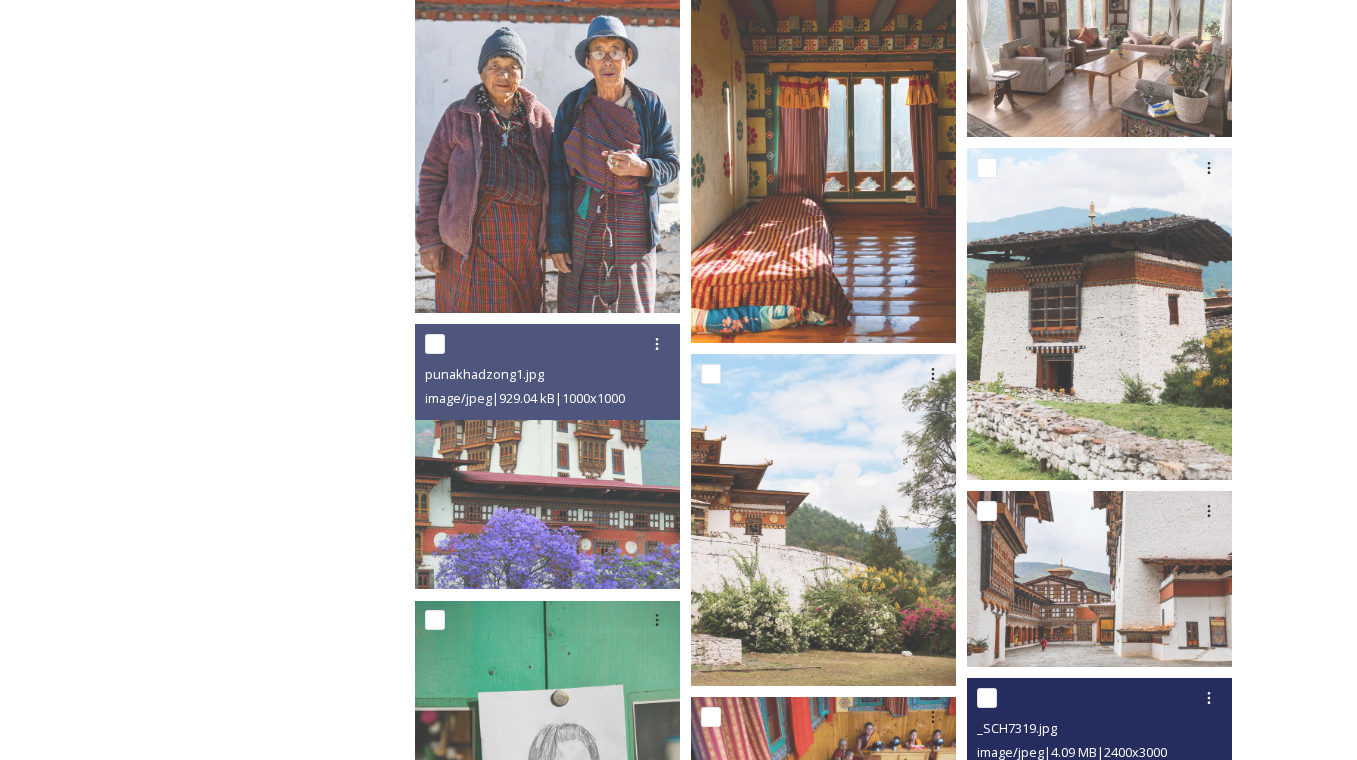 scroll, scrollTop: 22912, scrollLeft: 0, axis: vertical 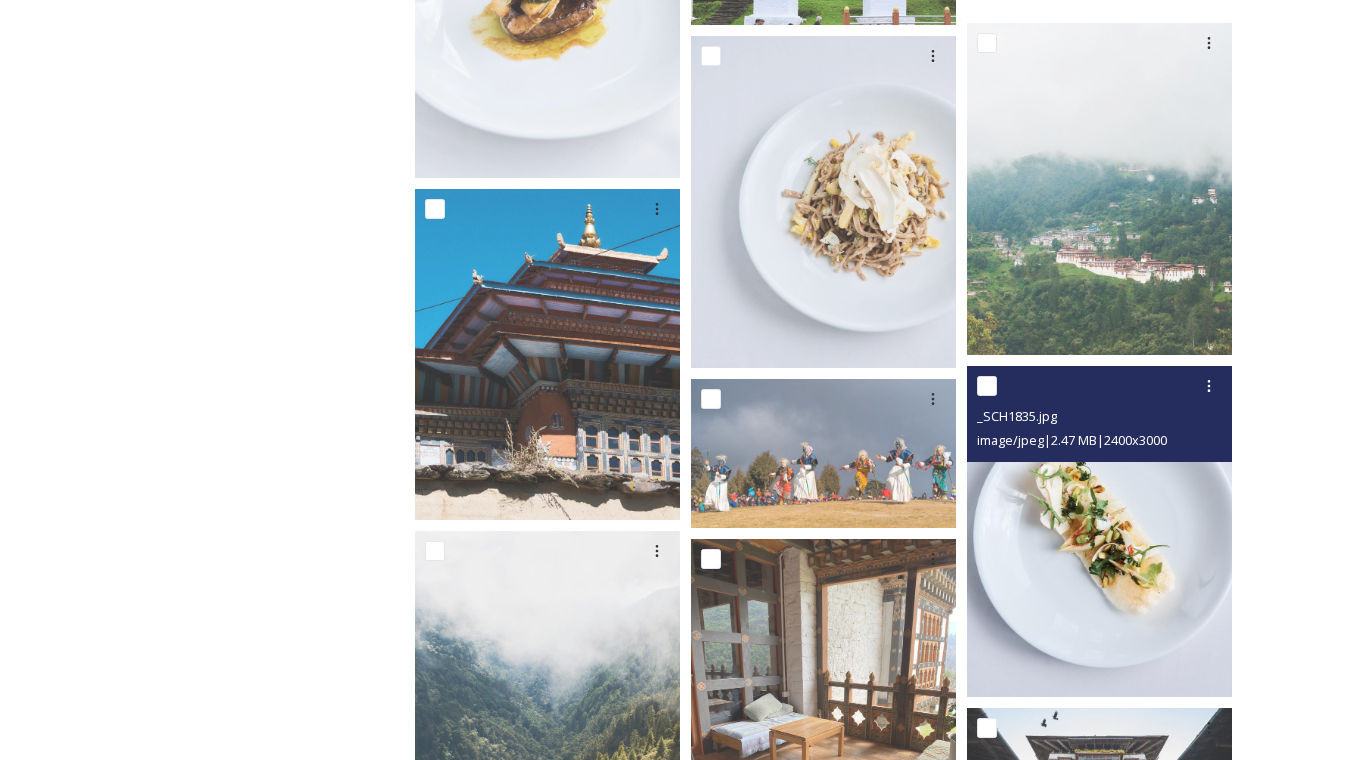 click at bounding box center [1099, 531] 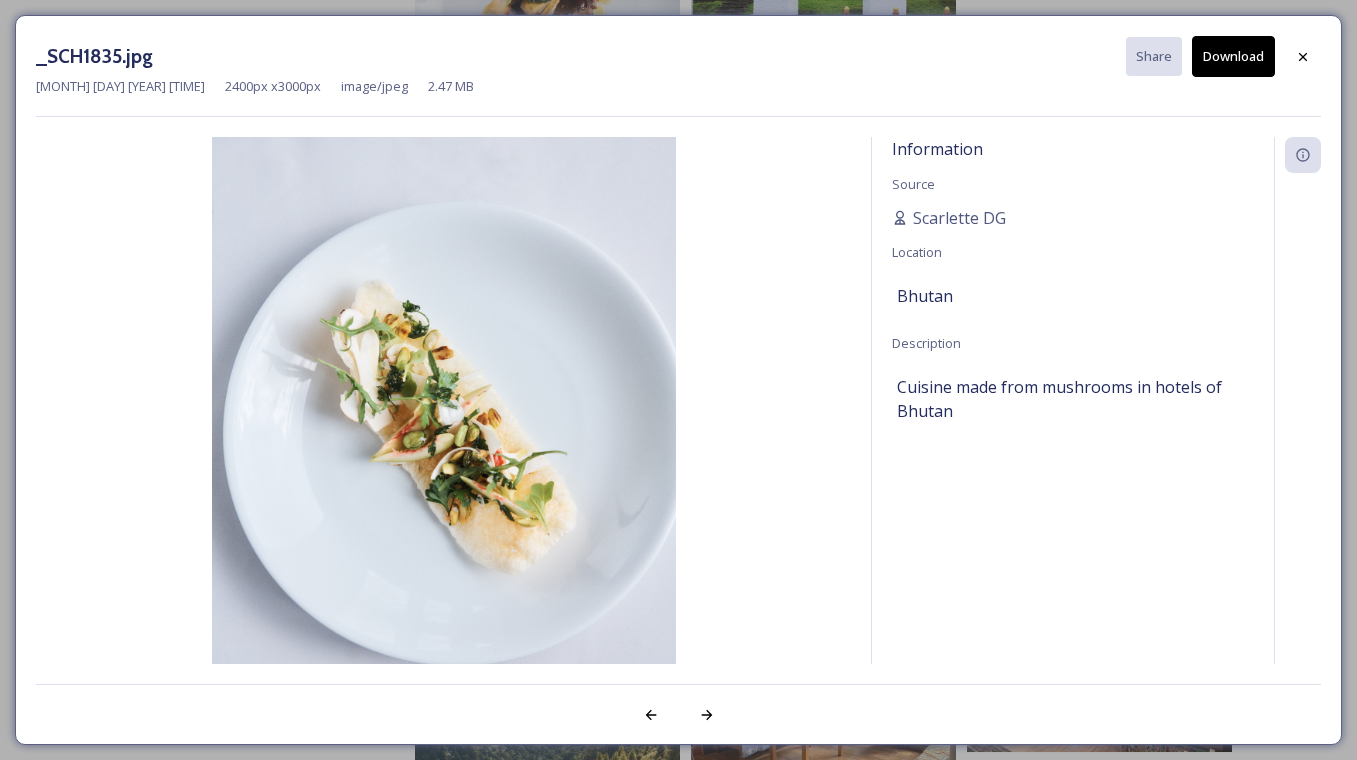 click on "Download" at bounding box center [1233, 56] 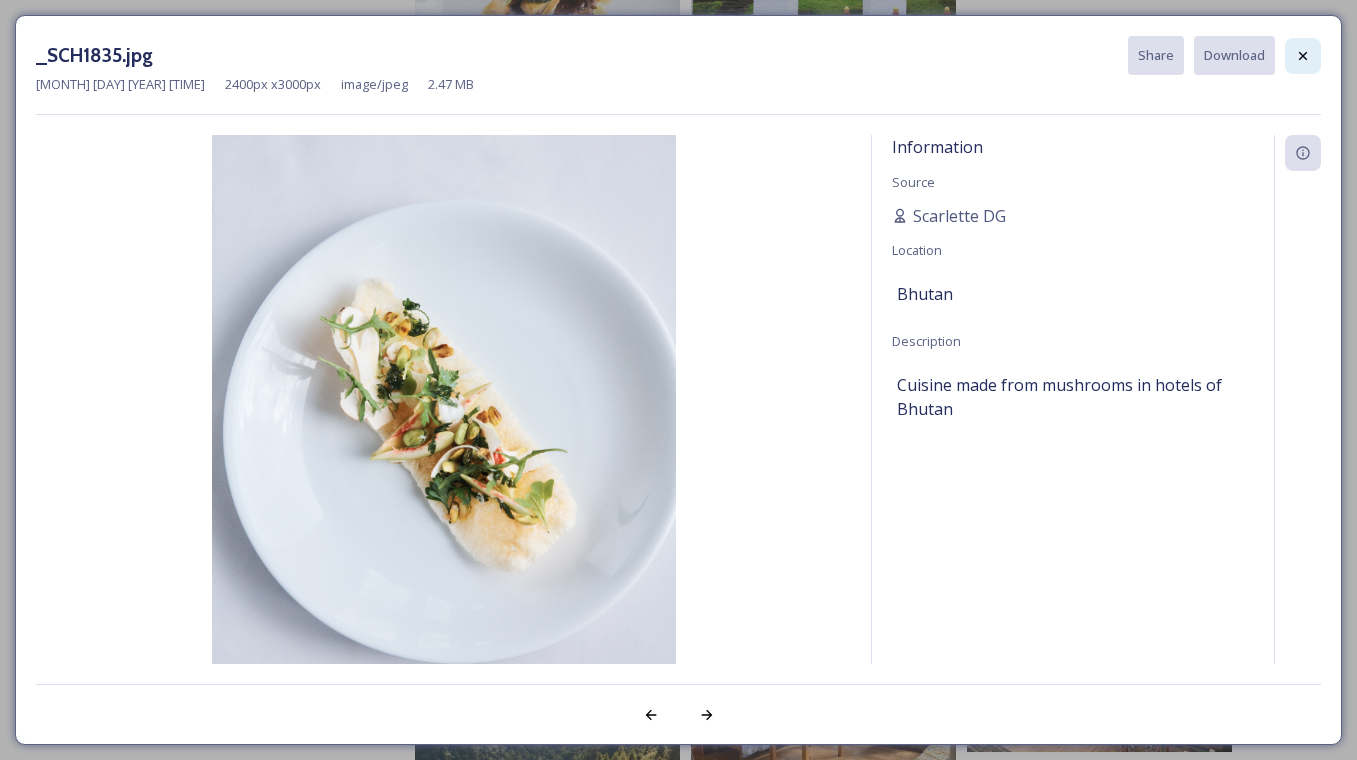 click 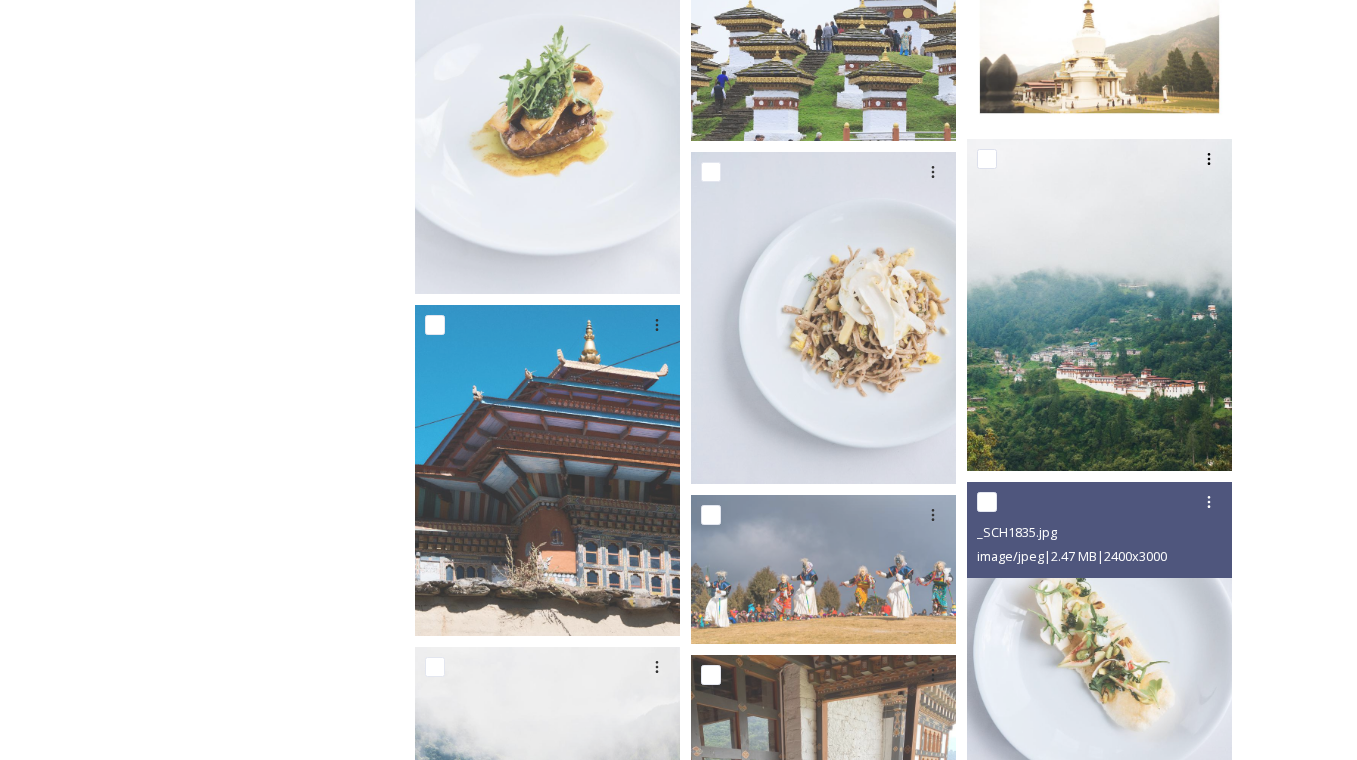 scroll, scrollTop: 21835, scrollLeft: 0, axis: vertical 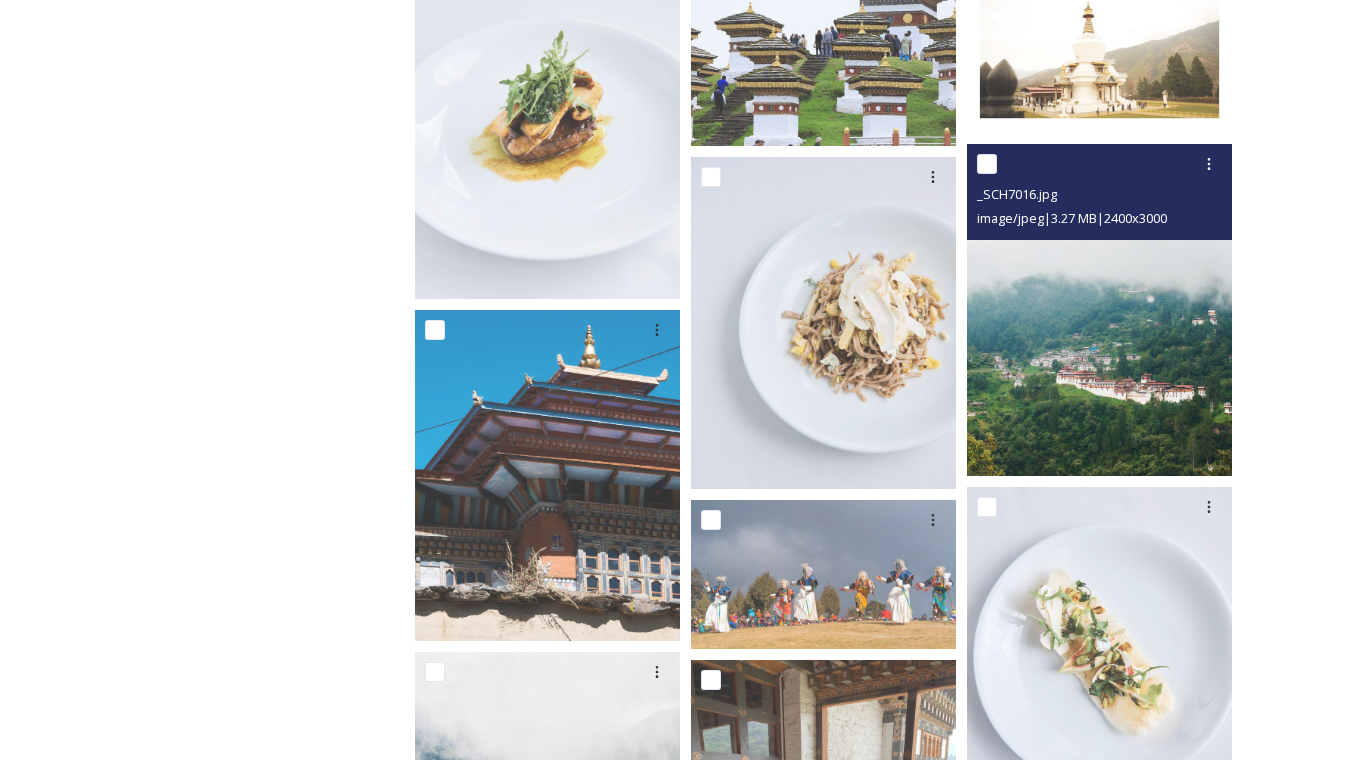 click at bounding box center [1099, 309] 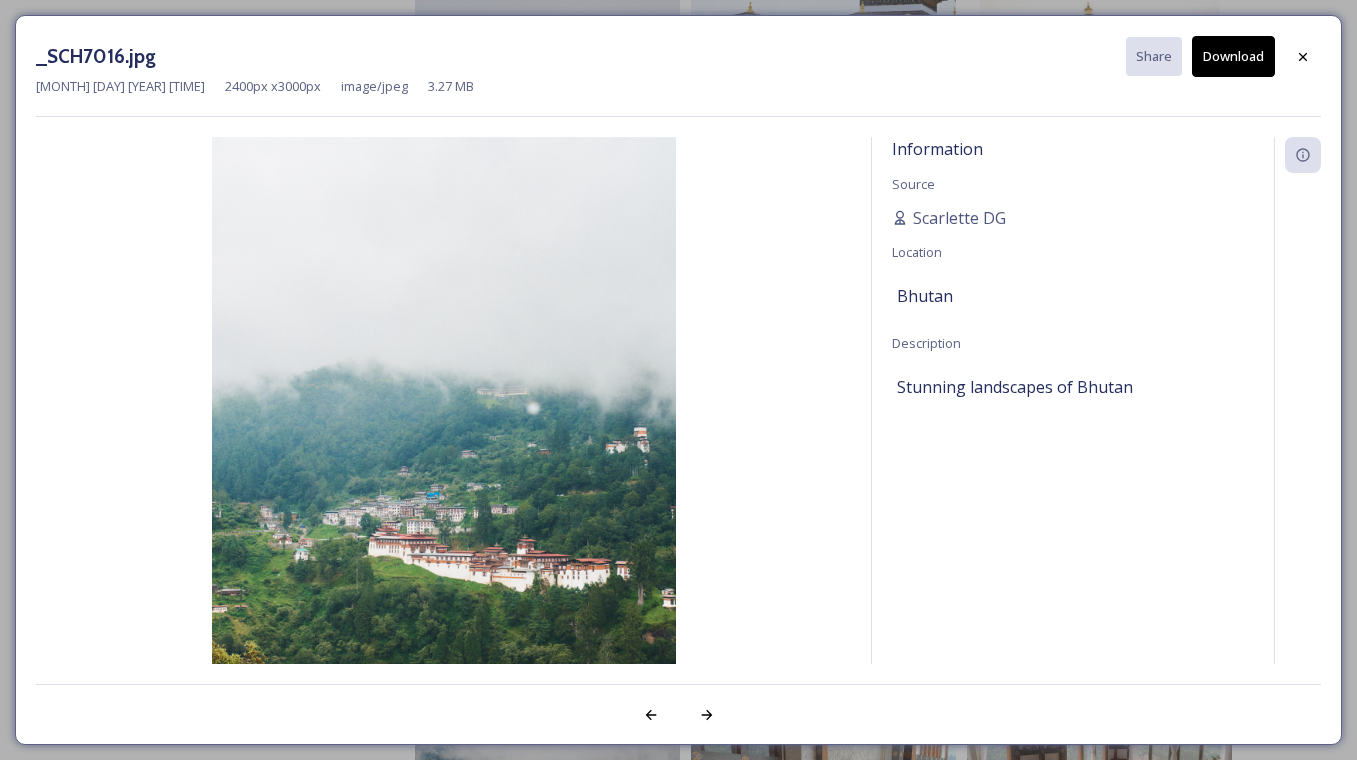 click on "Download" at bounding box center (1233, 56) 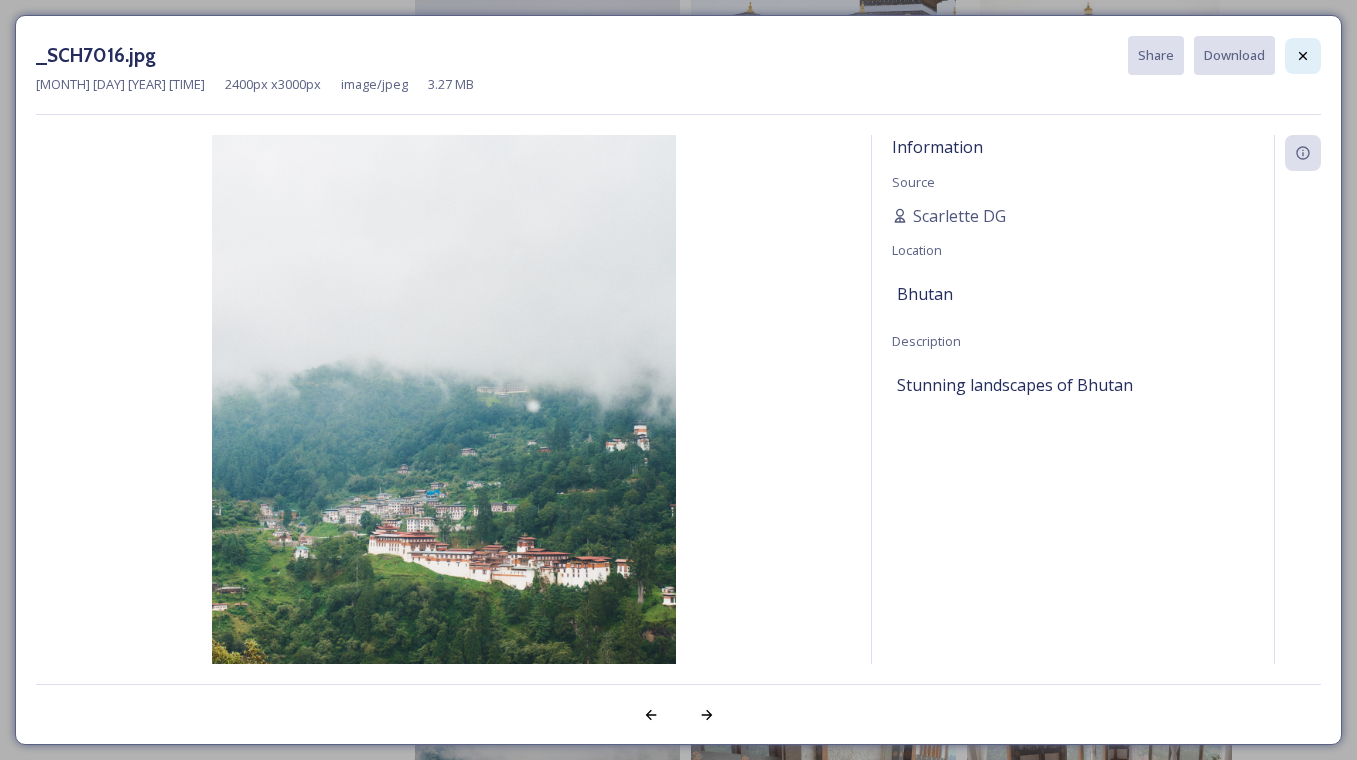 click 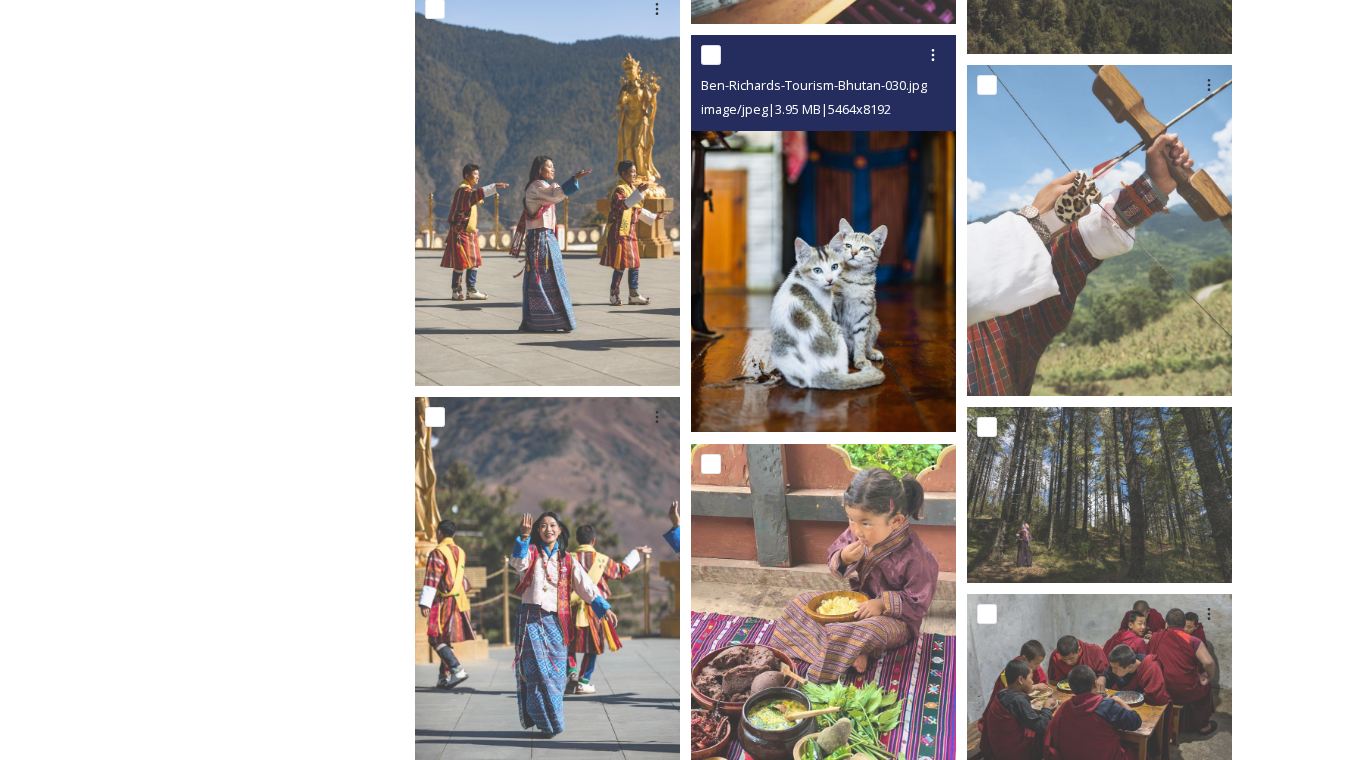 scroll, scrollTop: 20982, scrollLeft: 0, axis: vertical 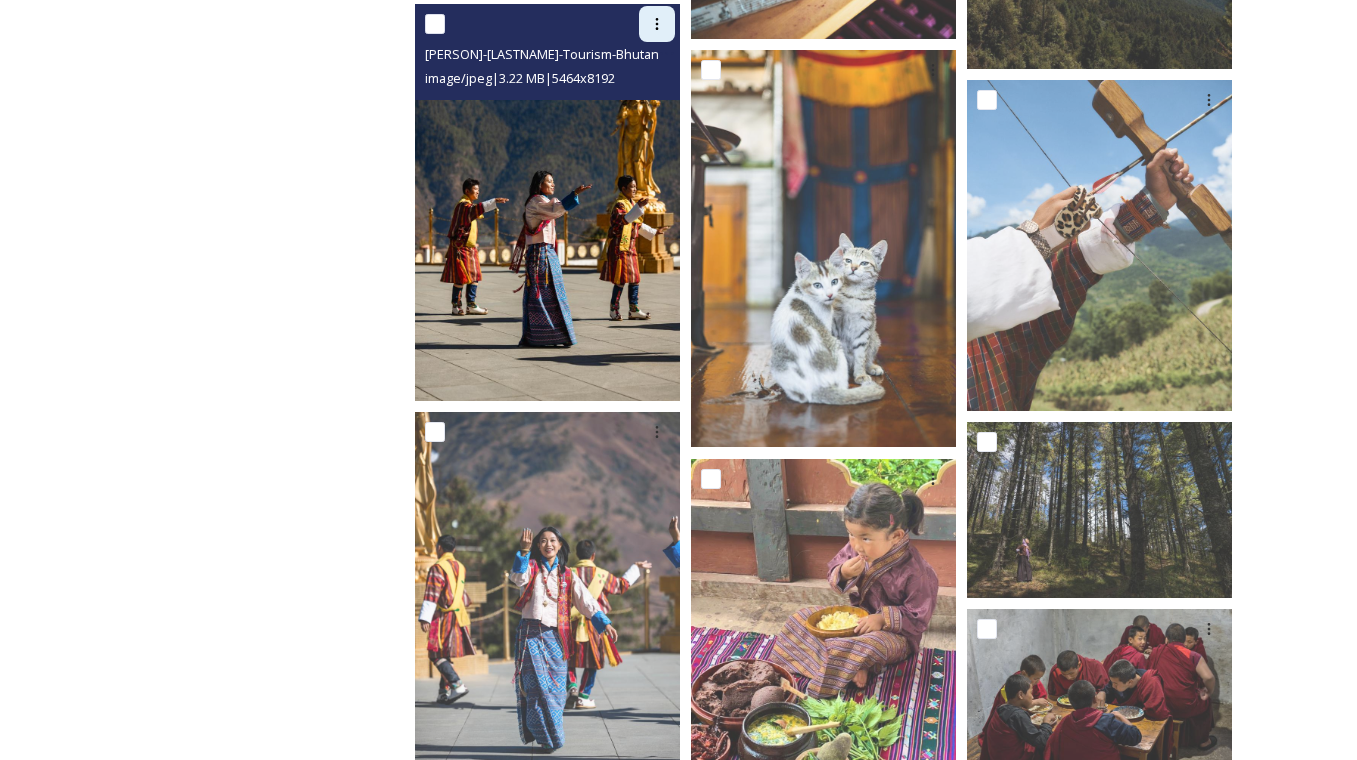 click 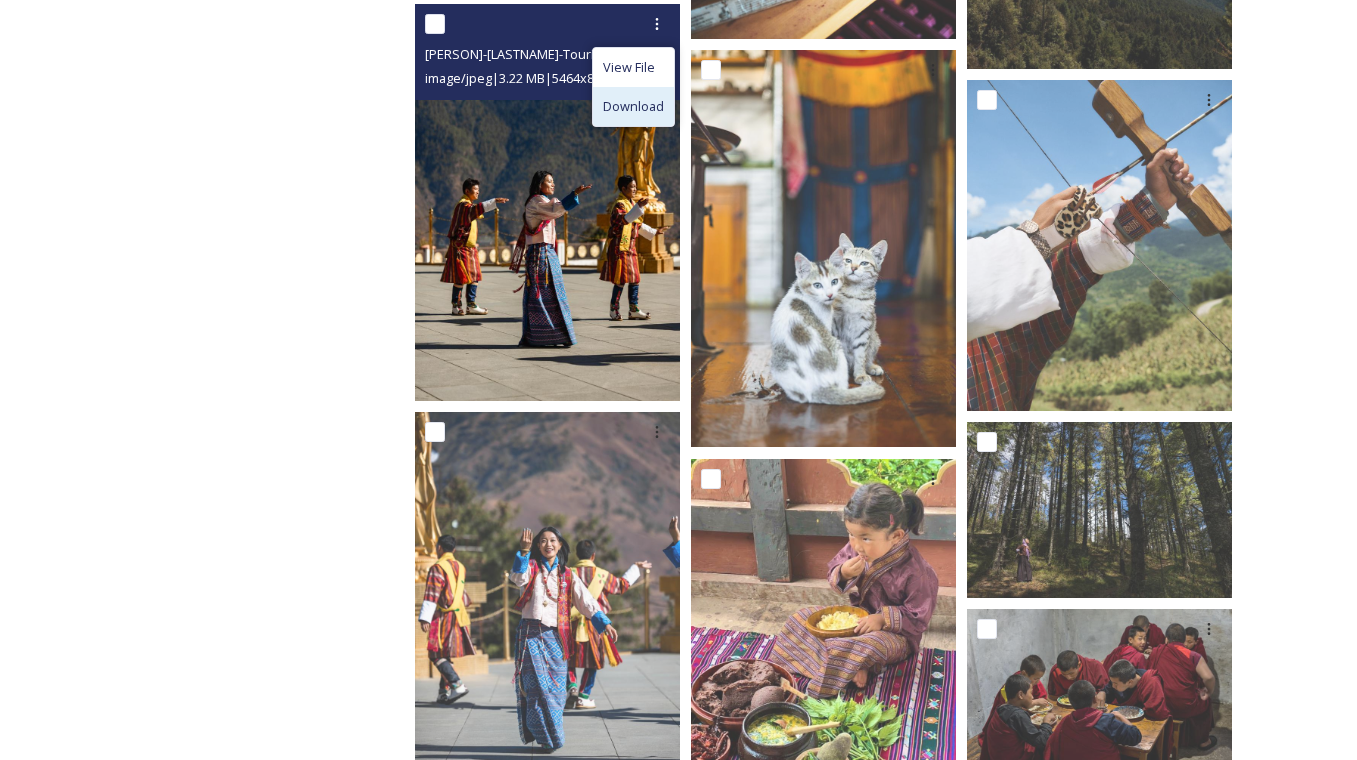 click on "Download" at bounding box center (633, 106) 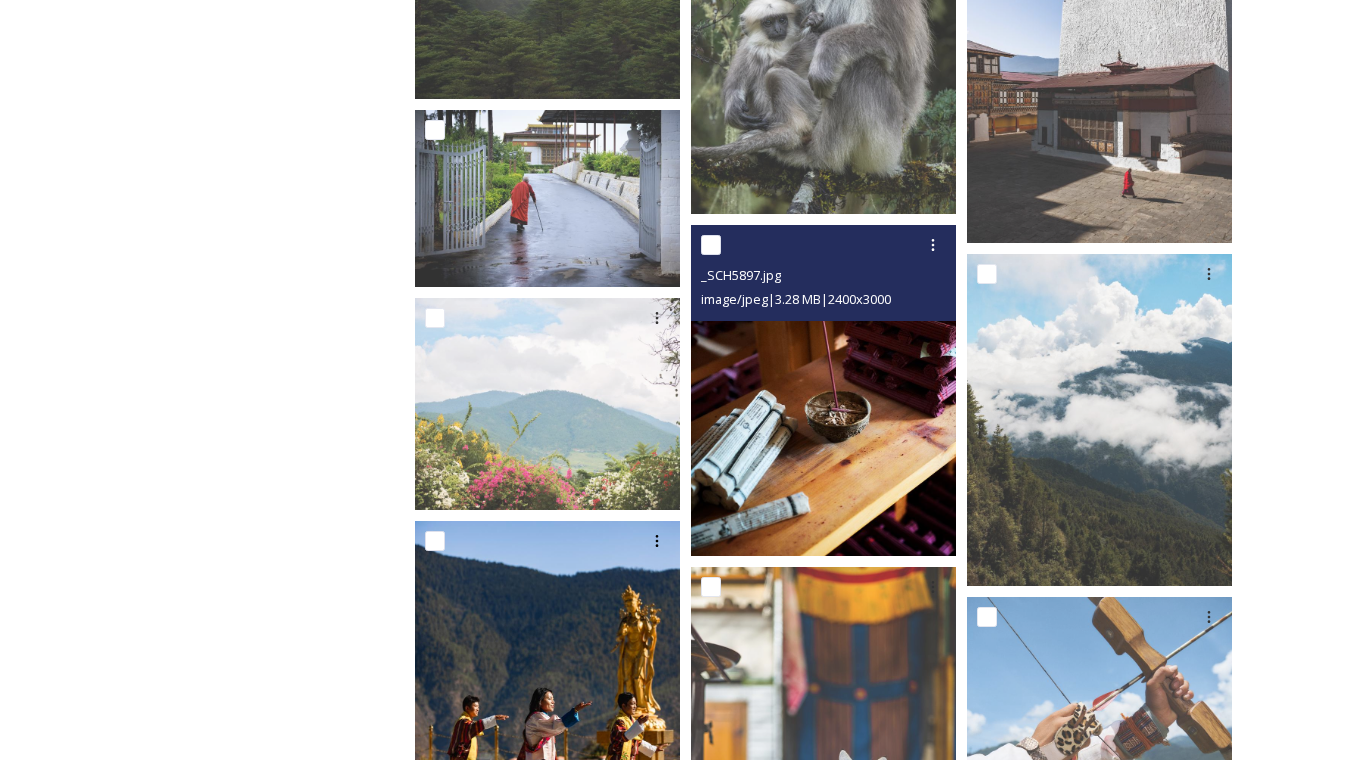 scroll, scrollTop: 20461, scrollLeft: 0, axis: vertical 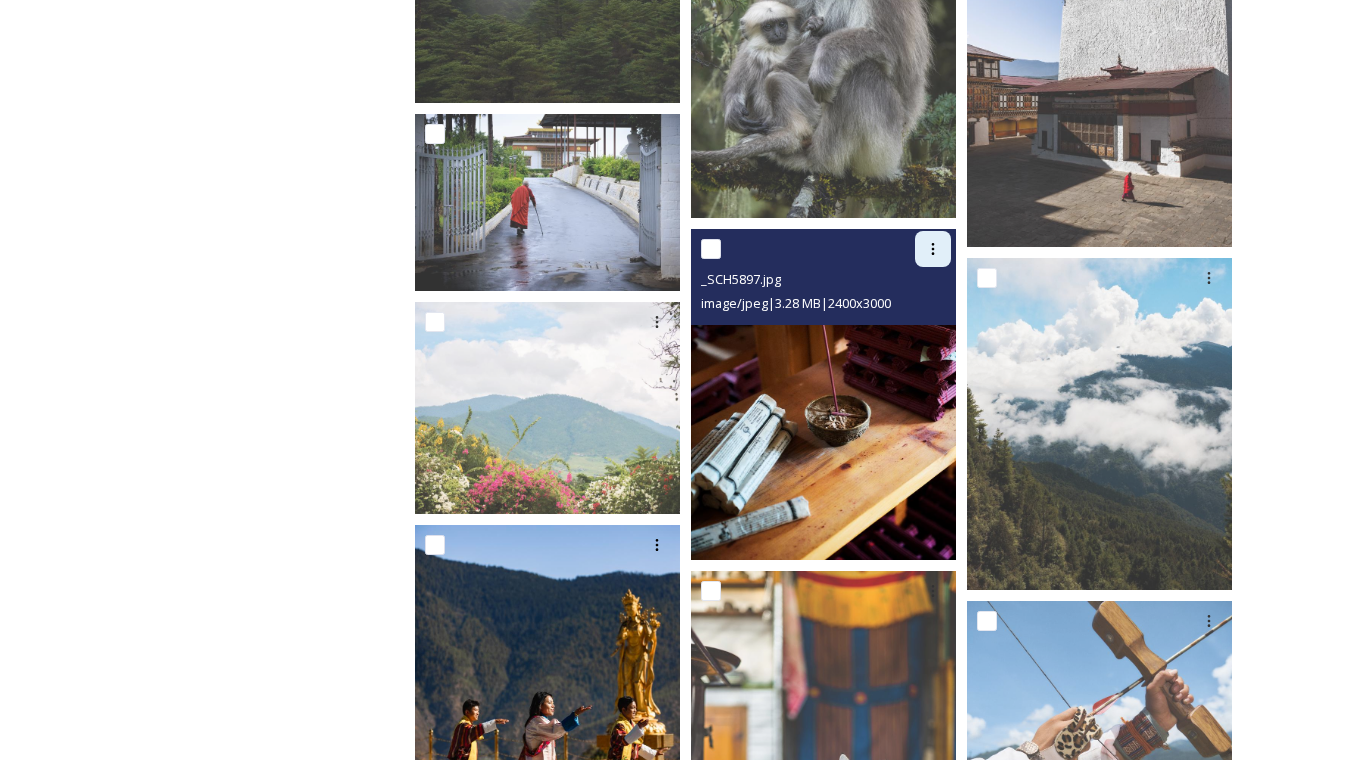 click 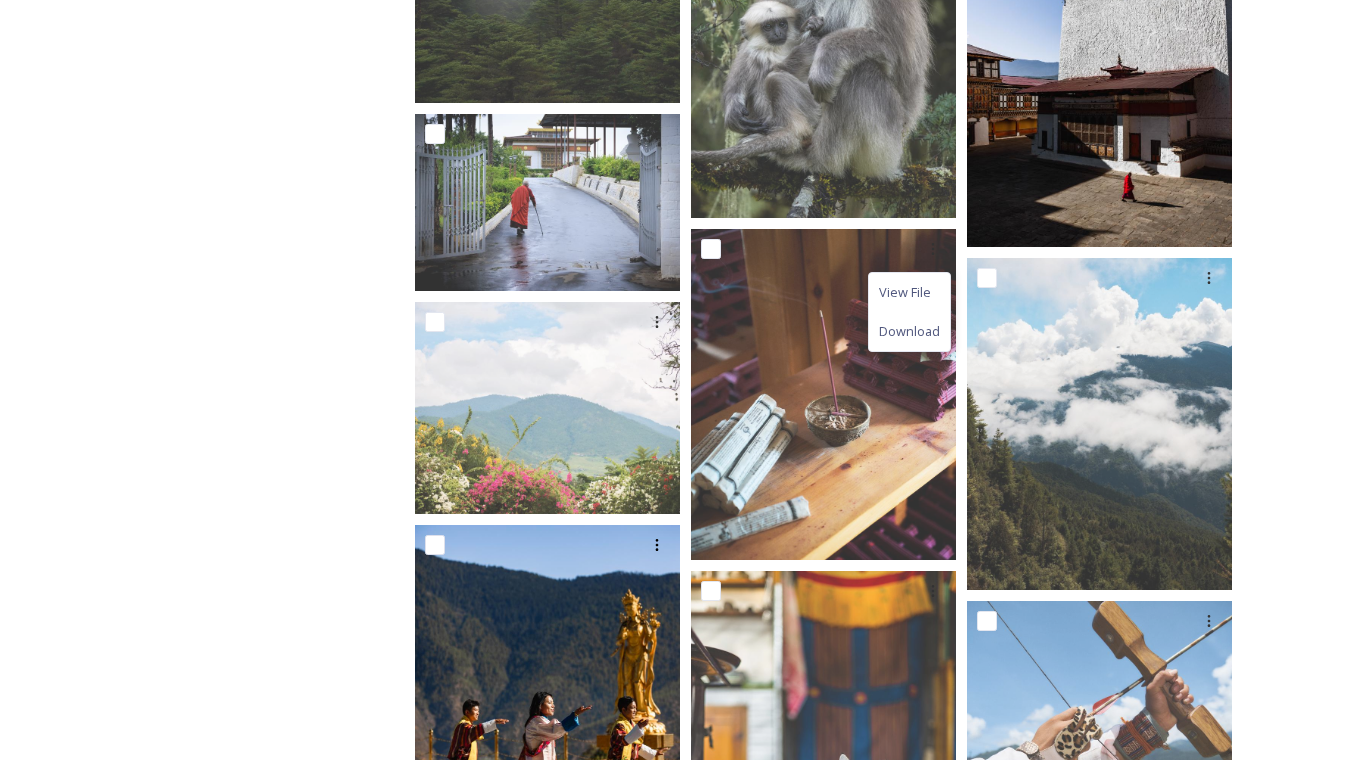 click at bounding box center [1099, 48] 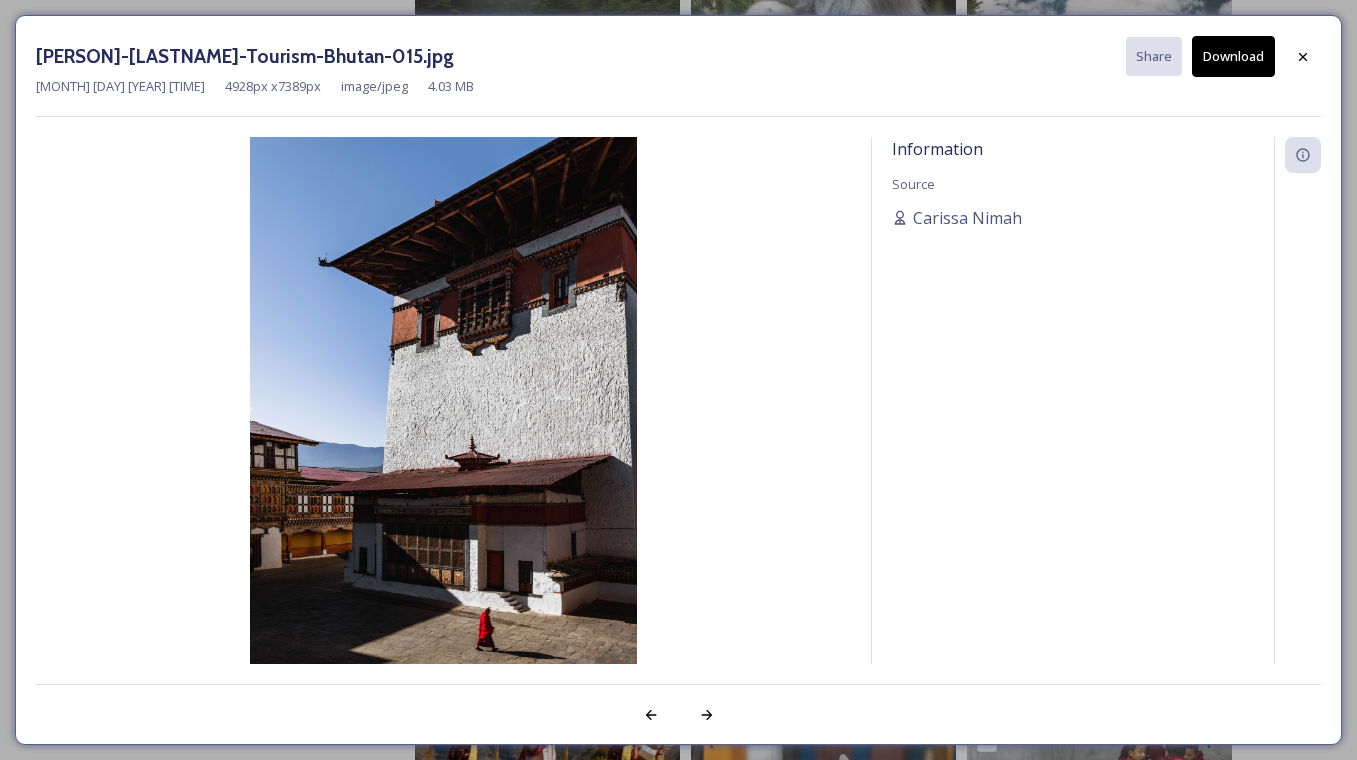 click on "Download" at bounding box center (1233, 56) 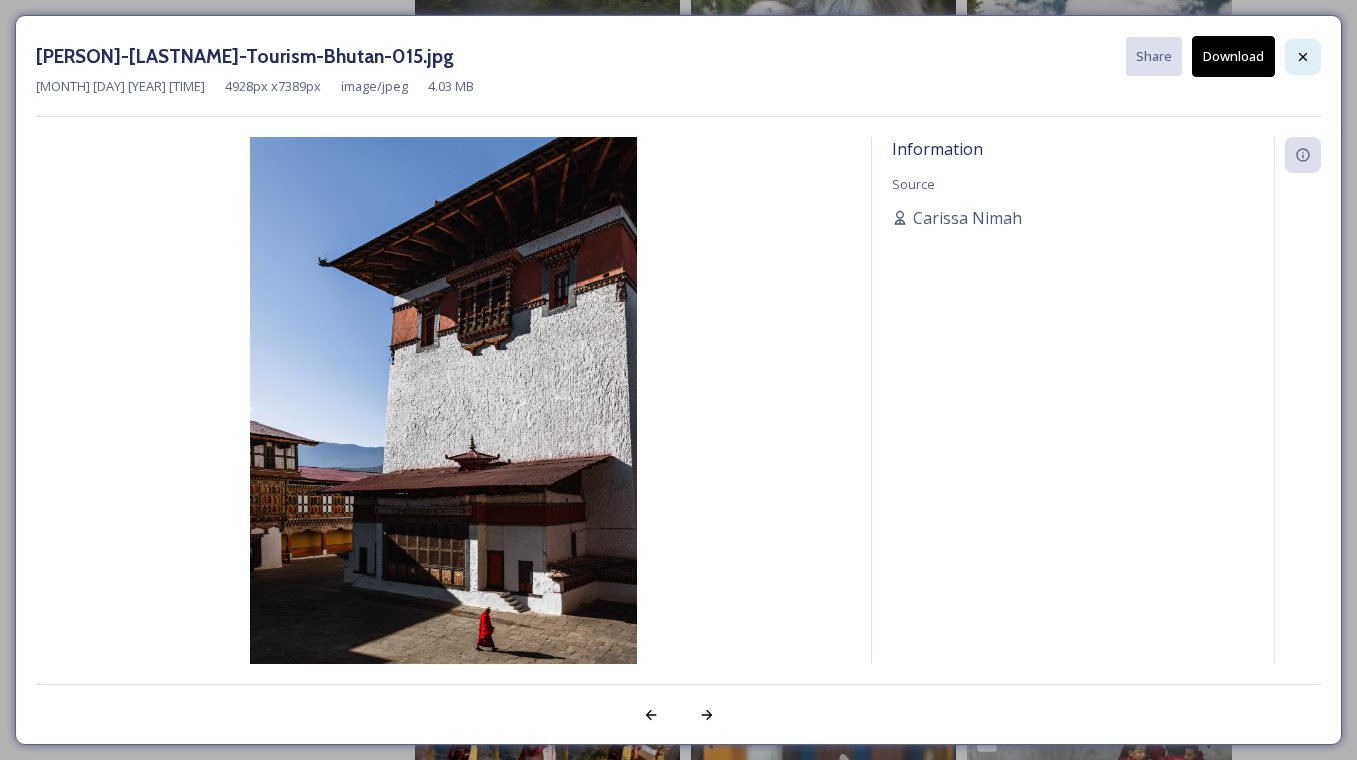 click 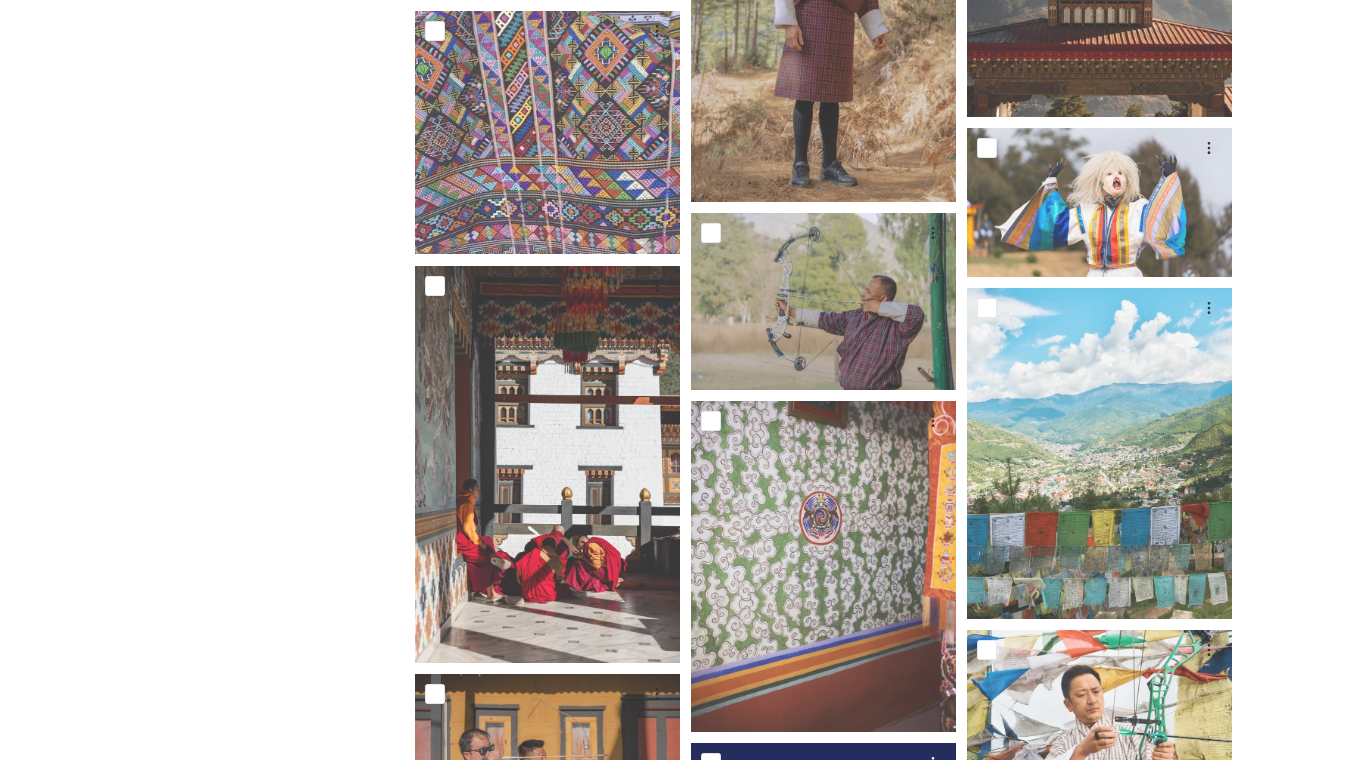 scroll, scrollTop: 18993, scrollLeft: 0, axis: vertical 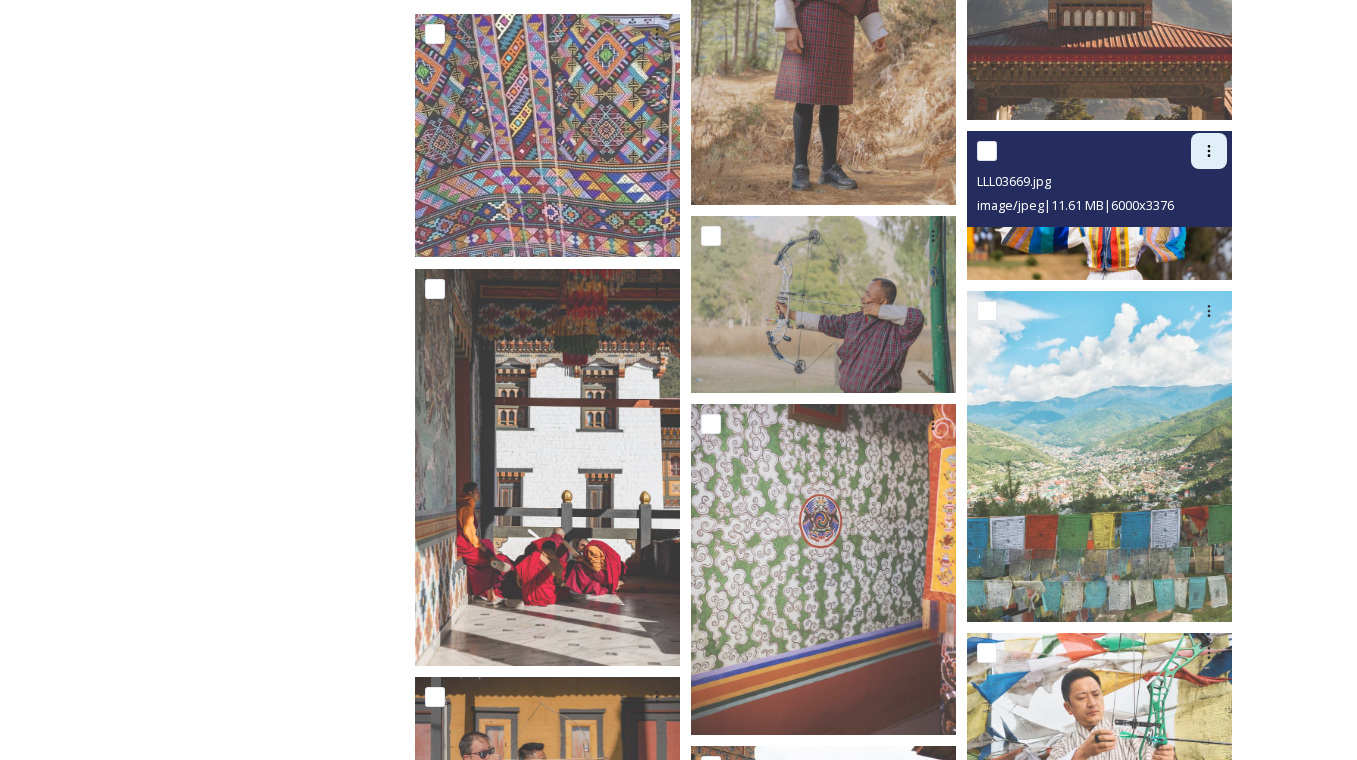 click 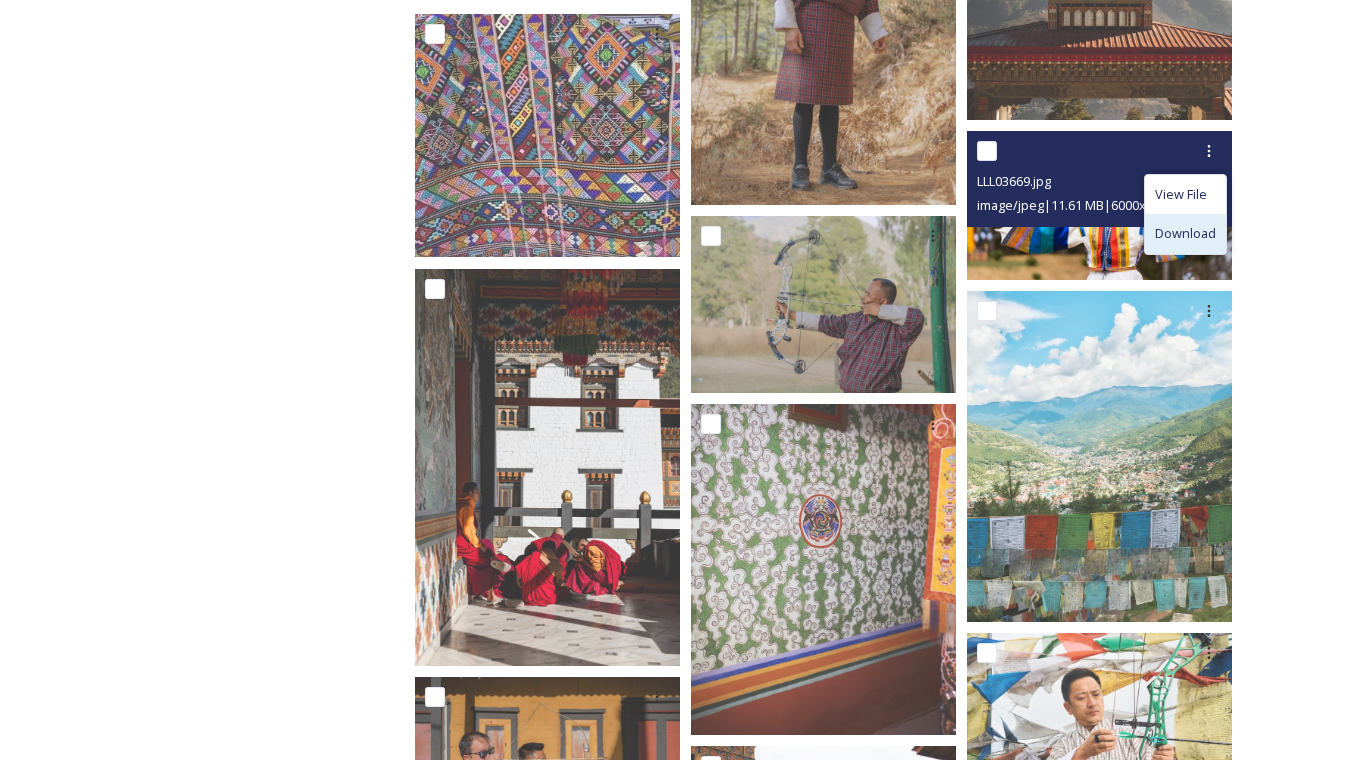 click on "Download" at bounding box center (1185, 233) 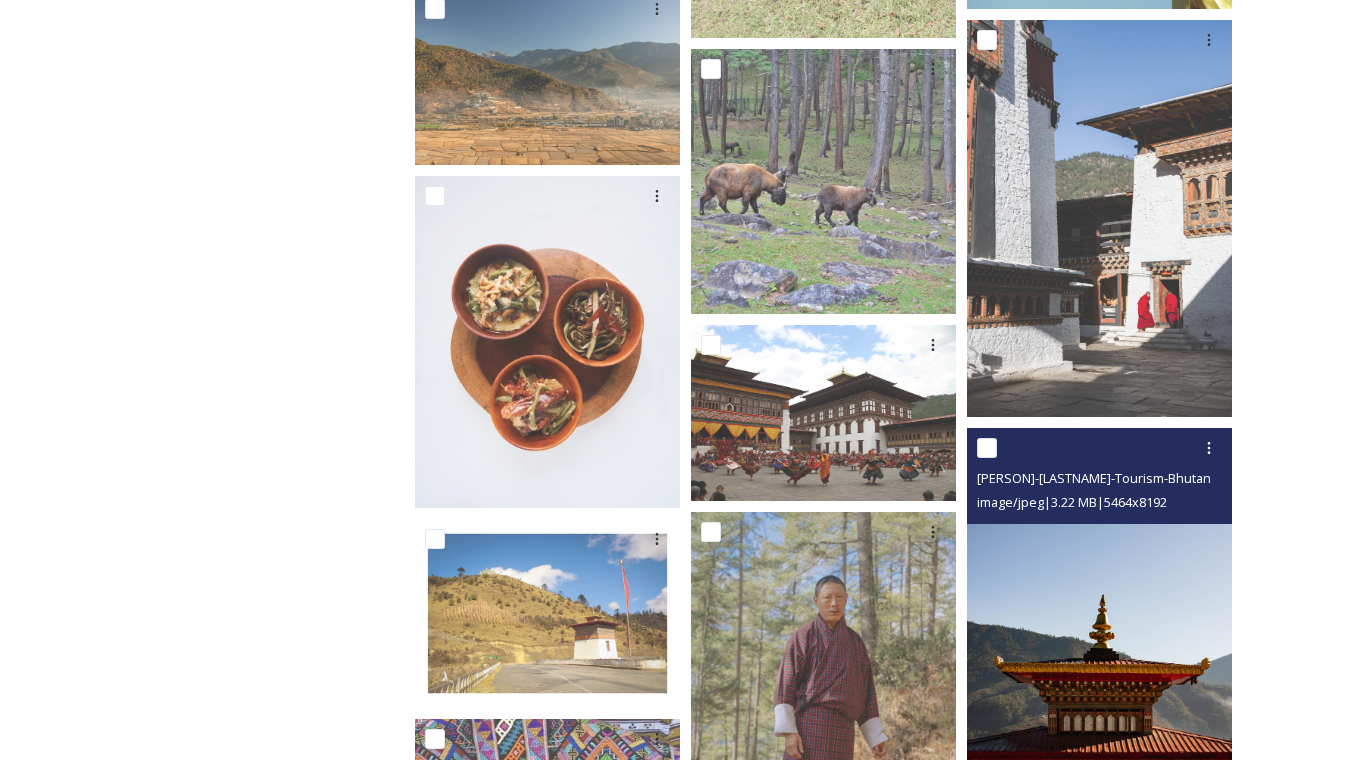 scroll, scrollTop: 18285, scrollLeft: 0, axis: vertical 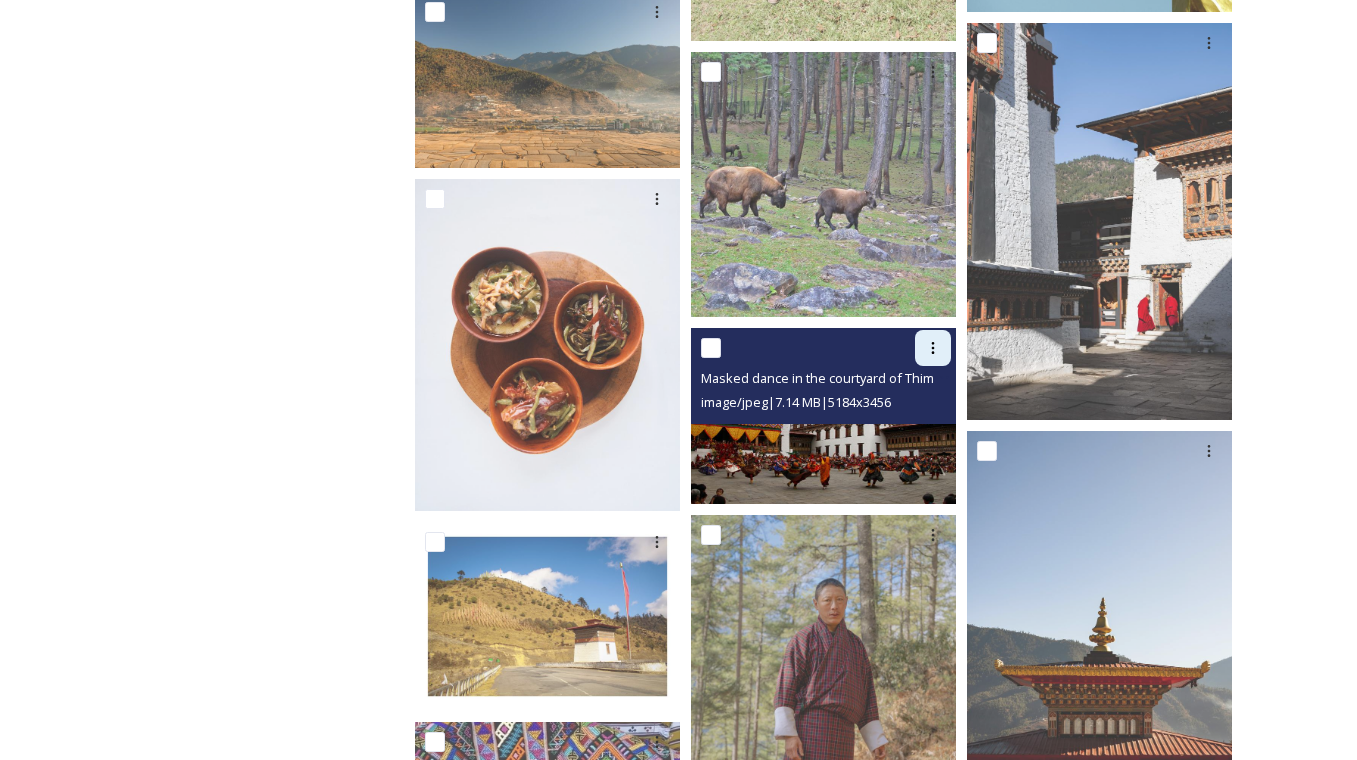 click 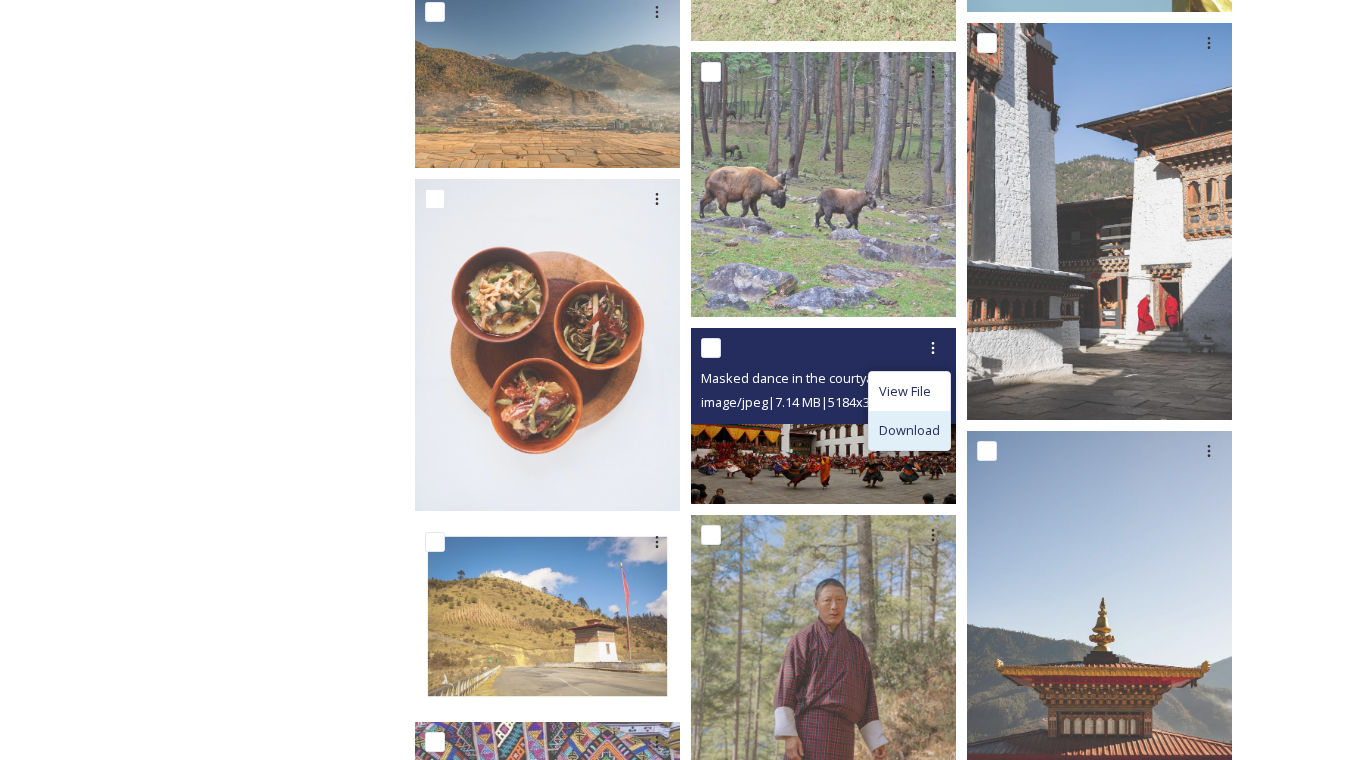 click on "Download" at bounding box center [909, 430] 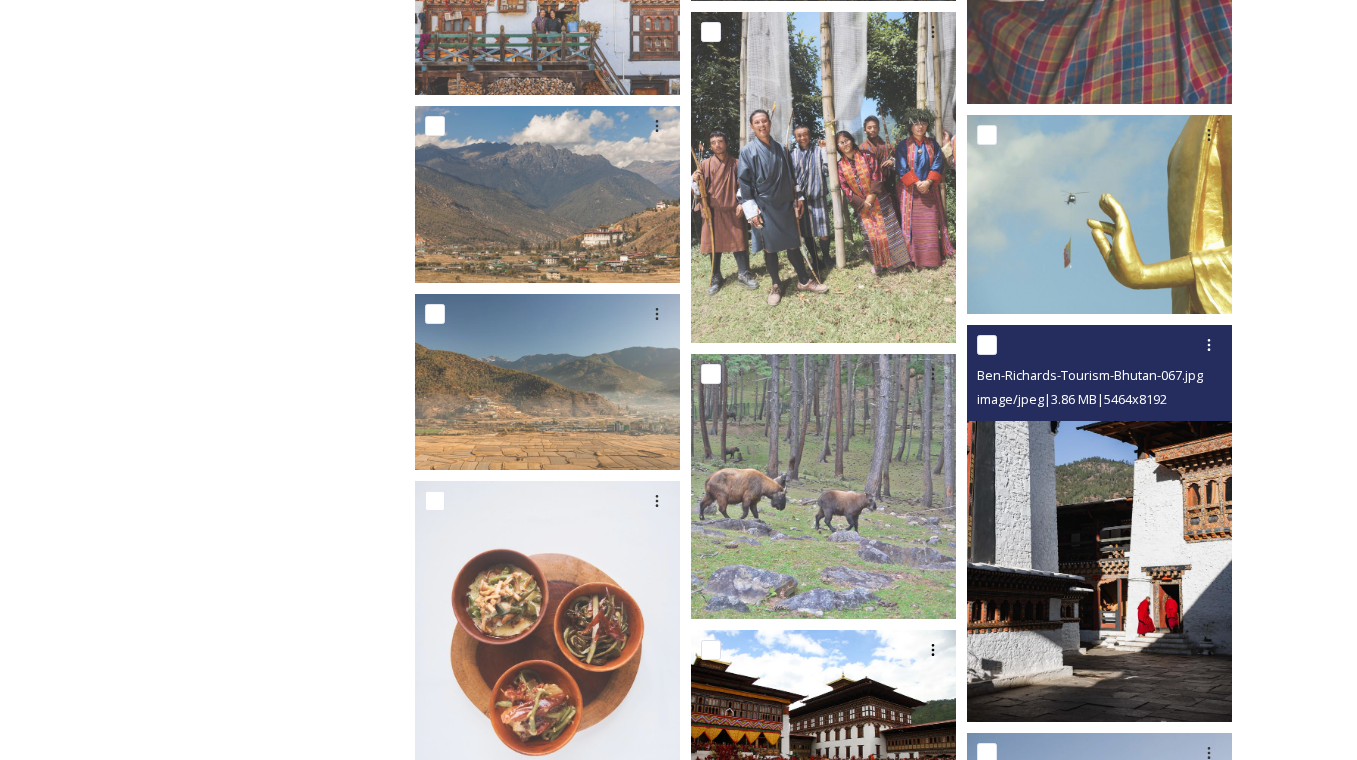 scroll, scrollTop: 17980, scrollLeft: 0, axis: vertical 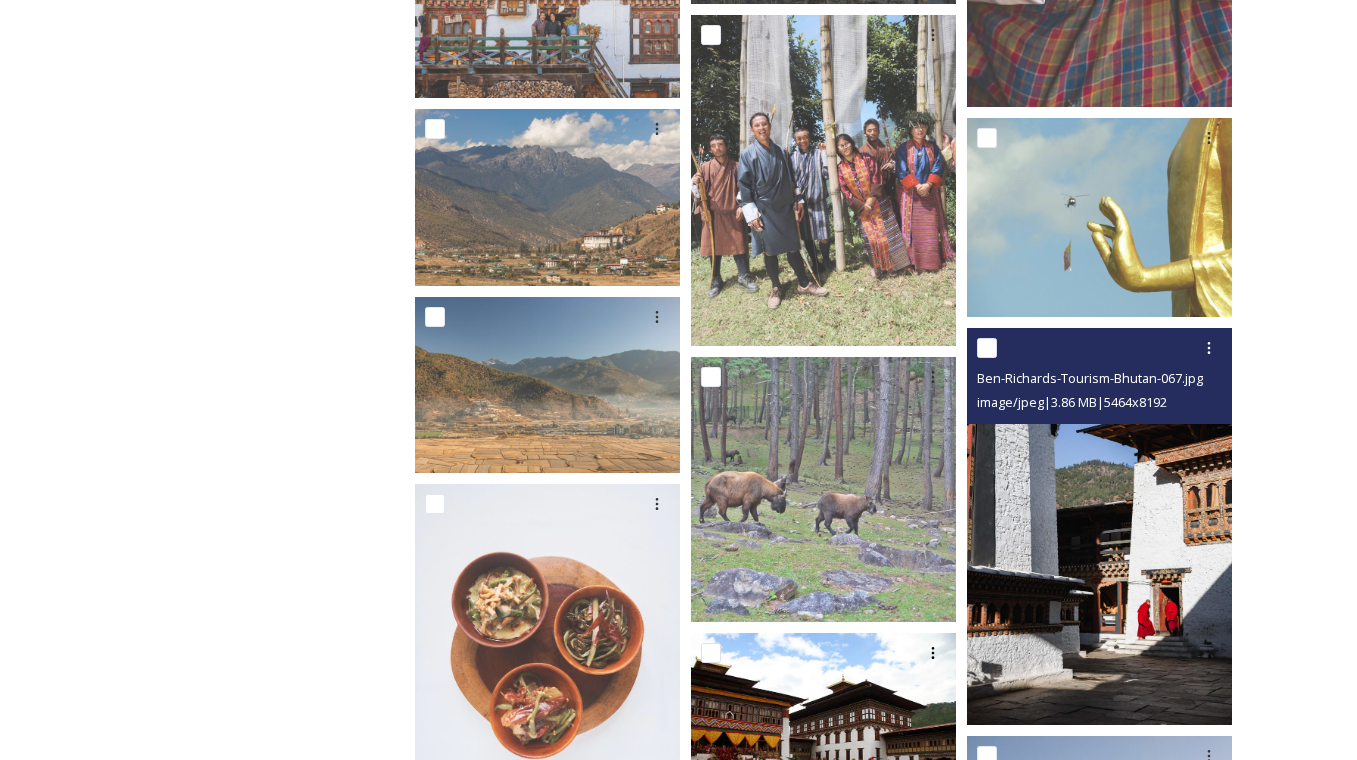 click at bounding box center [1099, 526] 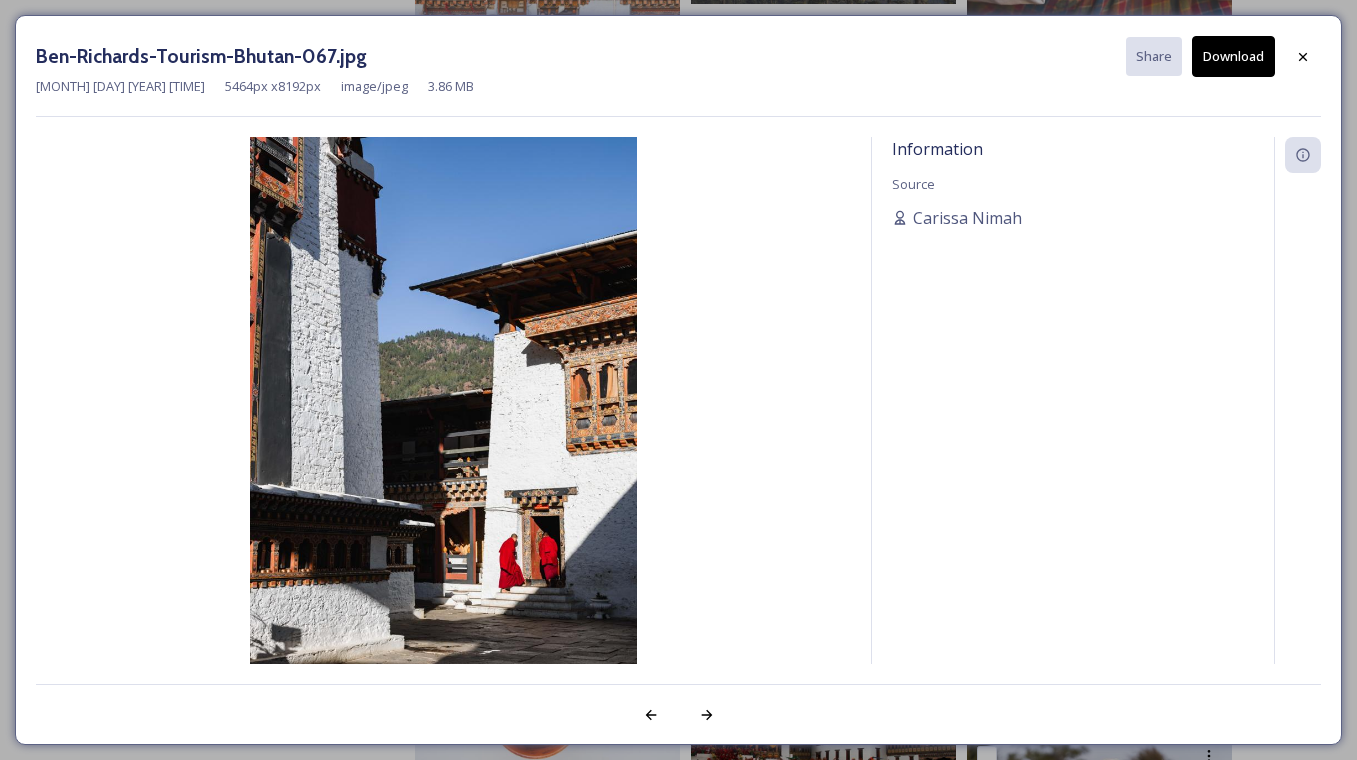 click on "Download" at bounding box center [1233, 56] 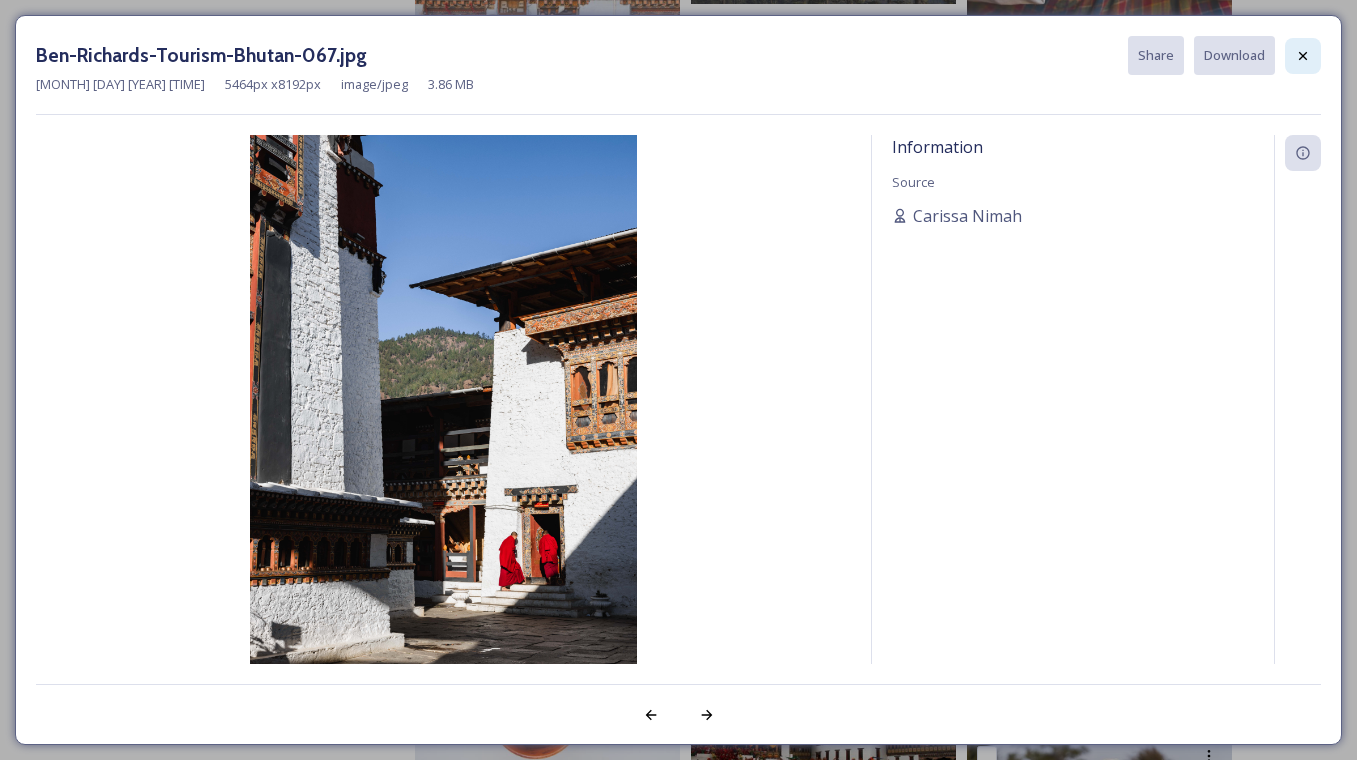 click 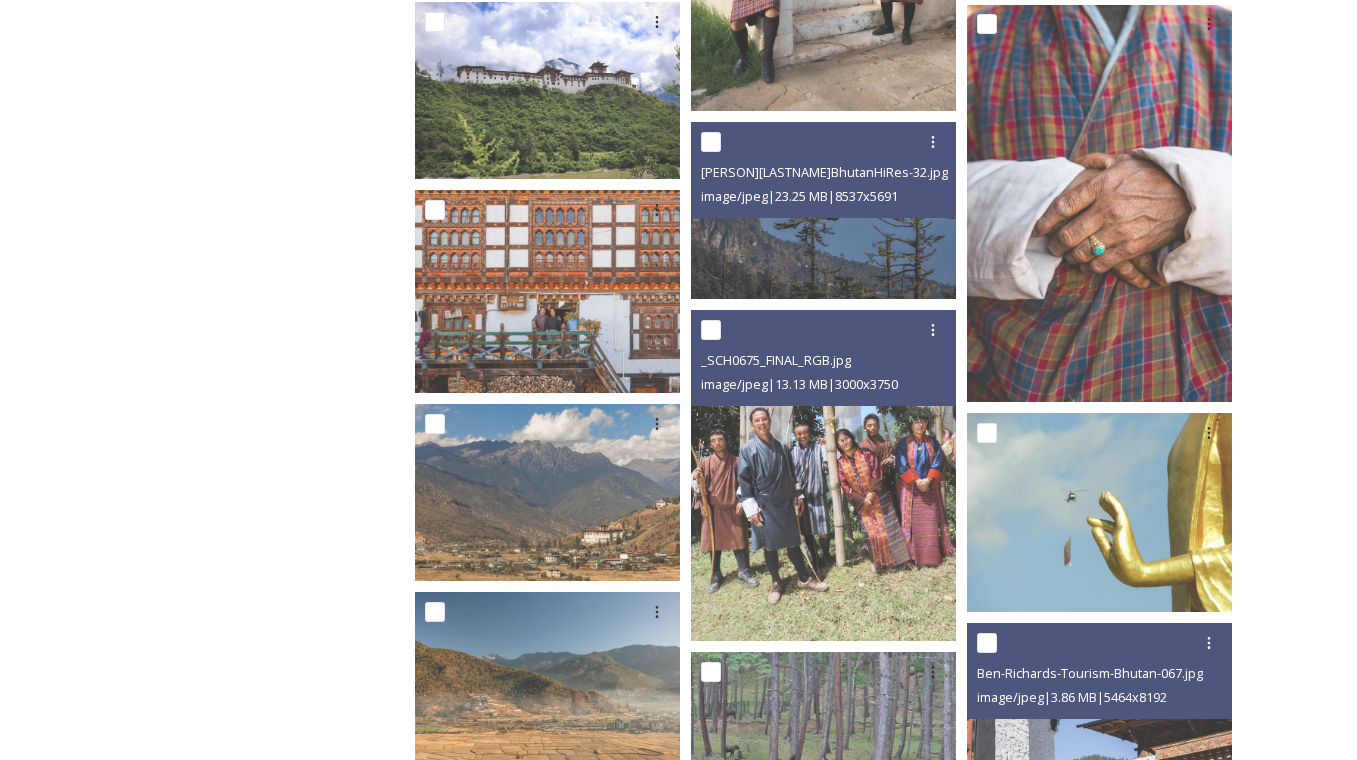 scroll, scrollTop: 17677, scrollLeft: 0, axis: vertical 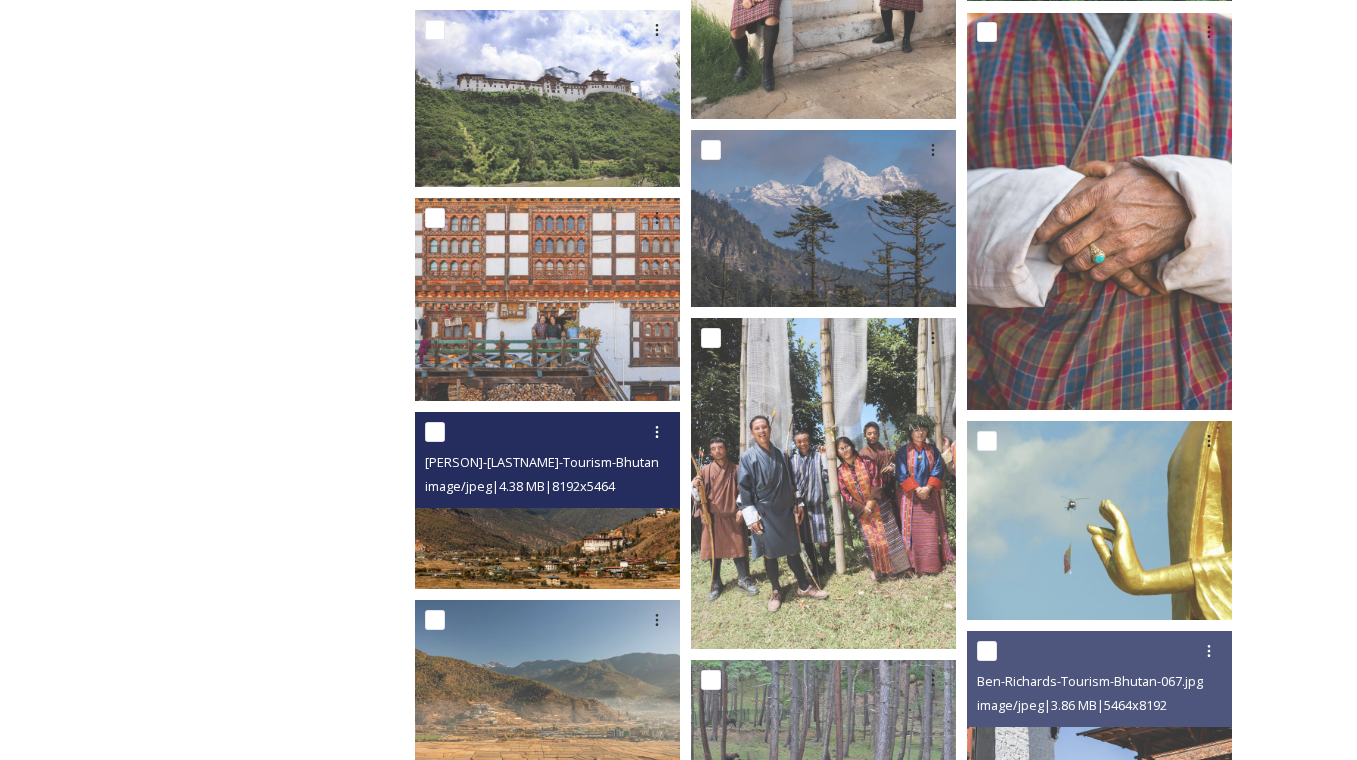 click at bounding box center [547, 500] 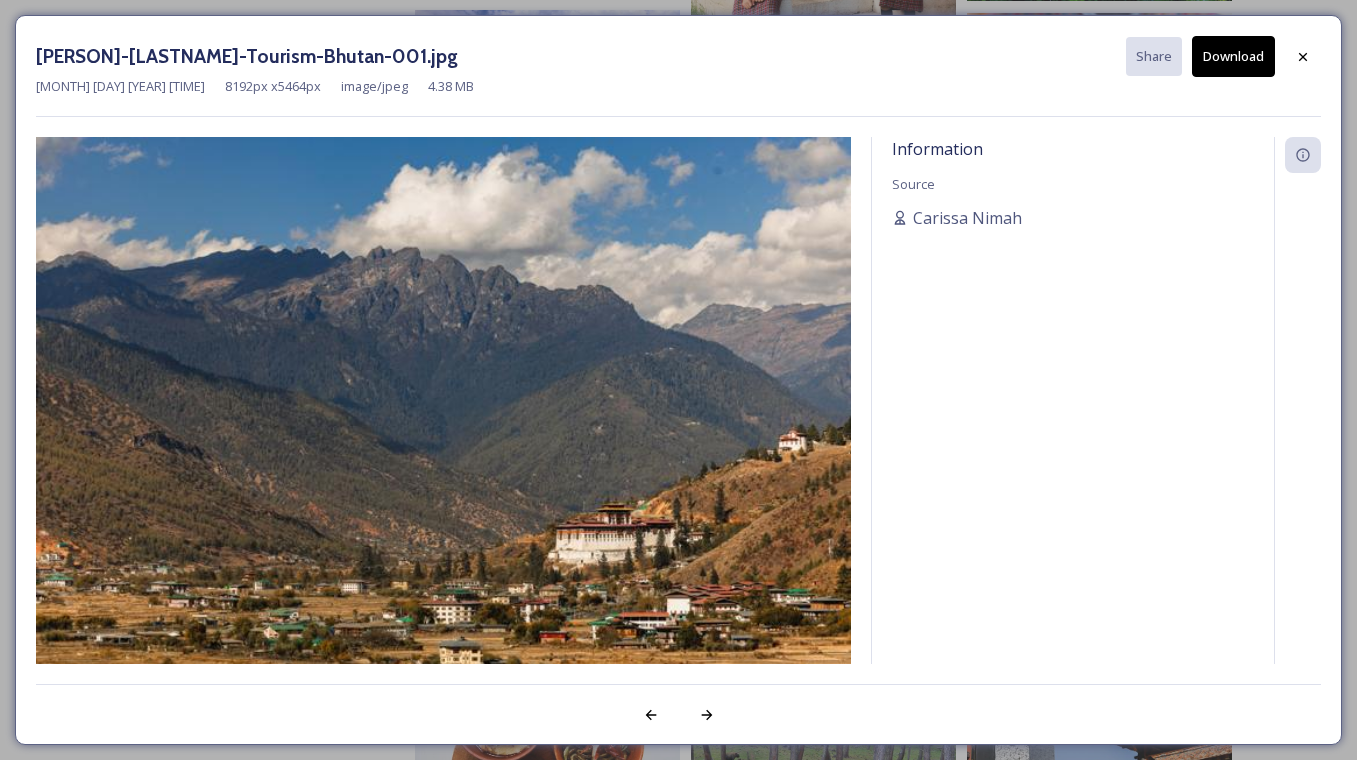 click on "Download" at bounding box center [1233, 56] 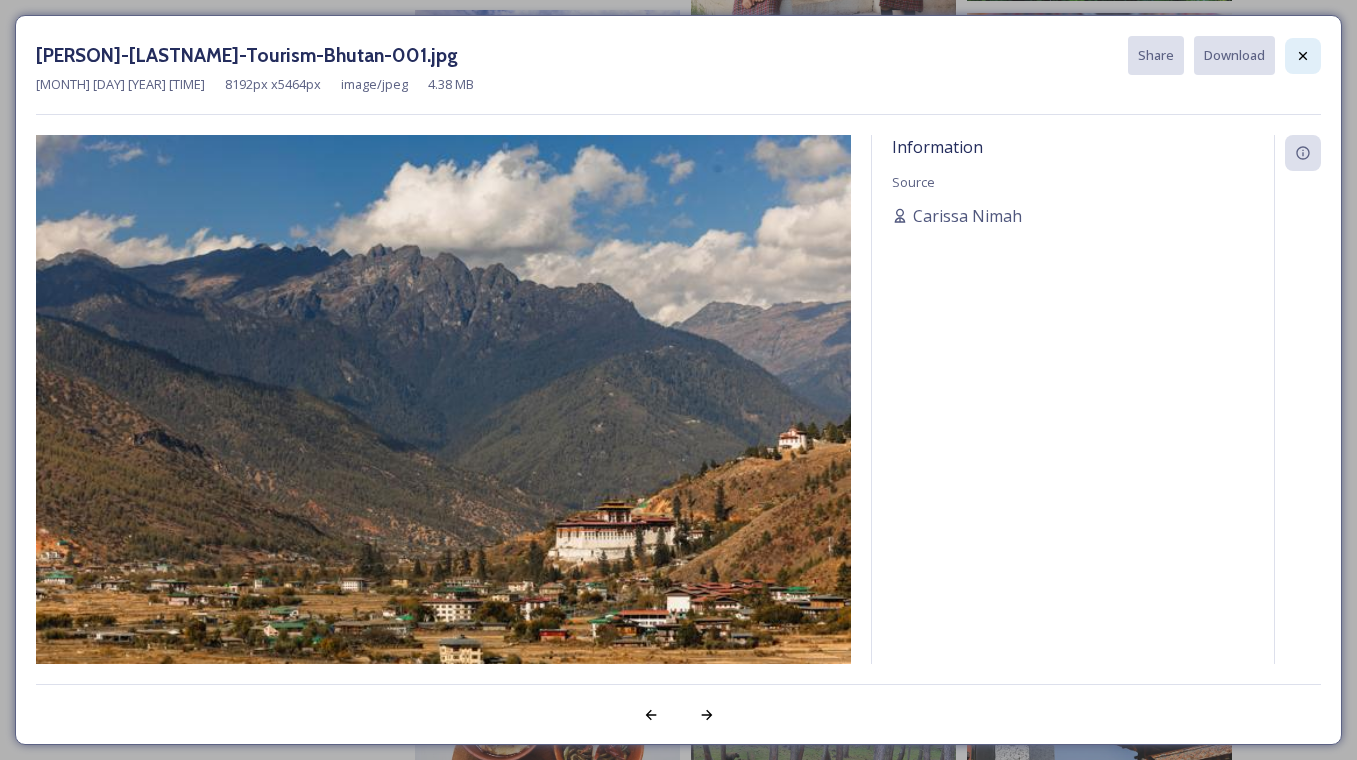 click 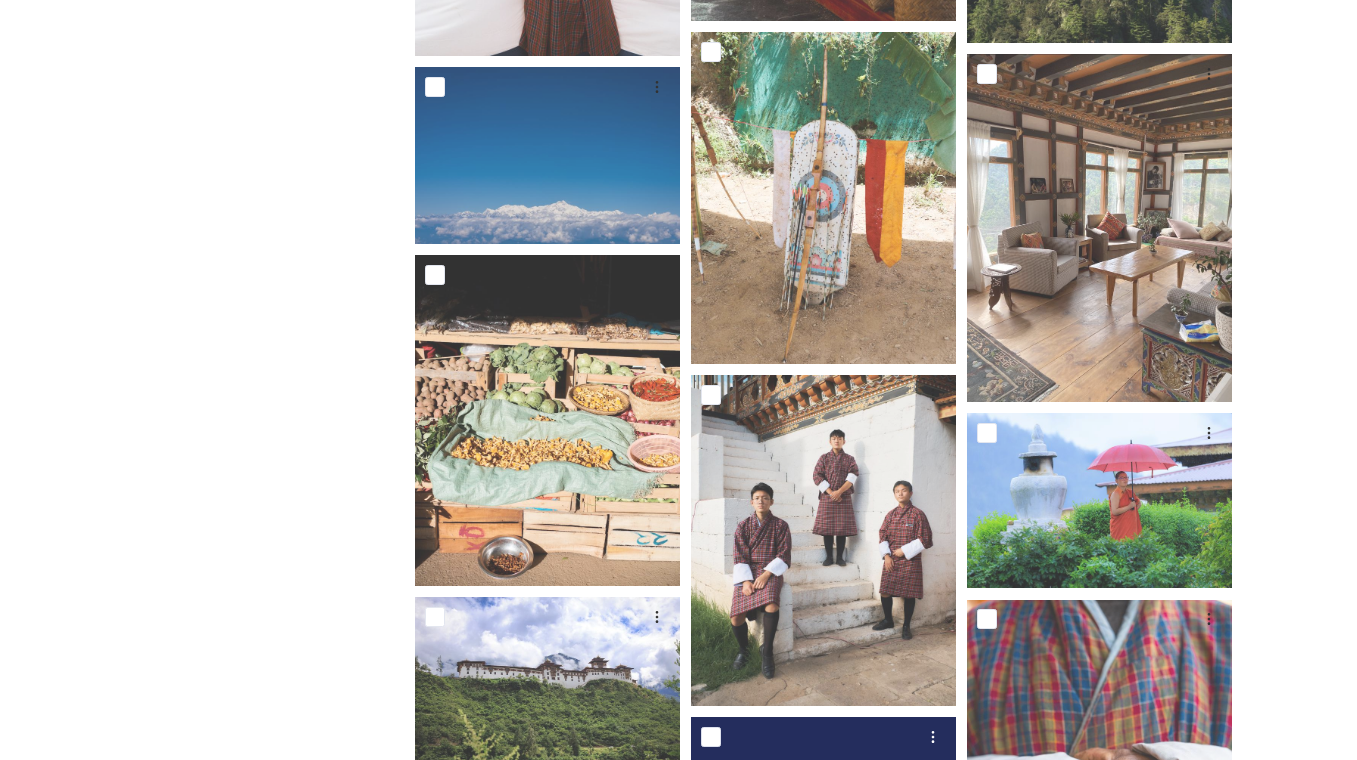 scroll, scrollTop: 17089, scrollLeft: 0, axis: vertical 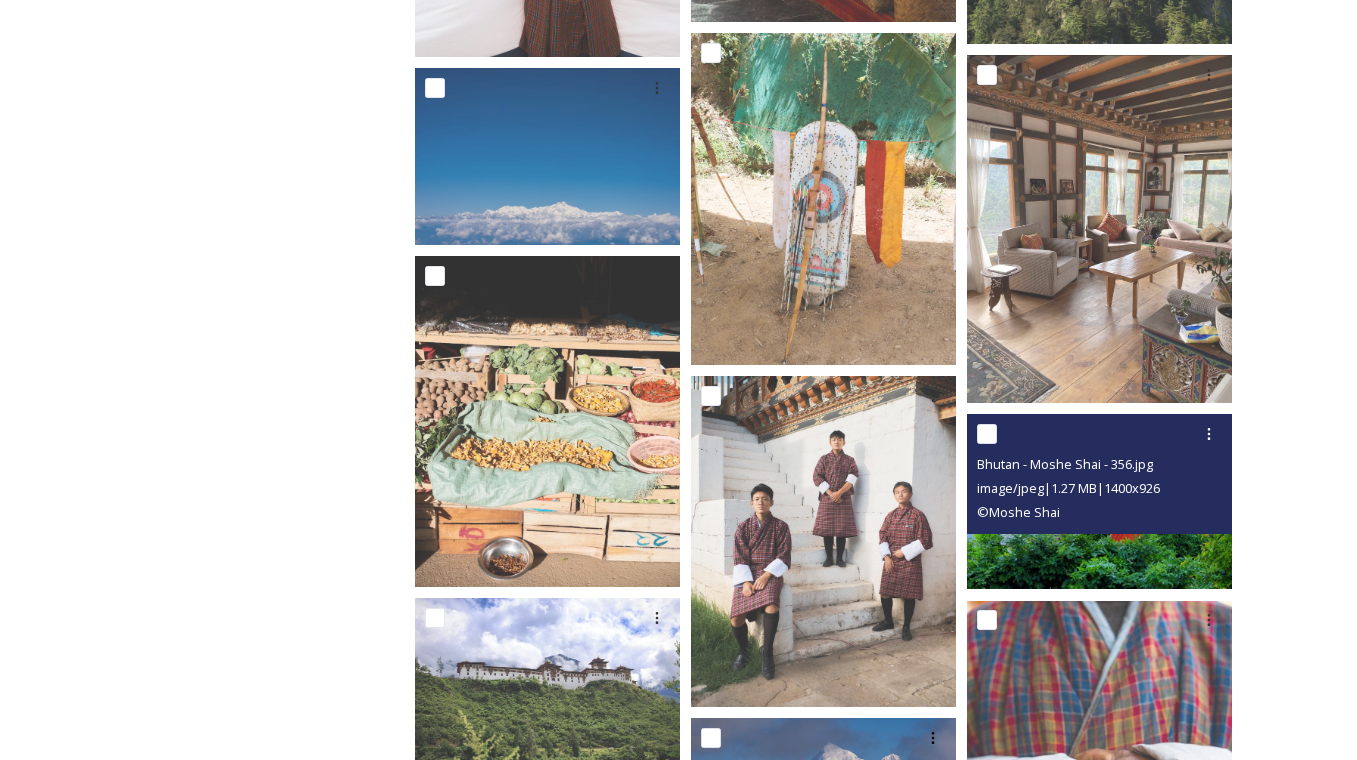 click at bounding box center [1099, 501] 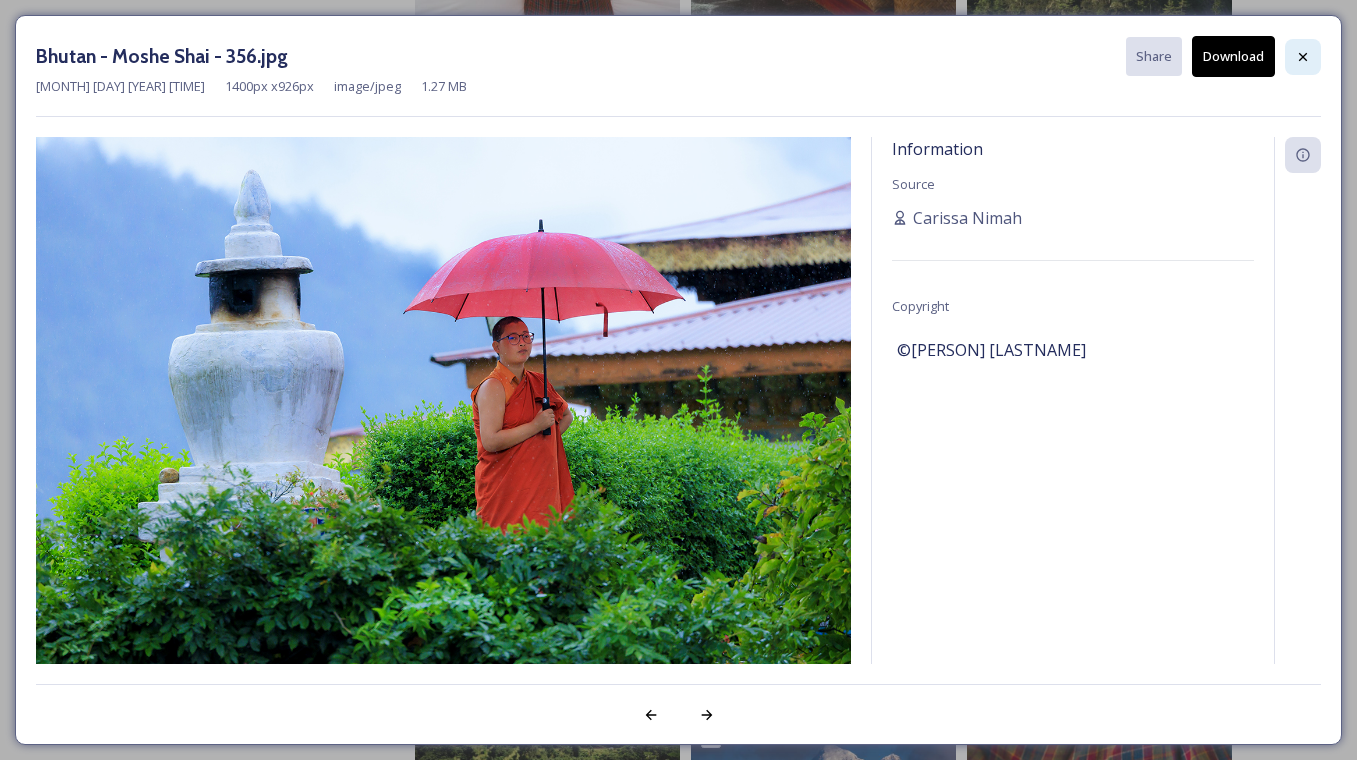 click 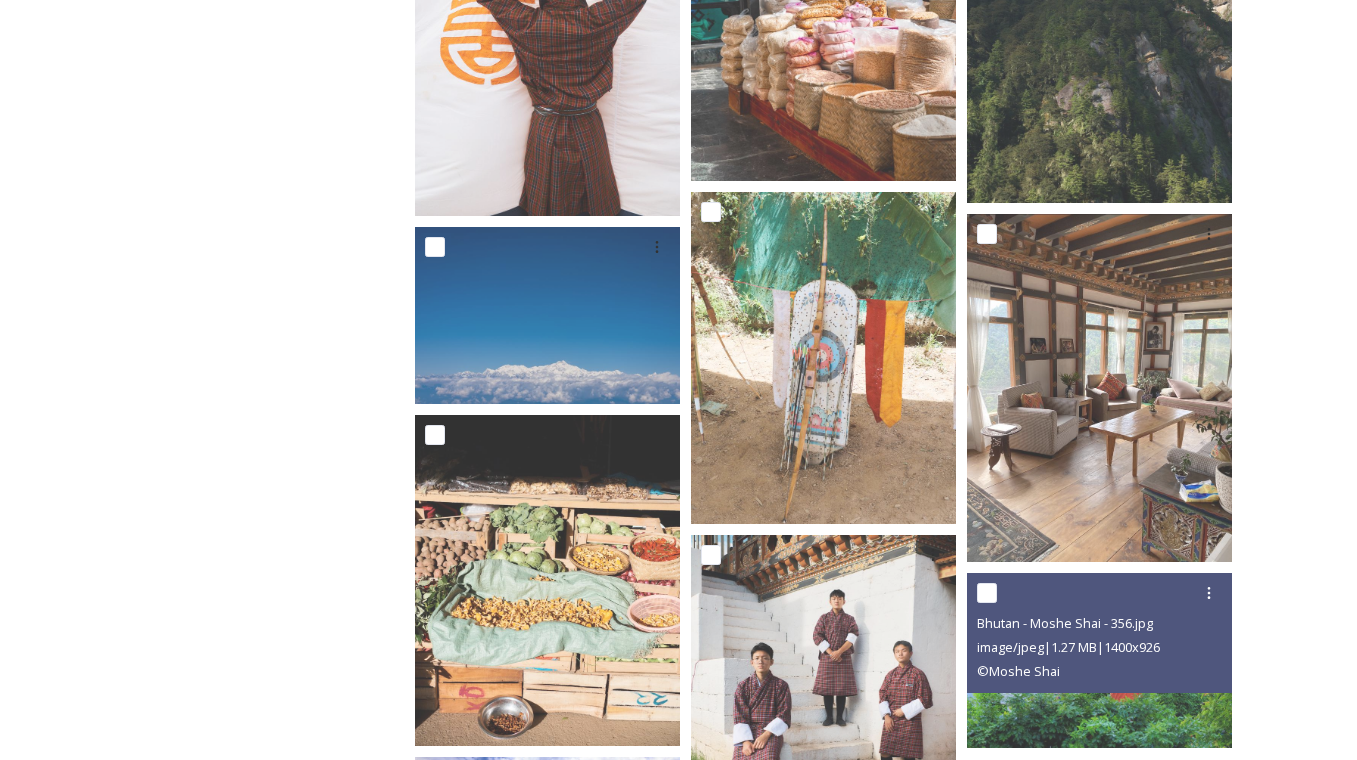 scroll, scrollTop: 16926, scrollLeft: 0, axis: vertical 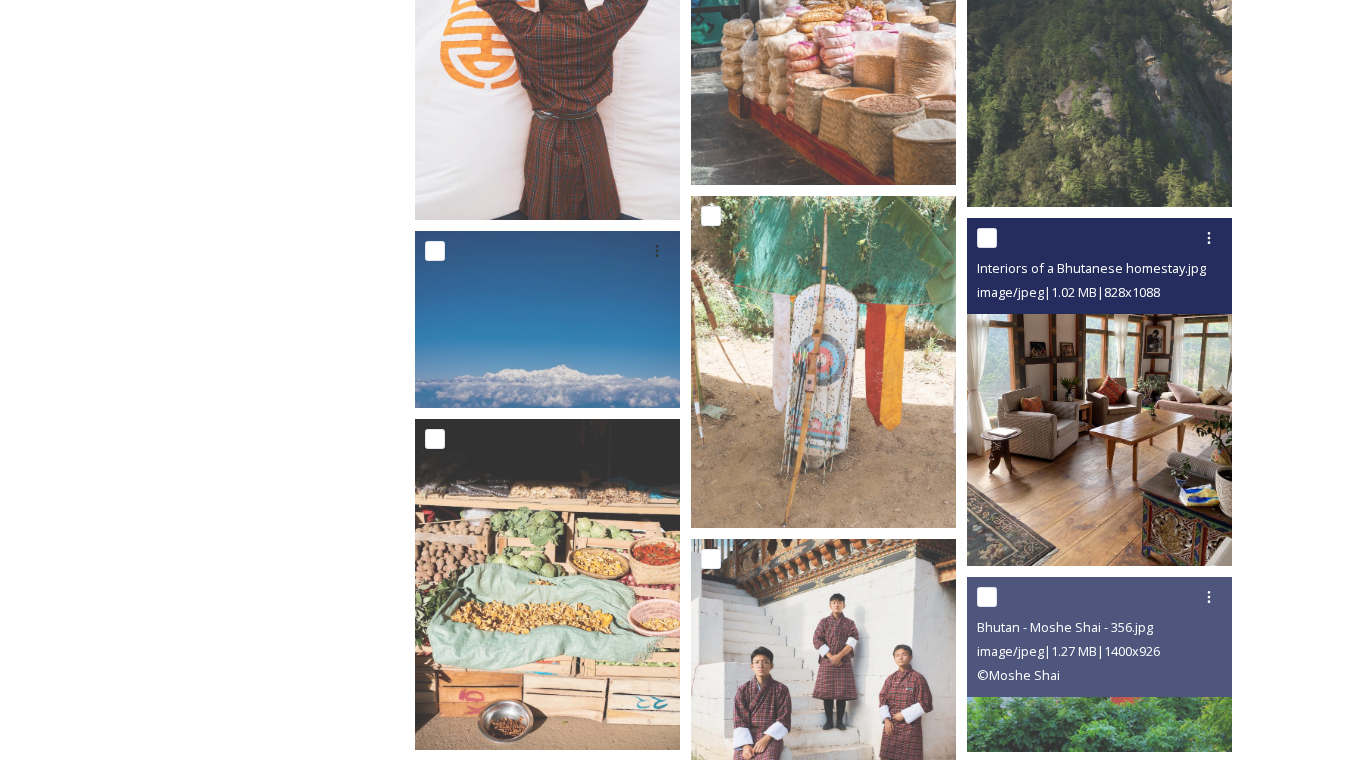 click at bounding box center [1099, 392] 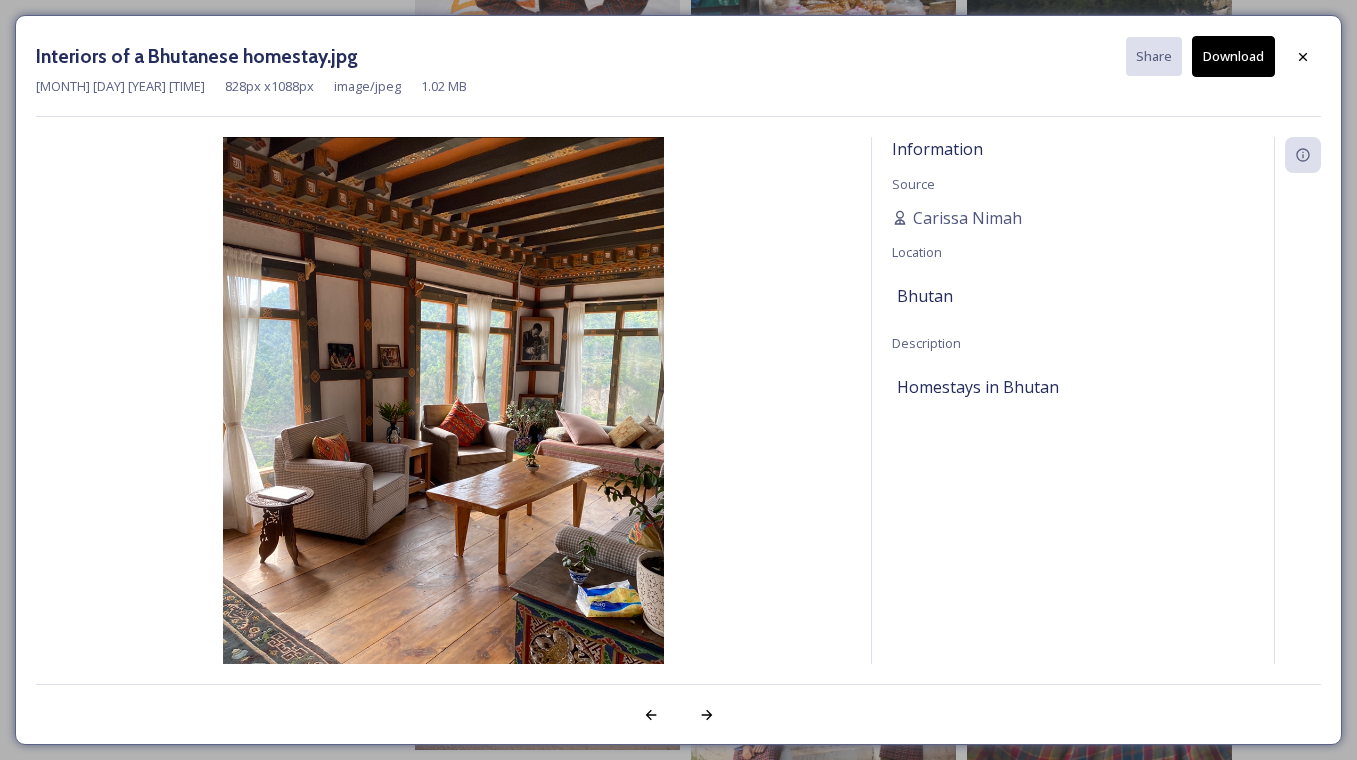 click on "Download" at bounding box center [1233, 56] 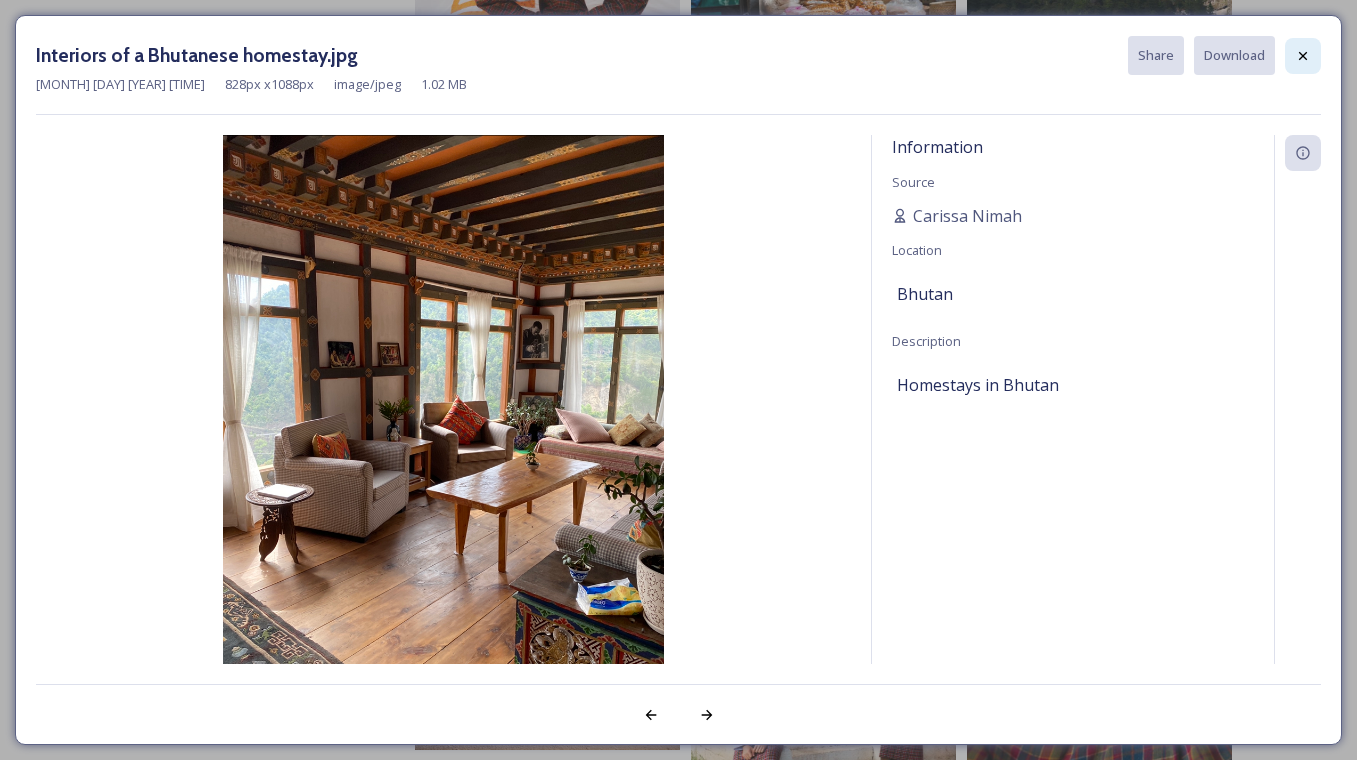 click 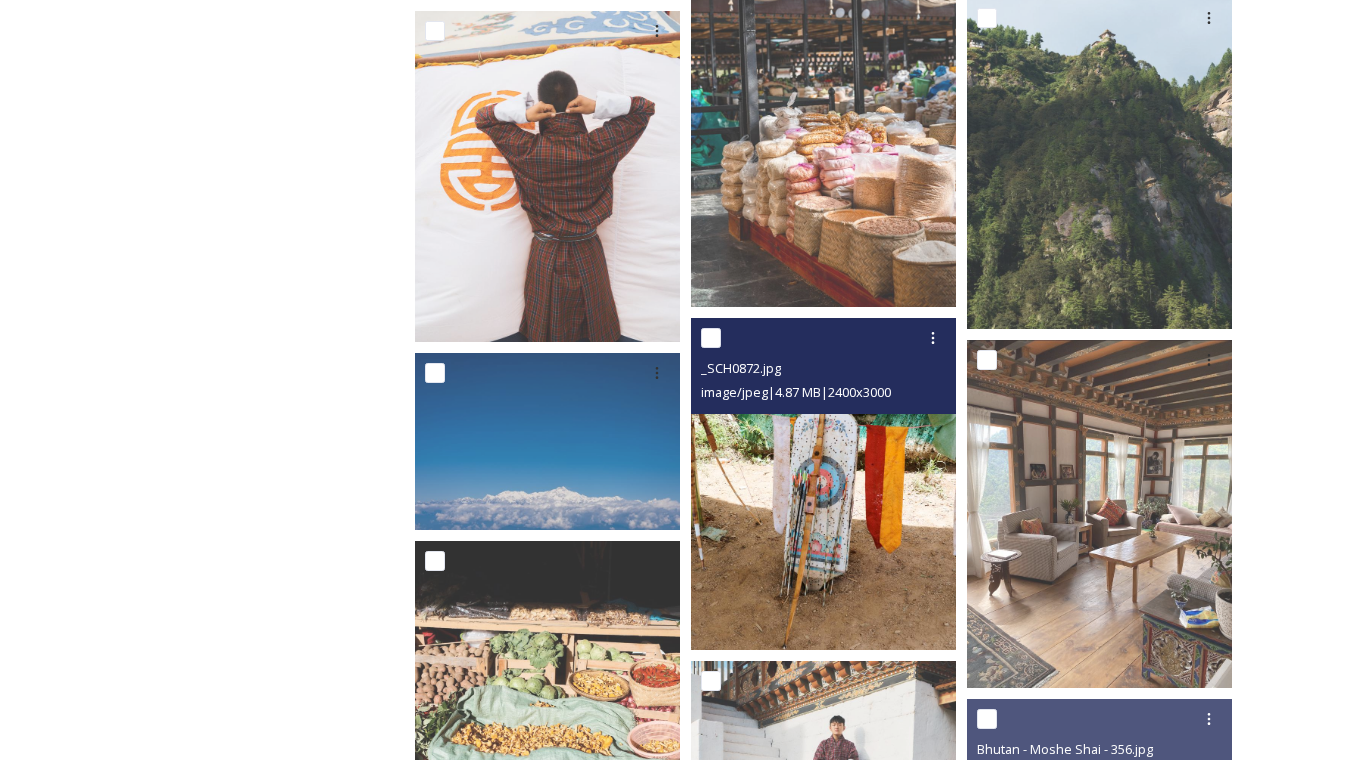 scroll, scrollTop: 16796, scrollLeft: 0, axis: vertical 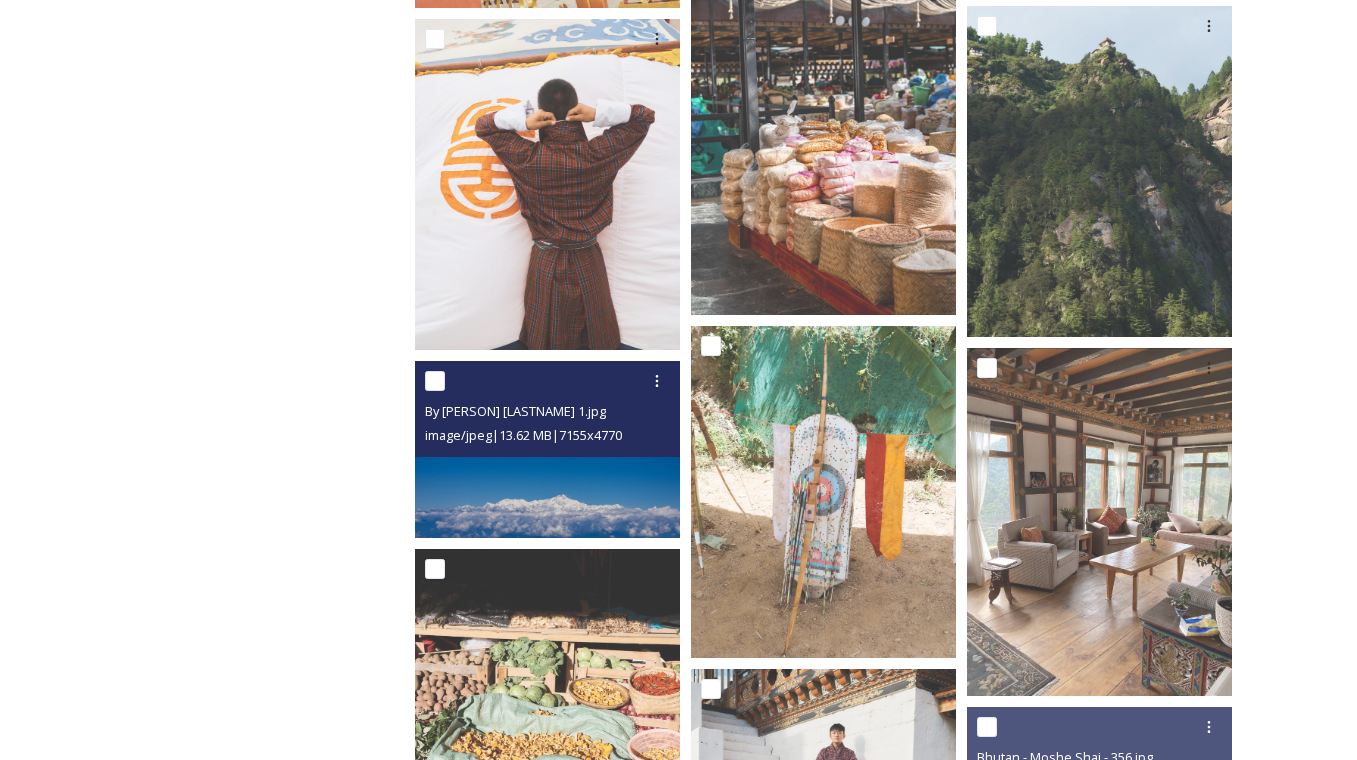 click at bounding box center [547, 449] 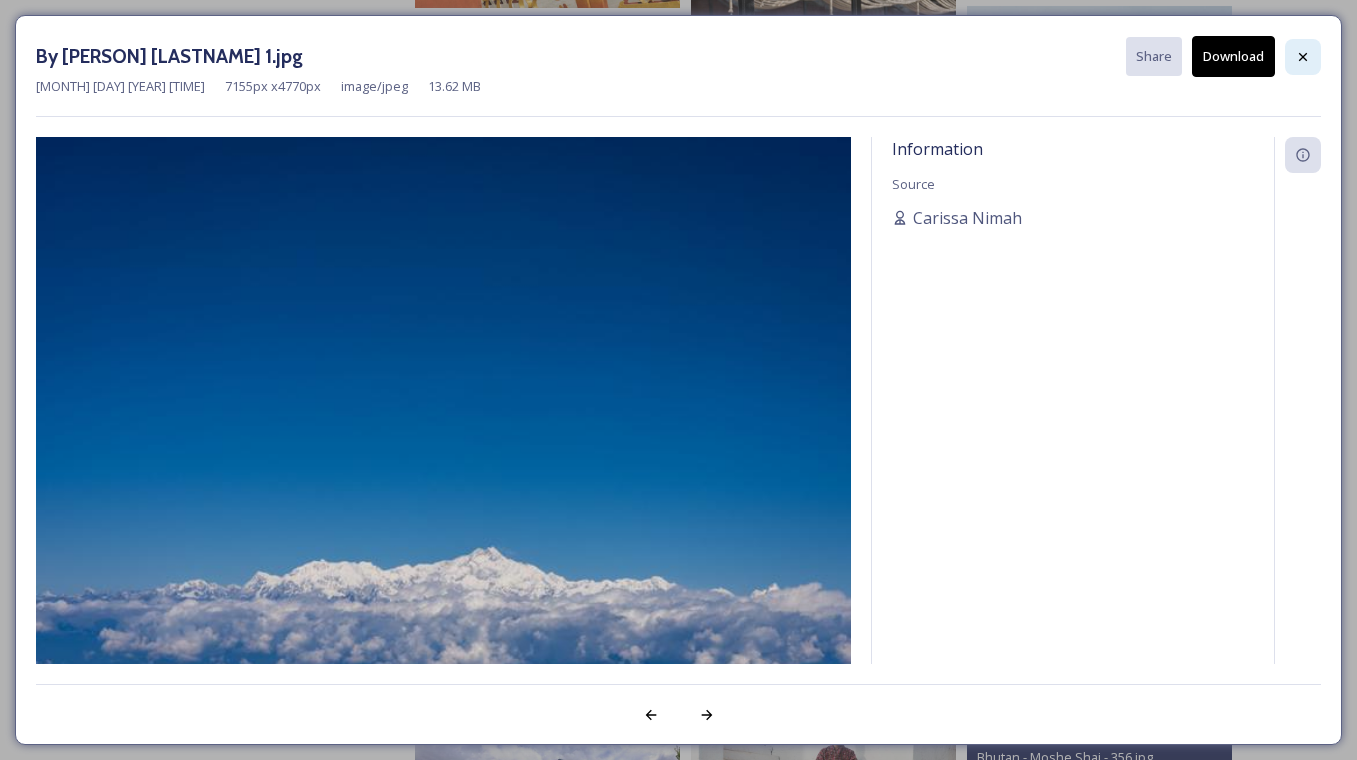 click 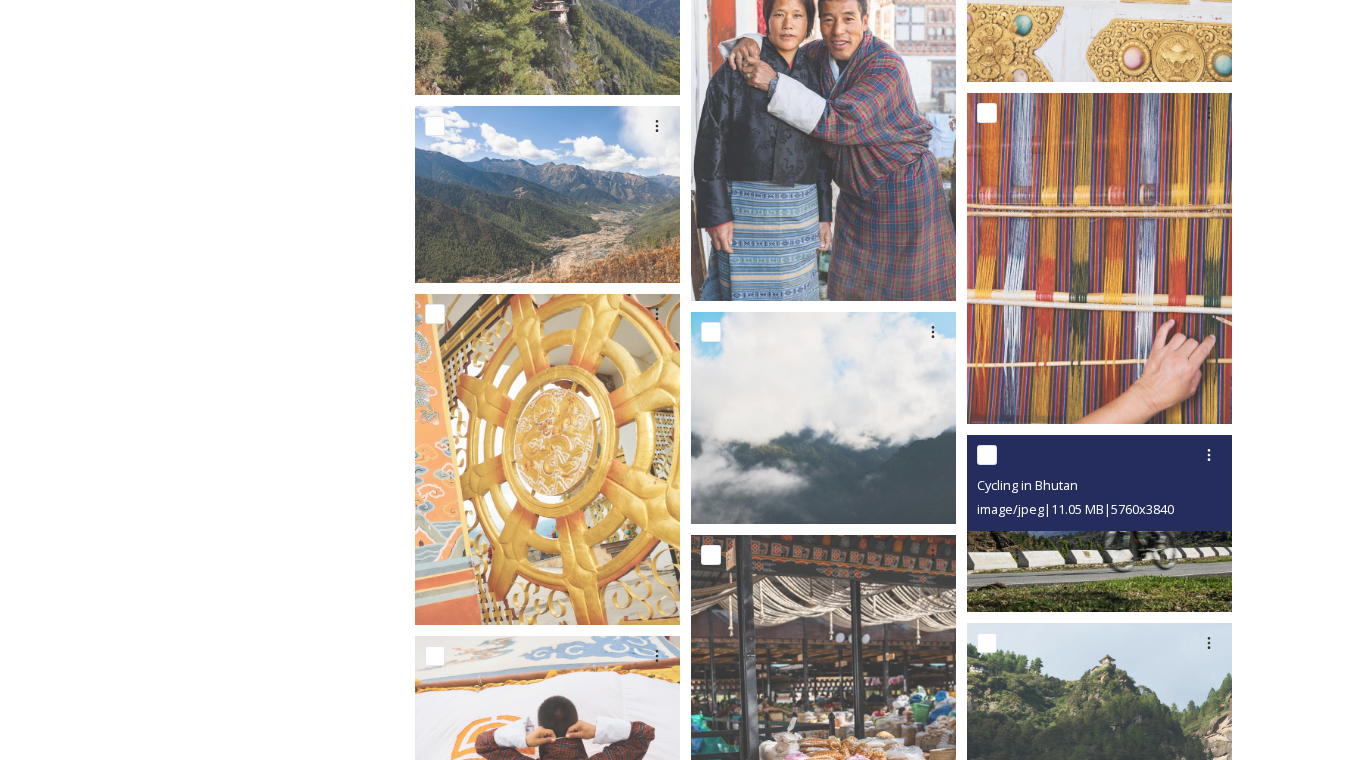scroll, scrollTop: 16162, scrollLeft: 0, axis: vertical 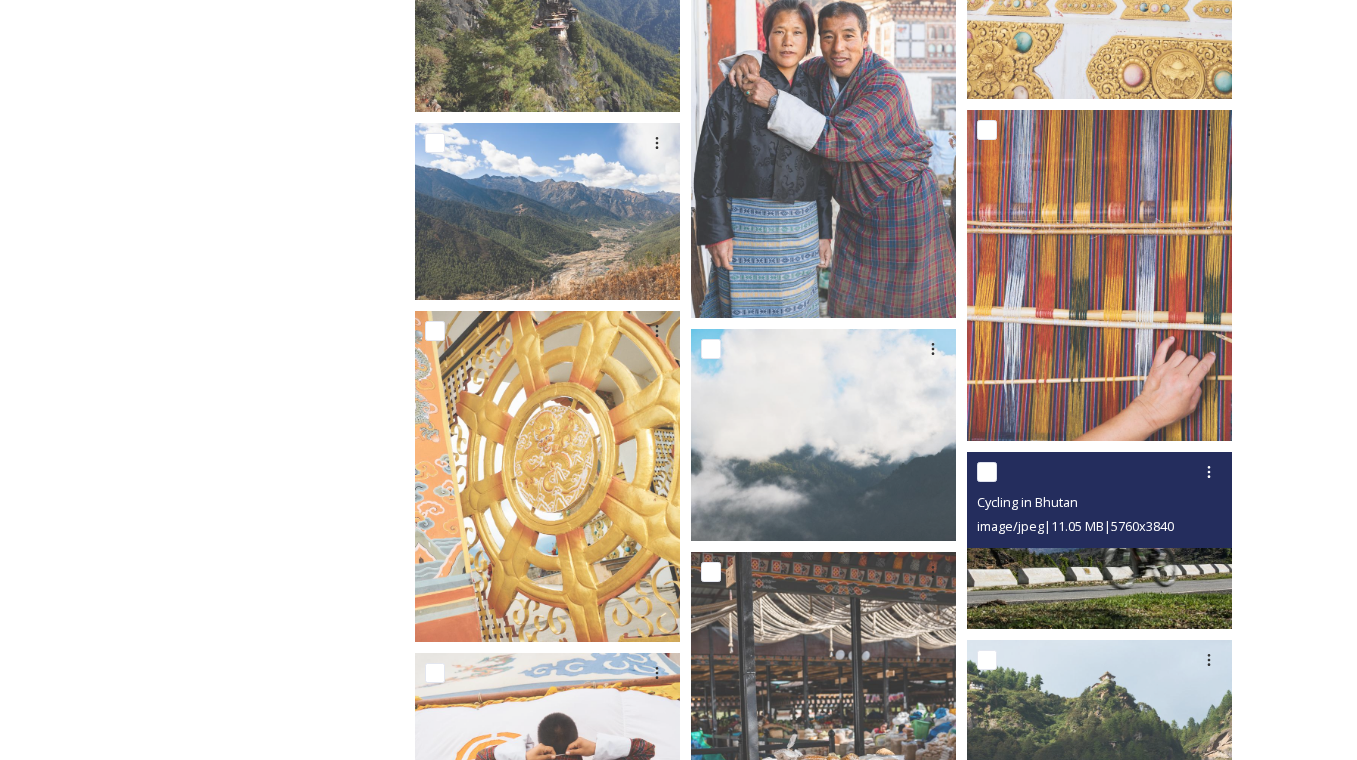 click at bounding box center (1099, 540) 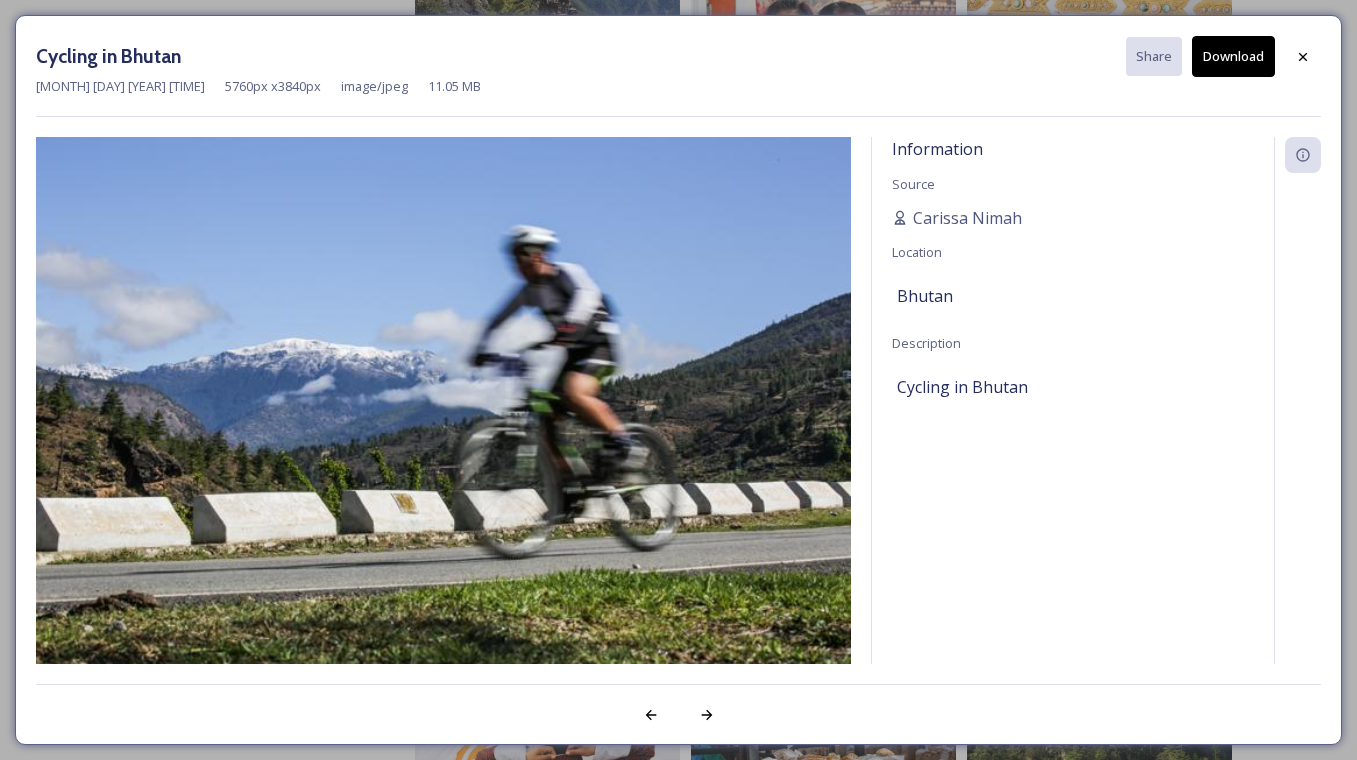 click on "Download" at bounding box center [1233, 56] 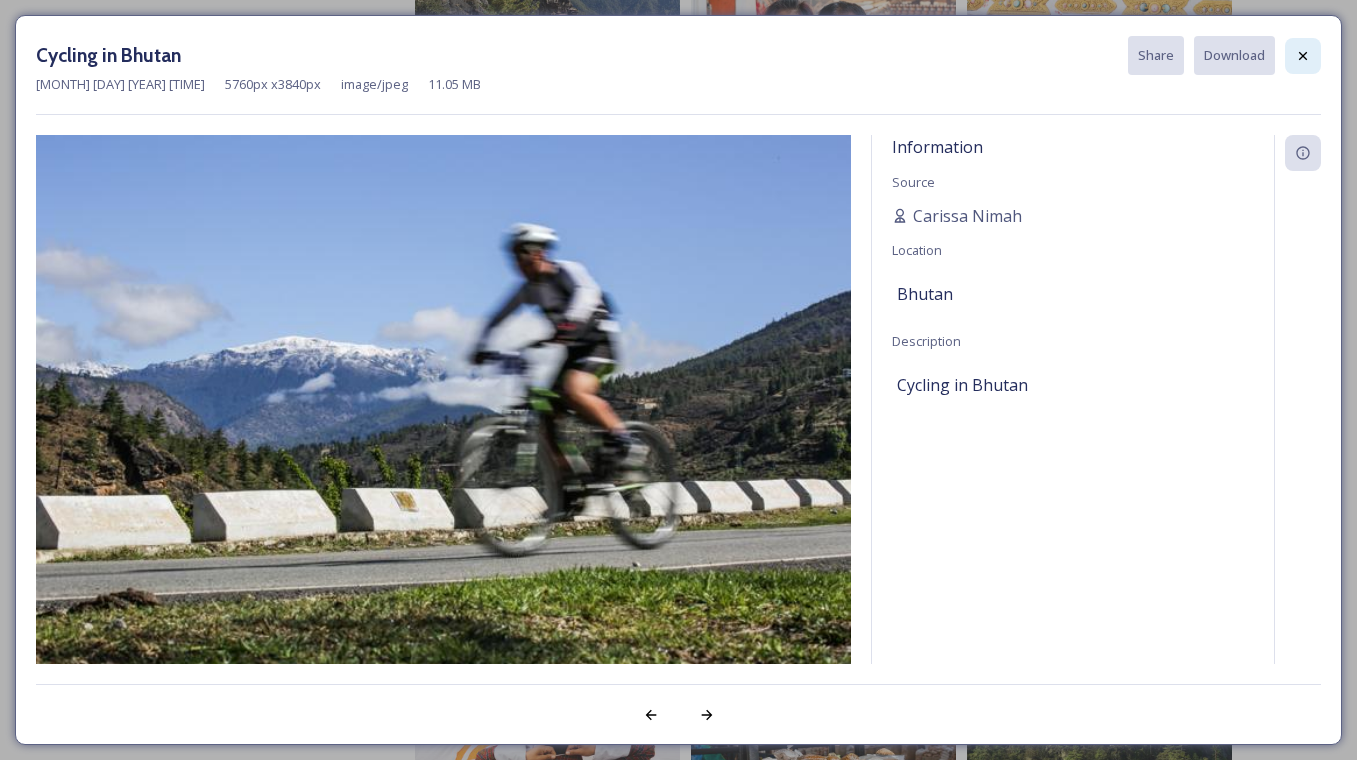 click 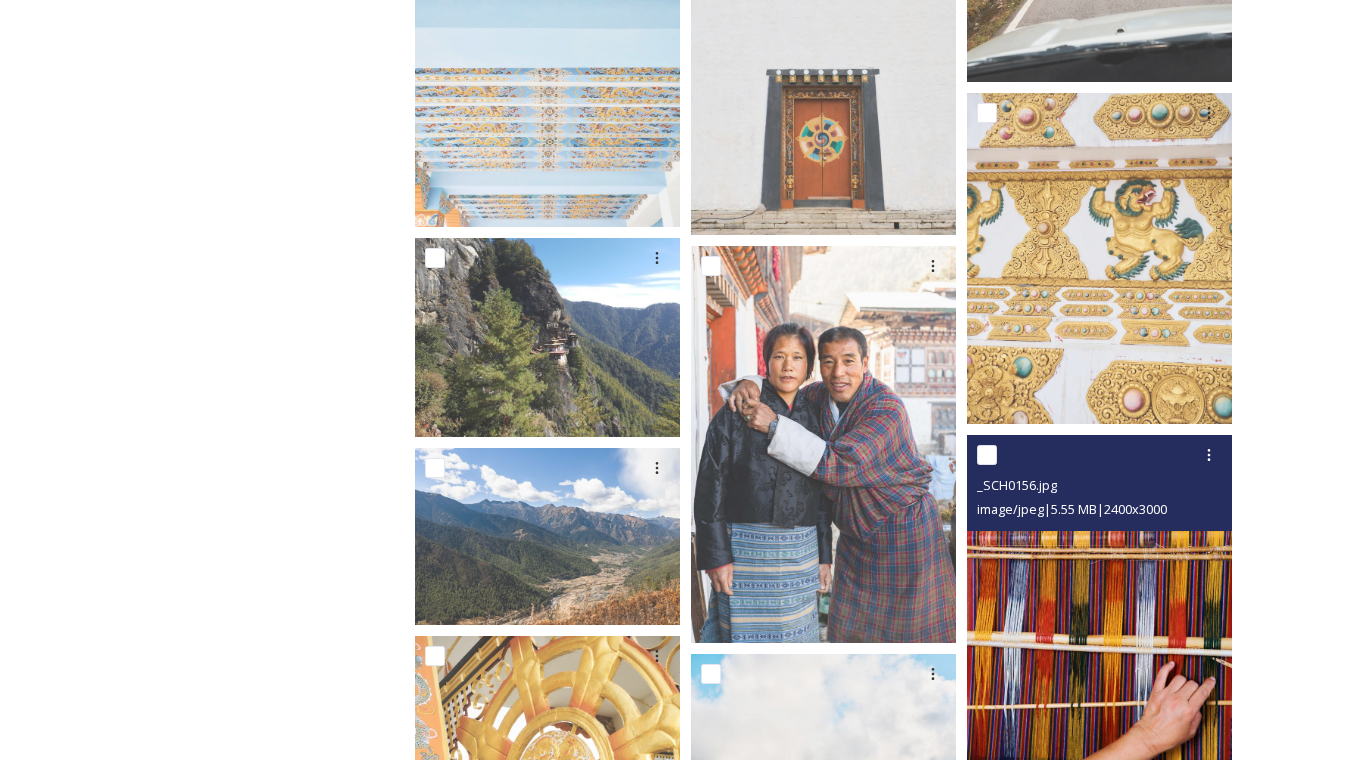 scroll, scrollTop: 15831, scrollLeft: 0, axis: vertical 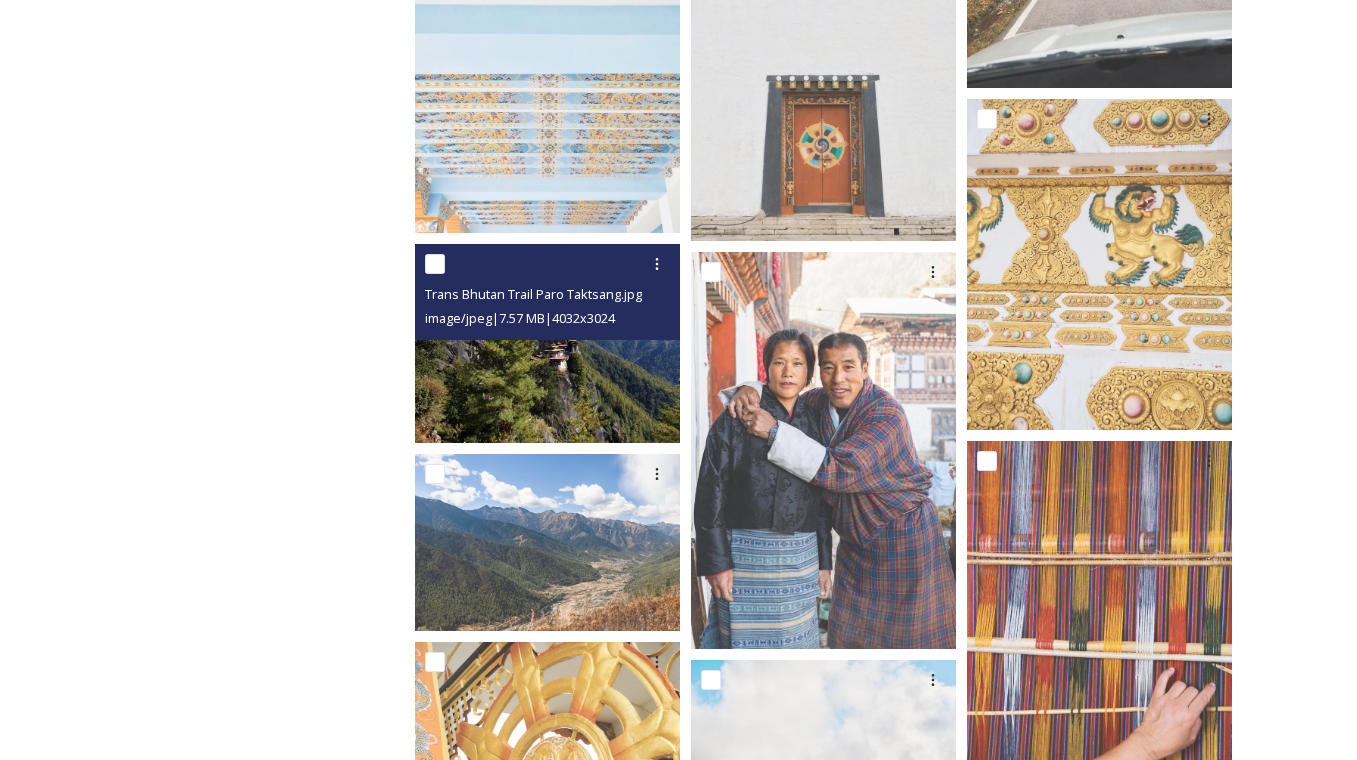click at bounding box center [547, 343] 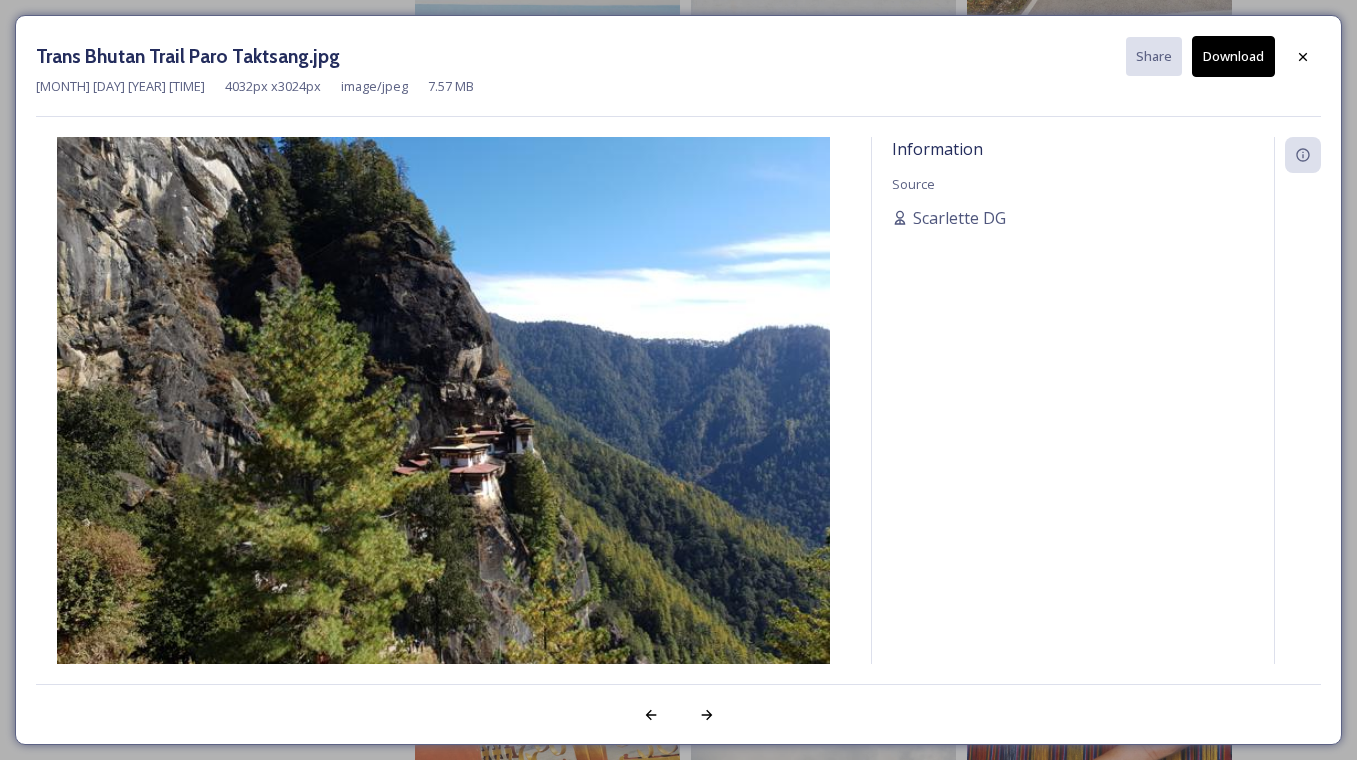 click on "Download" at bounding box center [1233, 56] 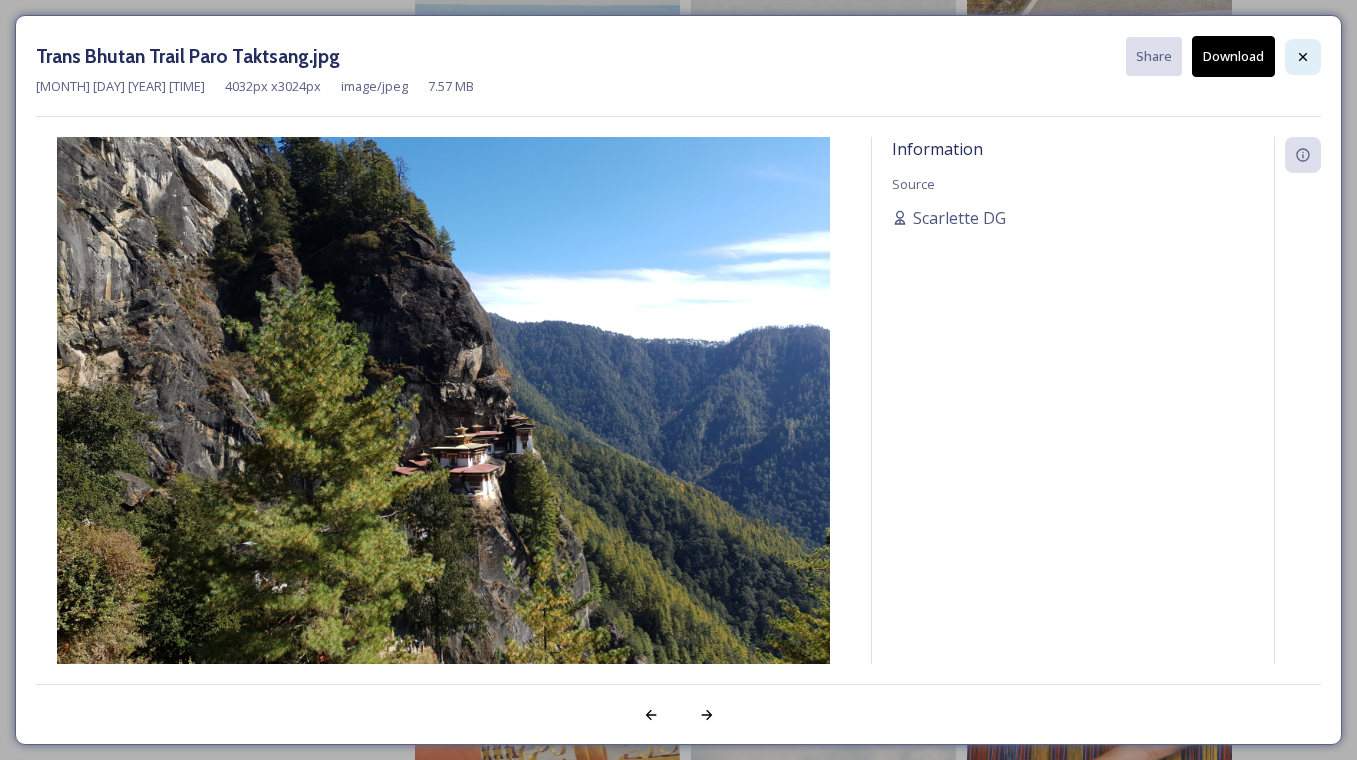 click at bounding box center (1303, 57) 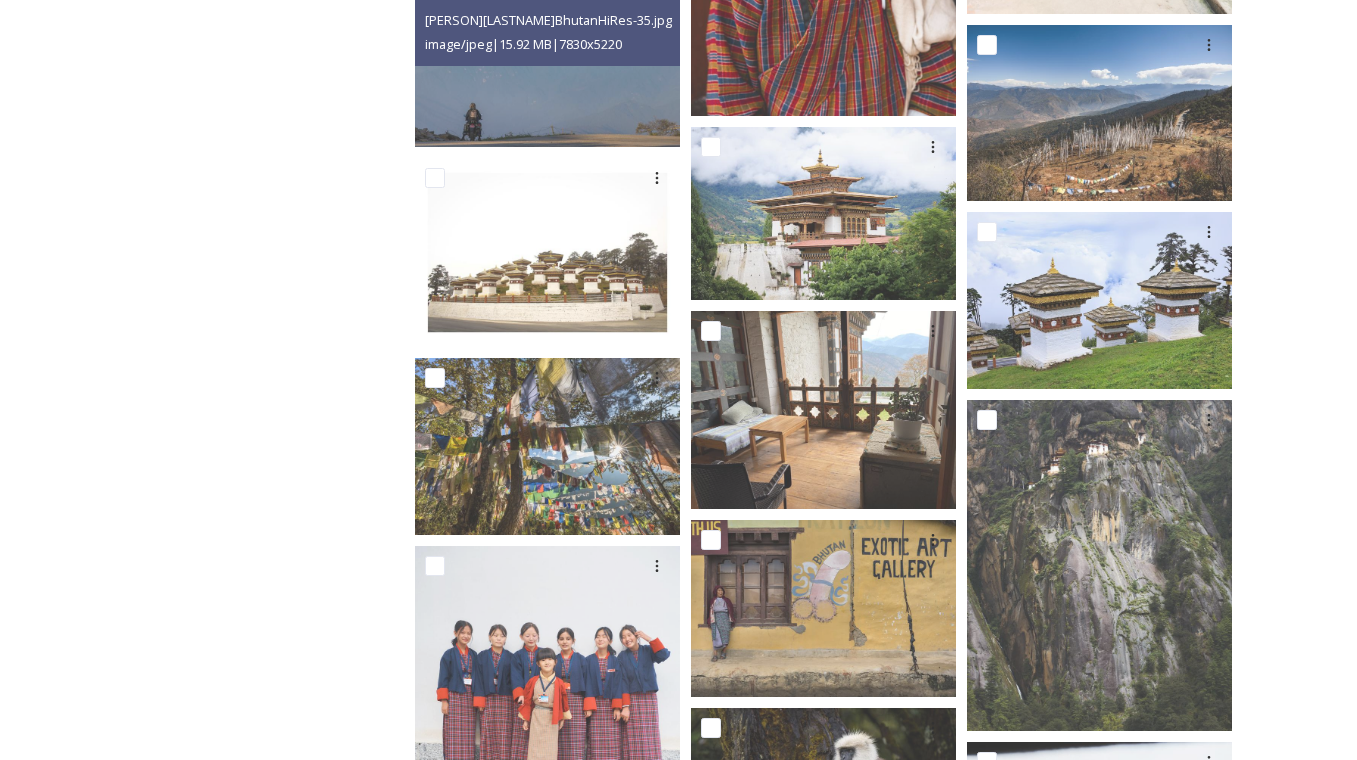 scroll, scrollTop: 14843, scrollLeft: 0, axis: vertical 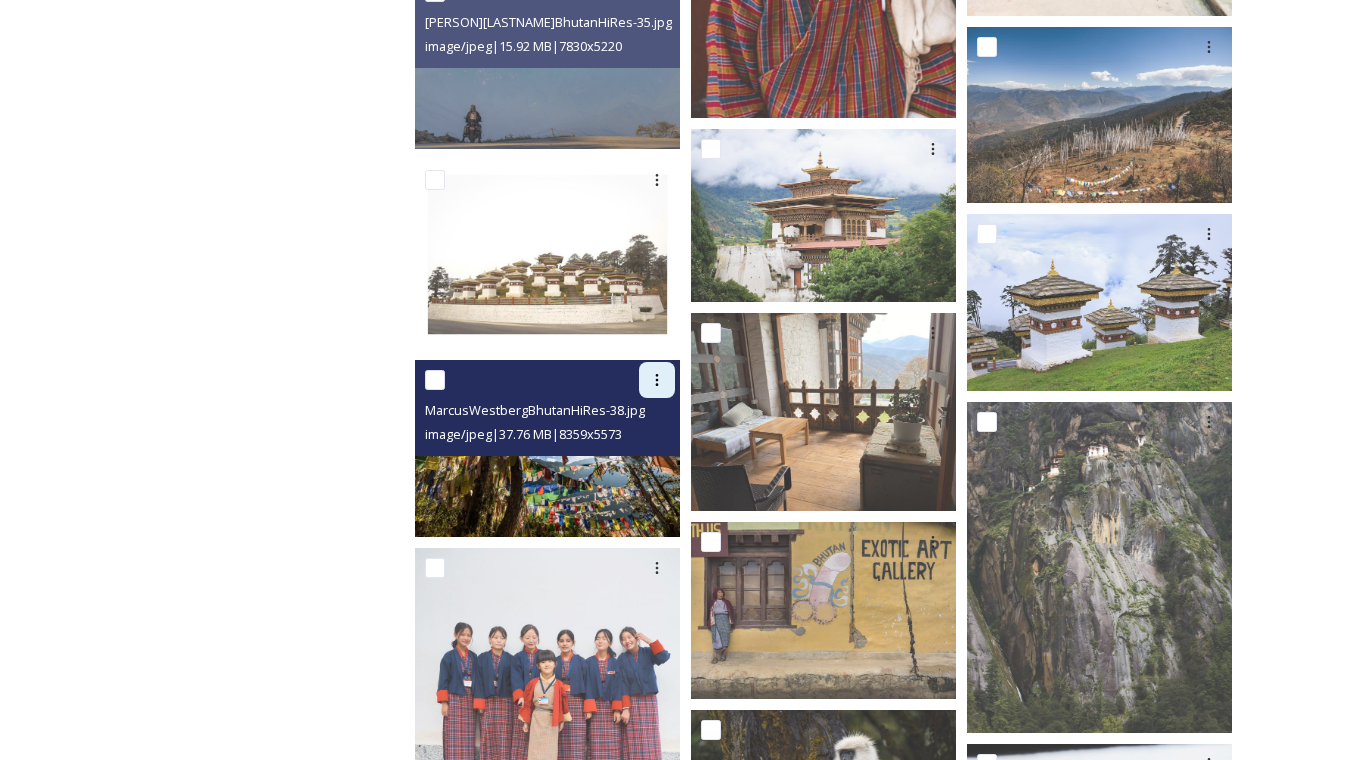click 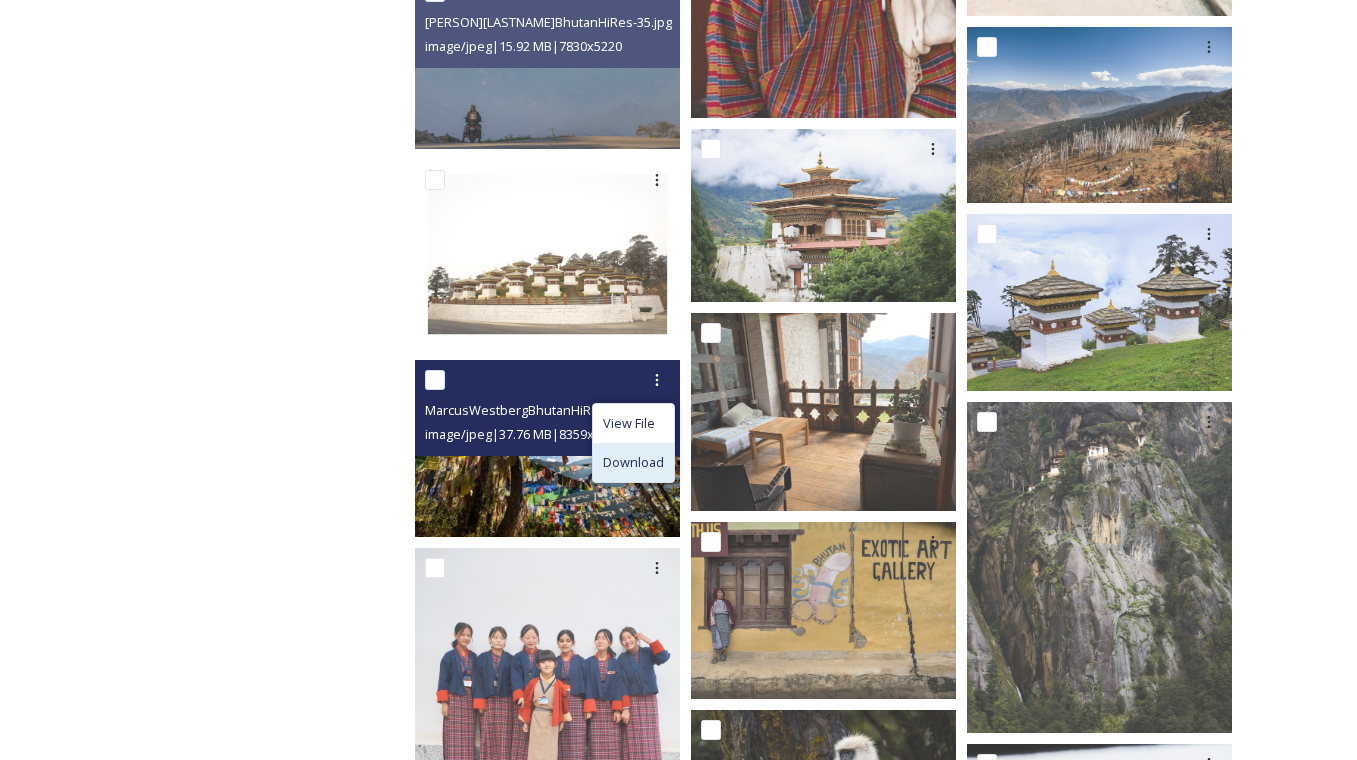 click on "Download" at bounding box center (633, 462) 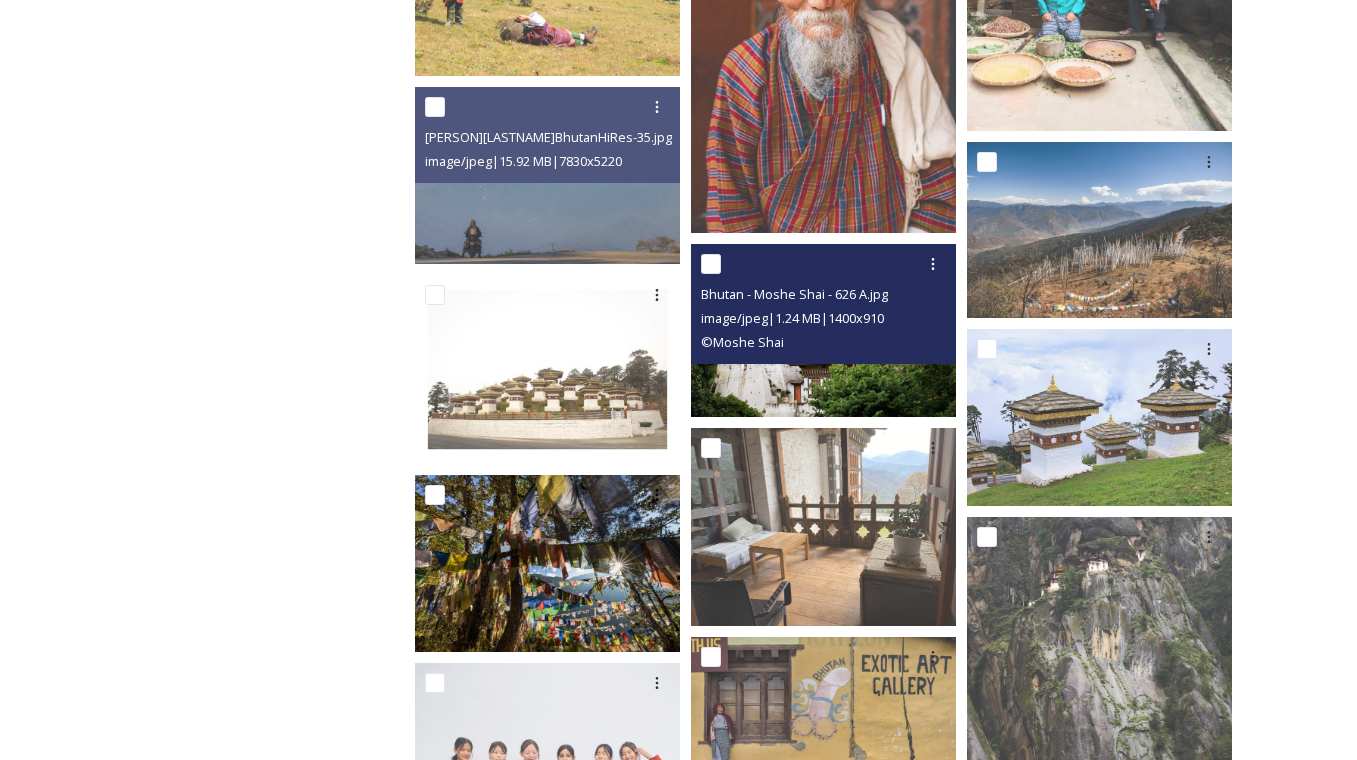 scroll, scrollTop: 14520, scrollLeft: 0, axis: vertical 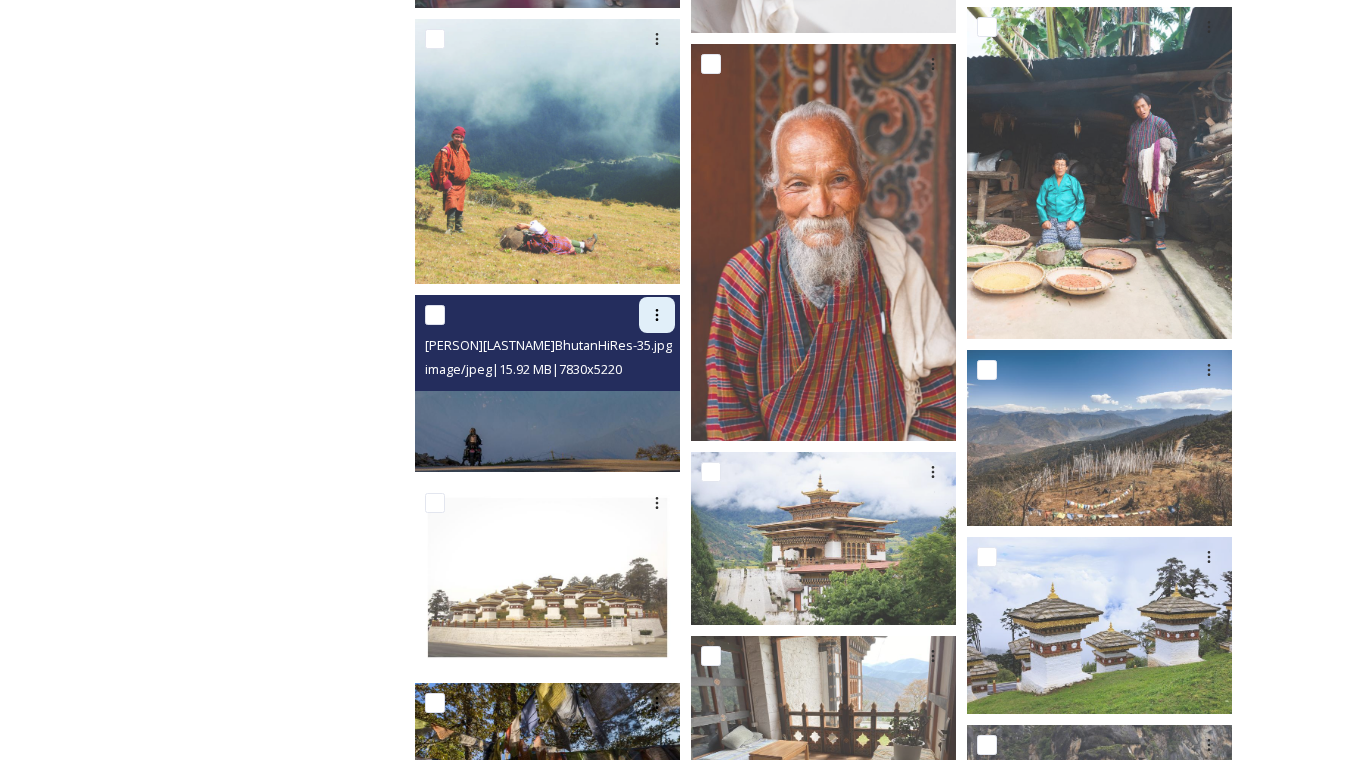 click 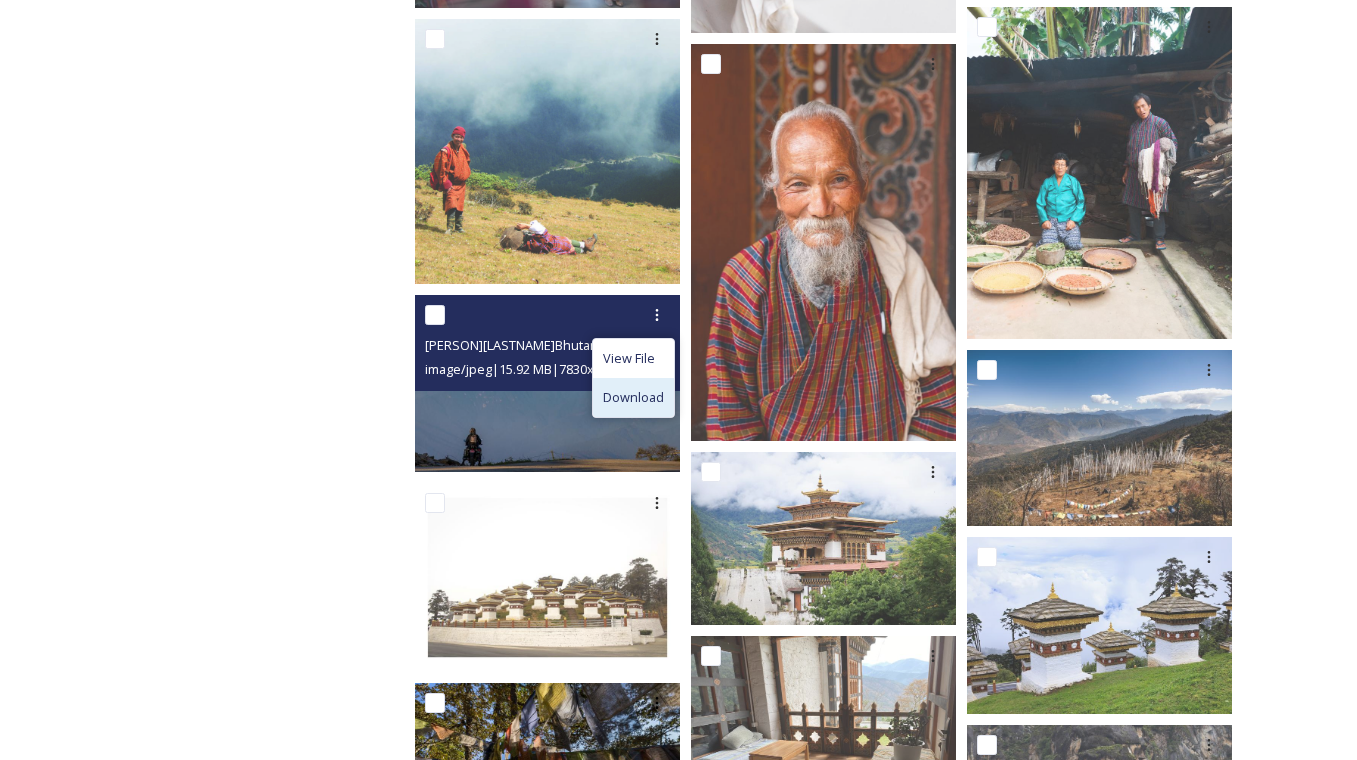 click on "Download" at bounding box center (633, 397) 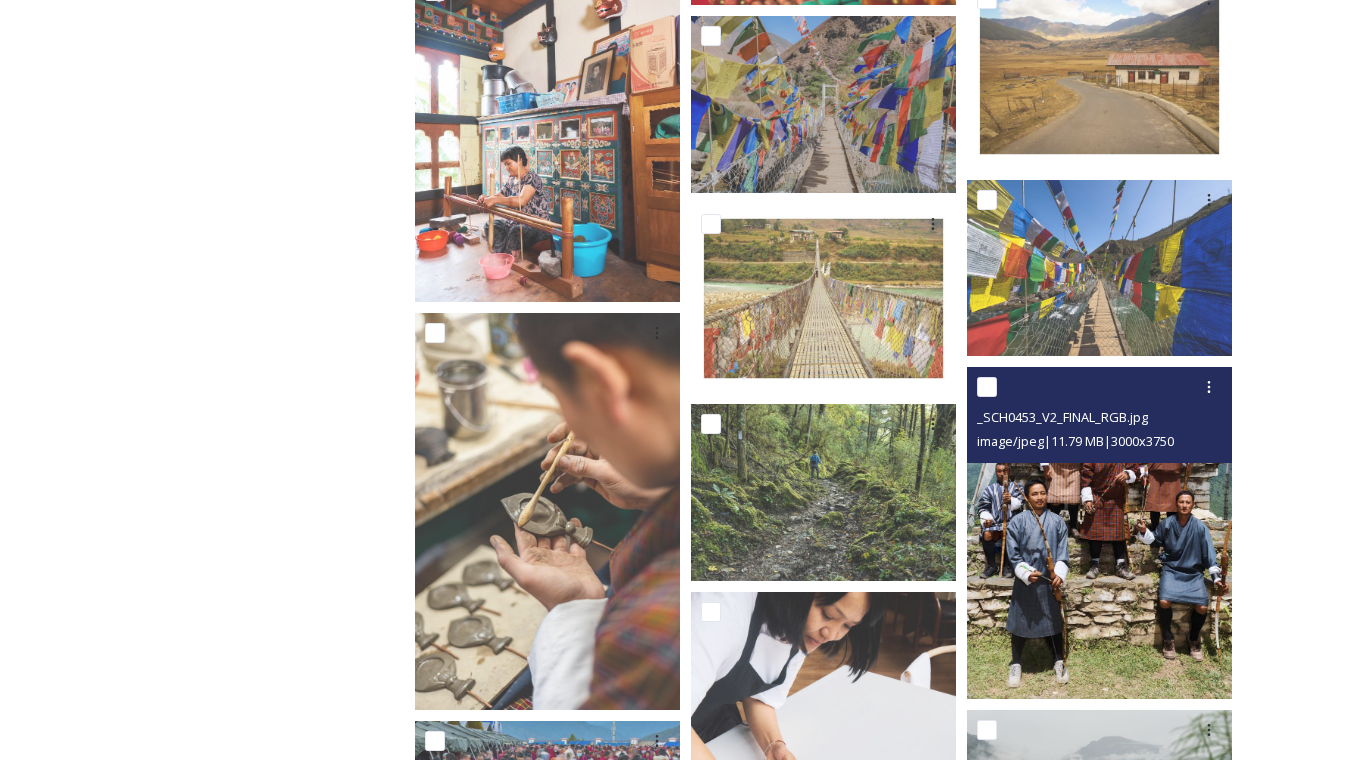 scroll, scrollTop: 13628, scrollLeft: 0, axis: vertical 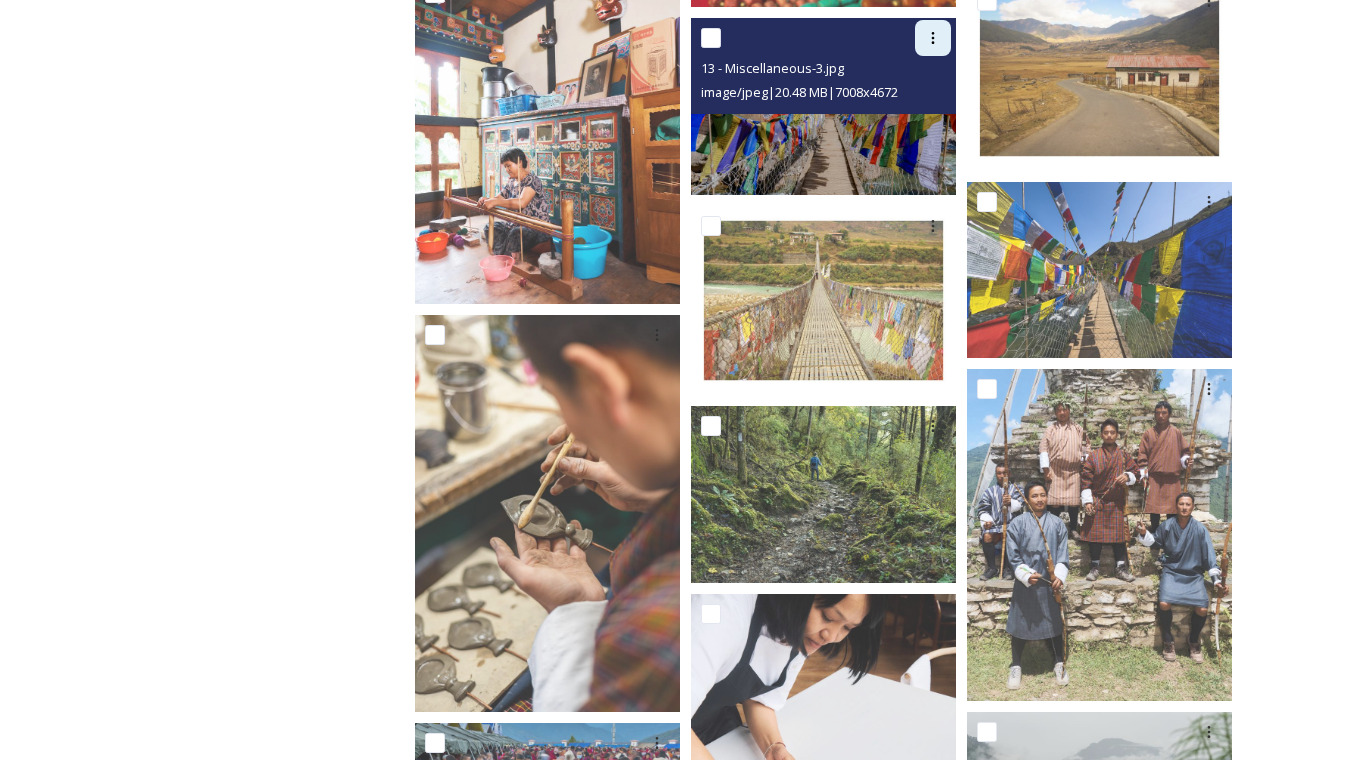 click 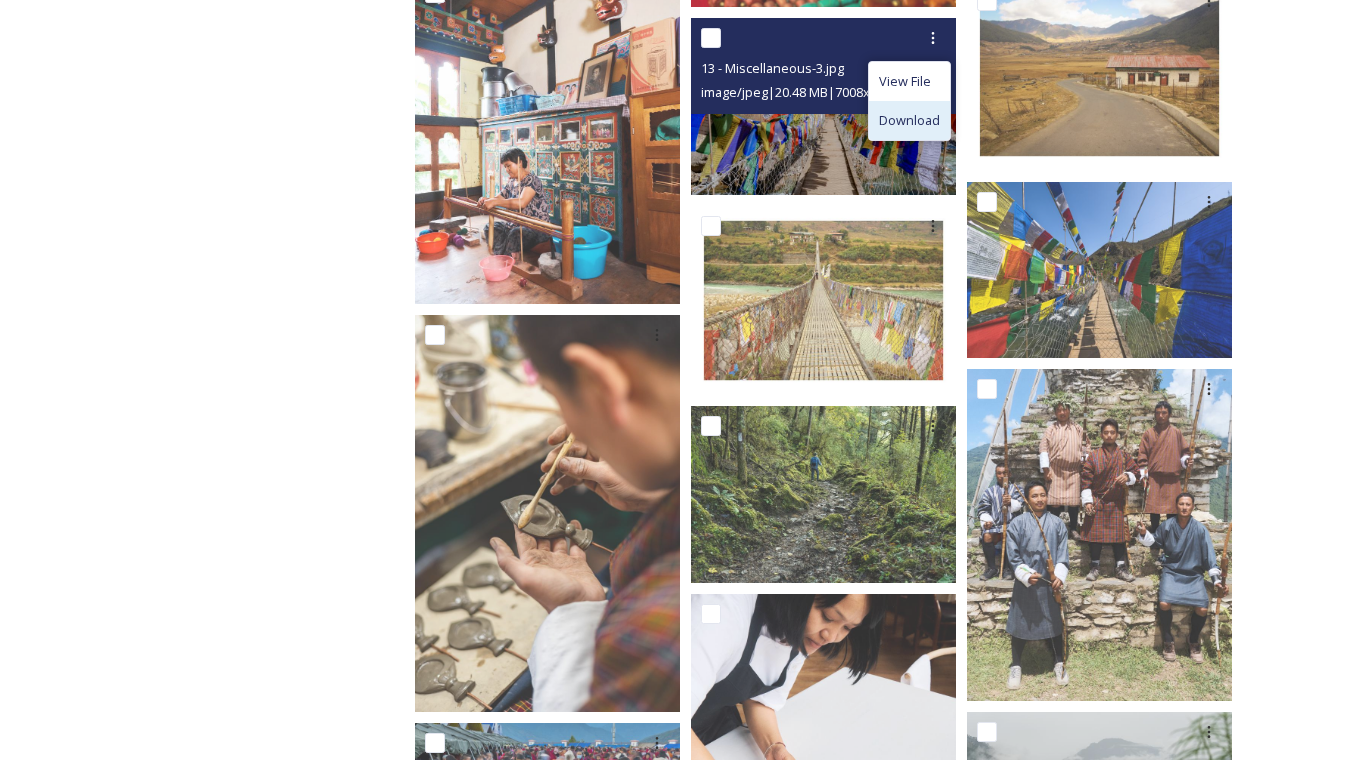 click on "Download" at bounding box center [909, 120] 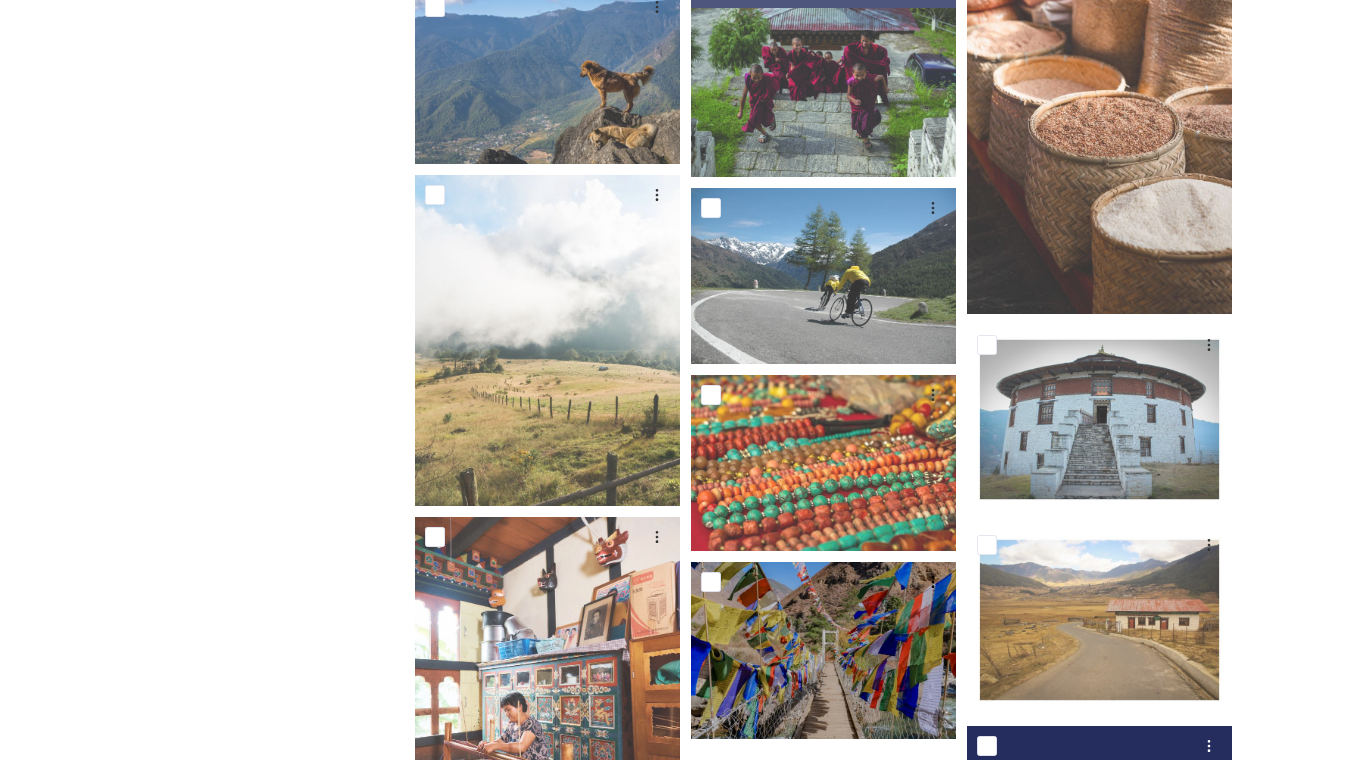 scroll, scrollTop: 13082, scrollLeft: 0, axis: vertical 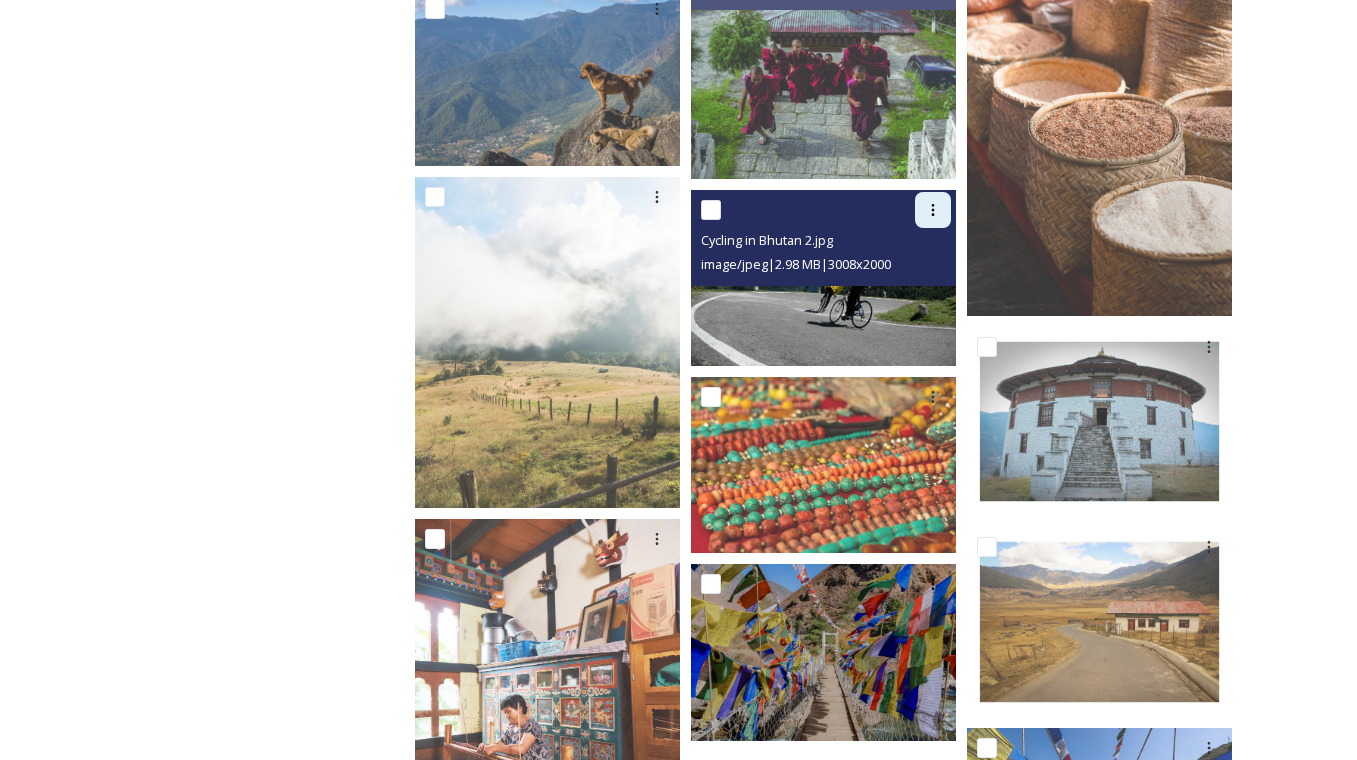 click 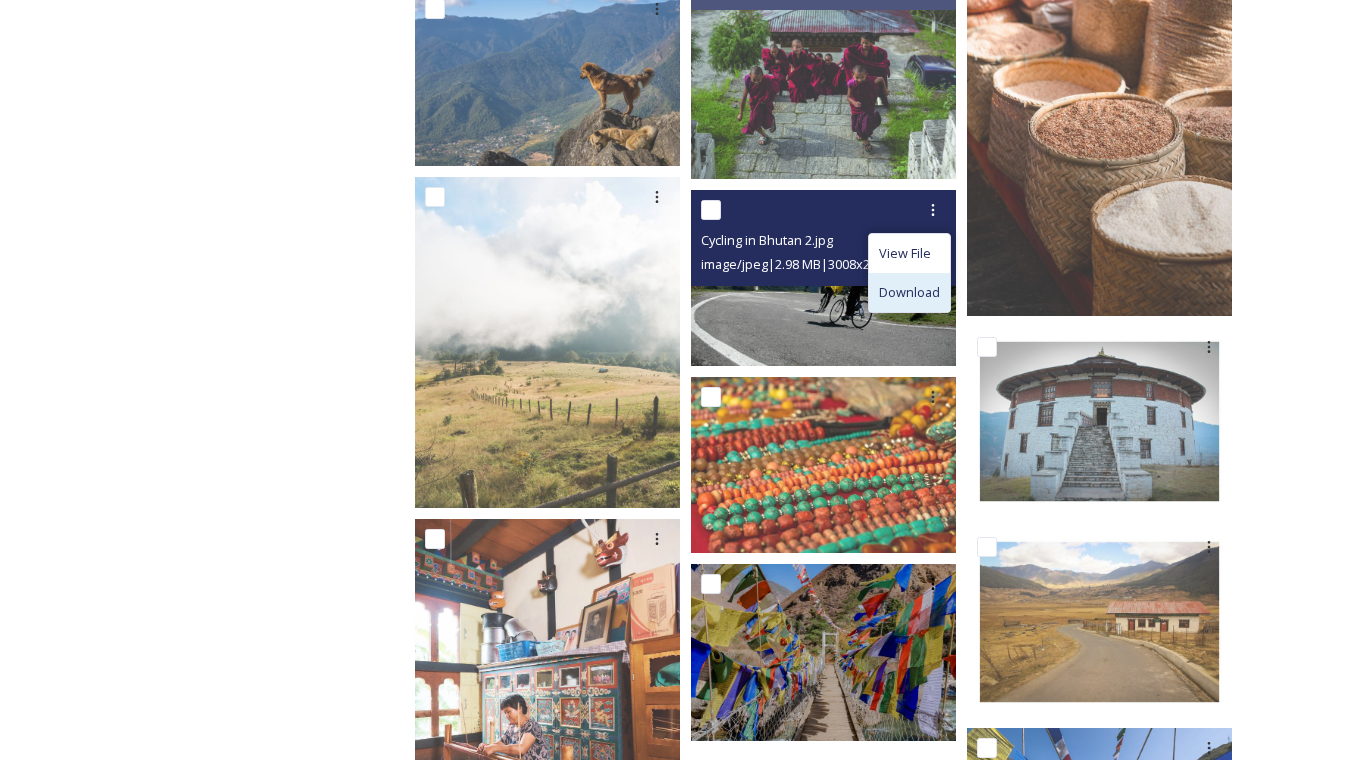 click on "Download" at bounding box center (909, 292) 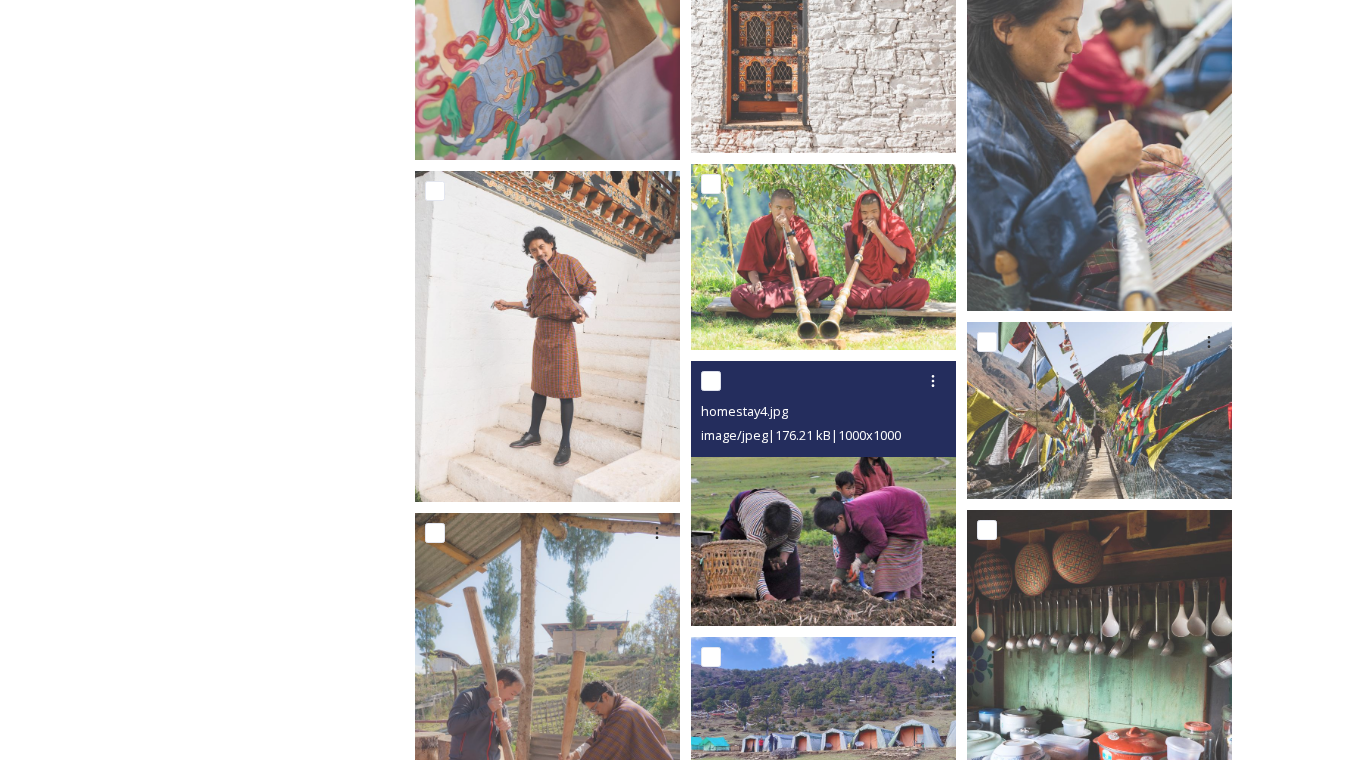 scroll, scrollTop: 12140, scrollLeft: 0, axis: vertical 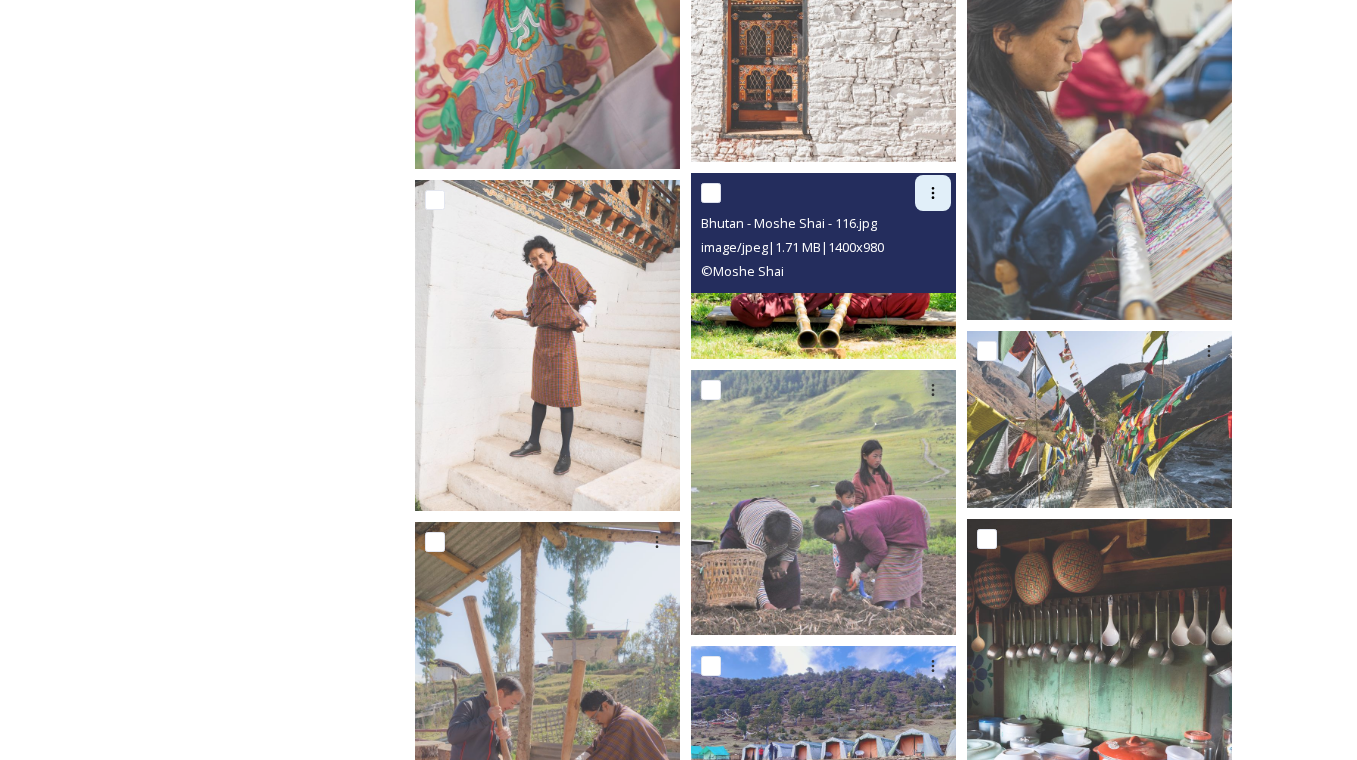 click 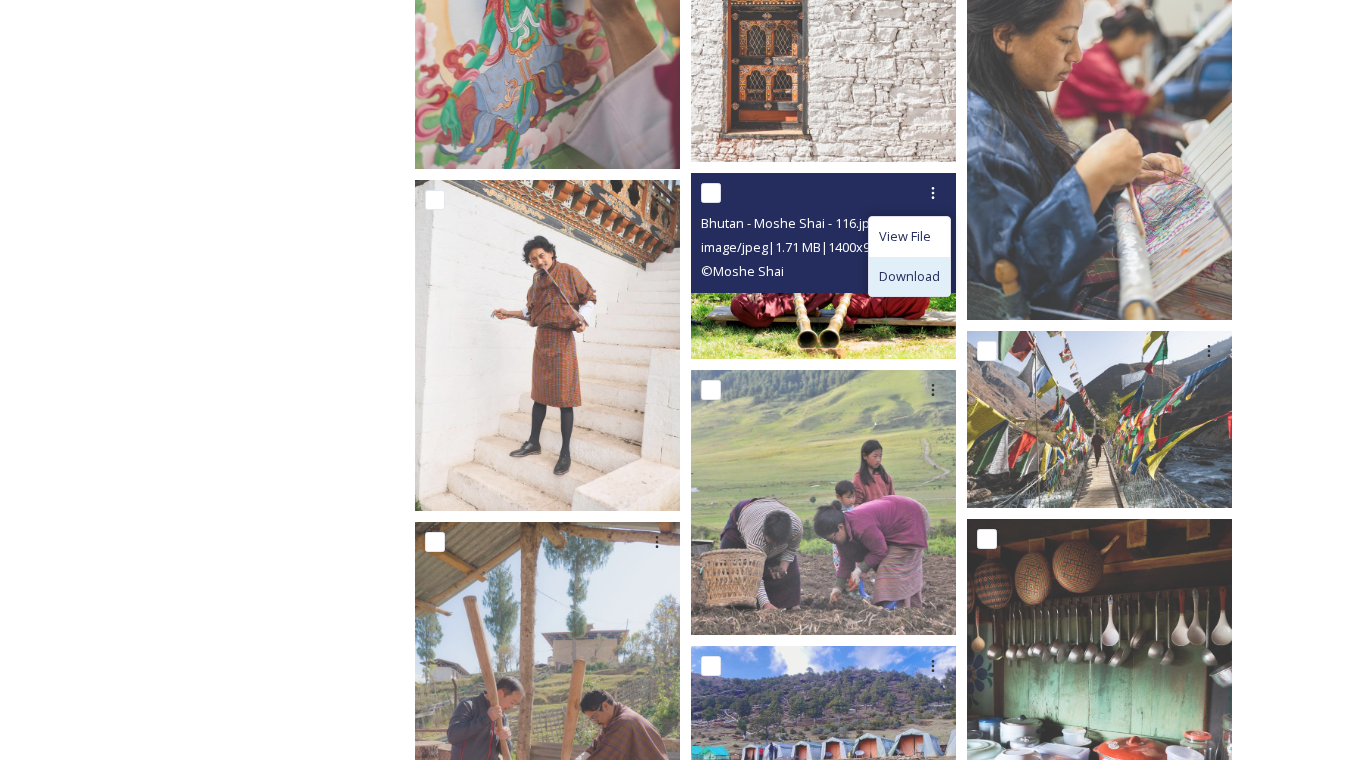 click on "Download" at bounding box center (909, 276) 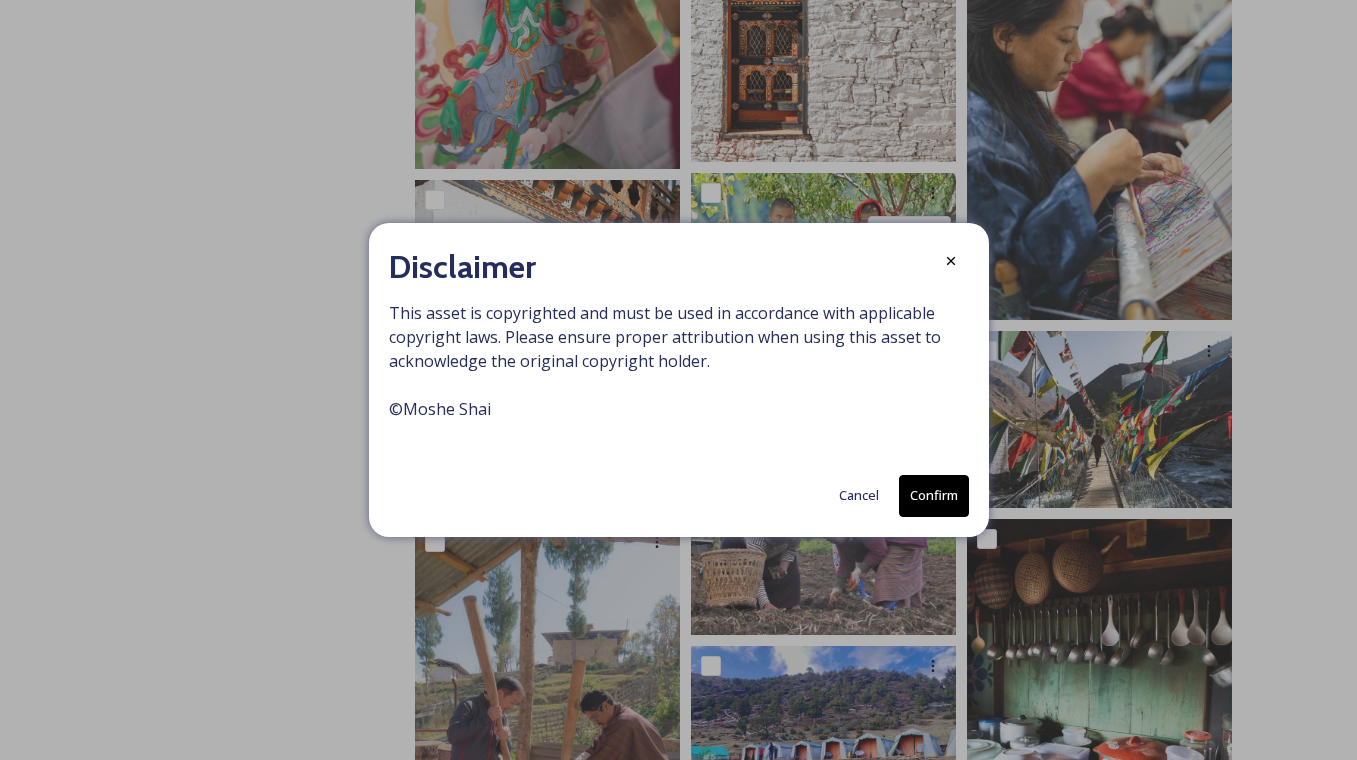 click on "Cancel" at bounding box center (859, 495) 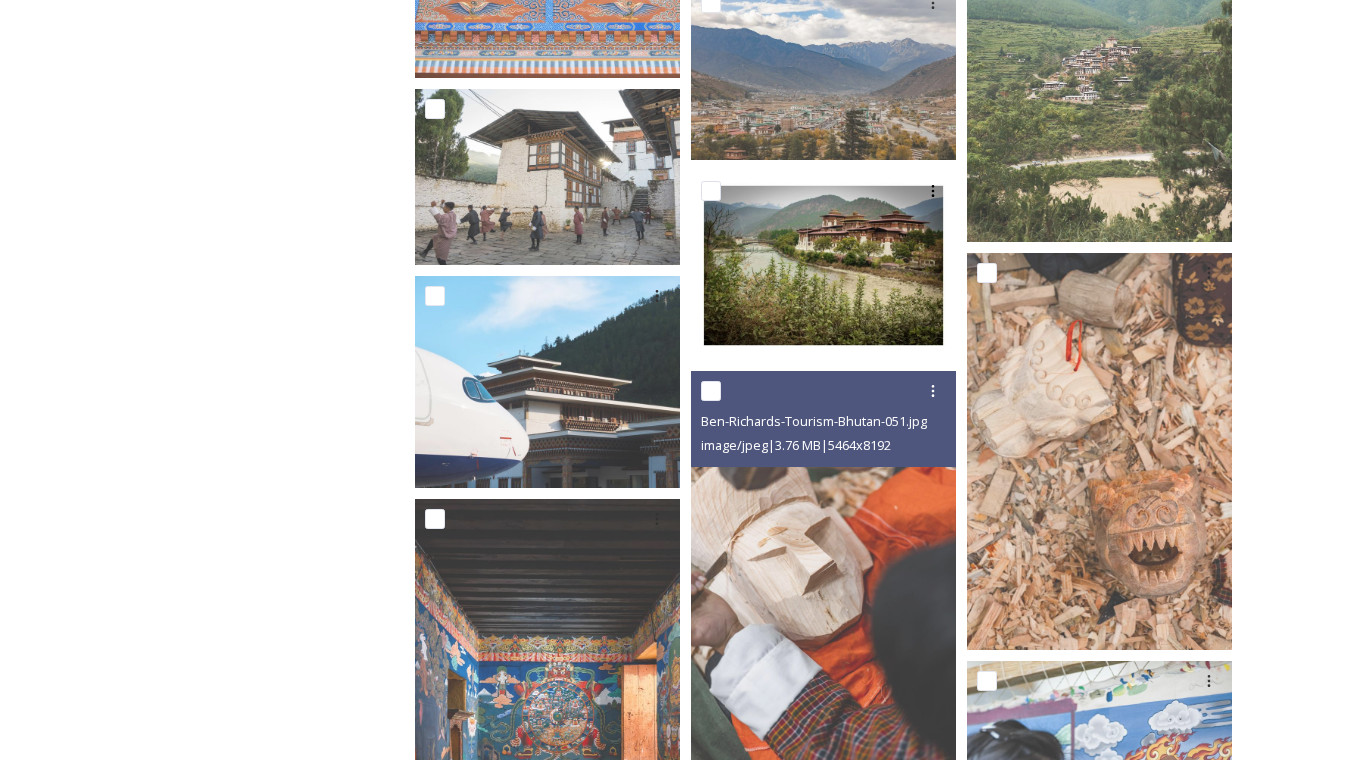scroll, scrollTop: 9459, scrollLeft: 0, axis: vertical 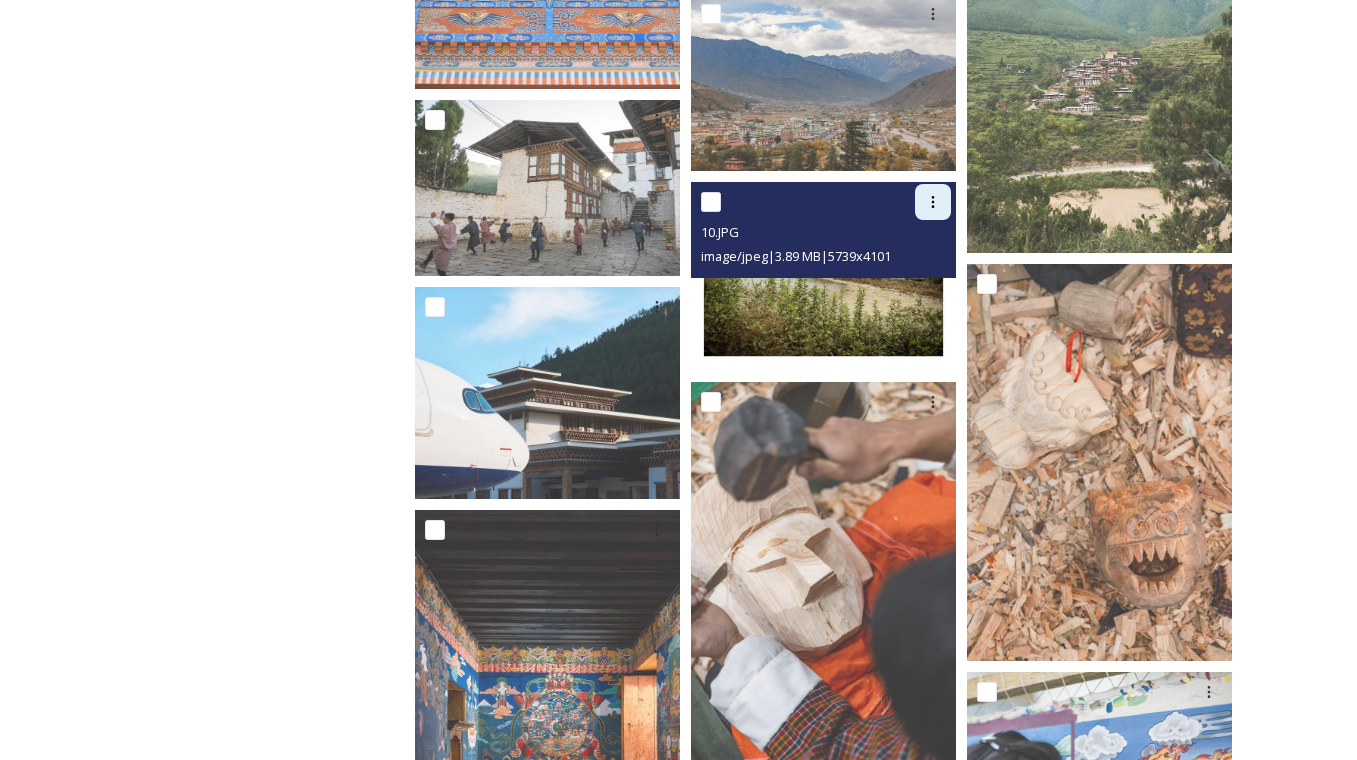 click at bounding box center (933, 202) 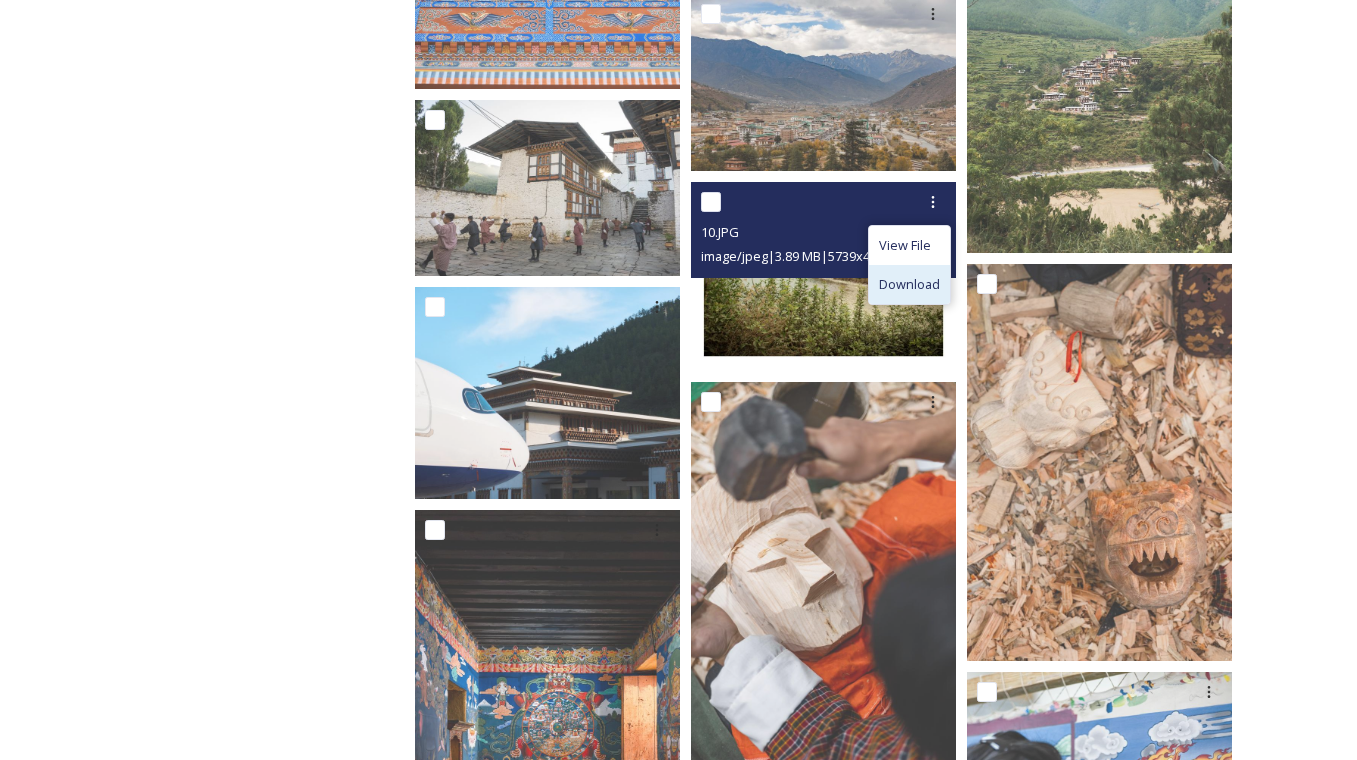 click on "Download" at bounding box center (909, 284) 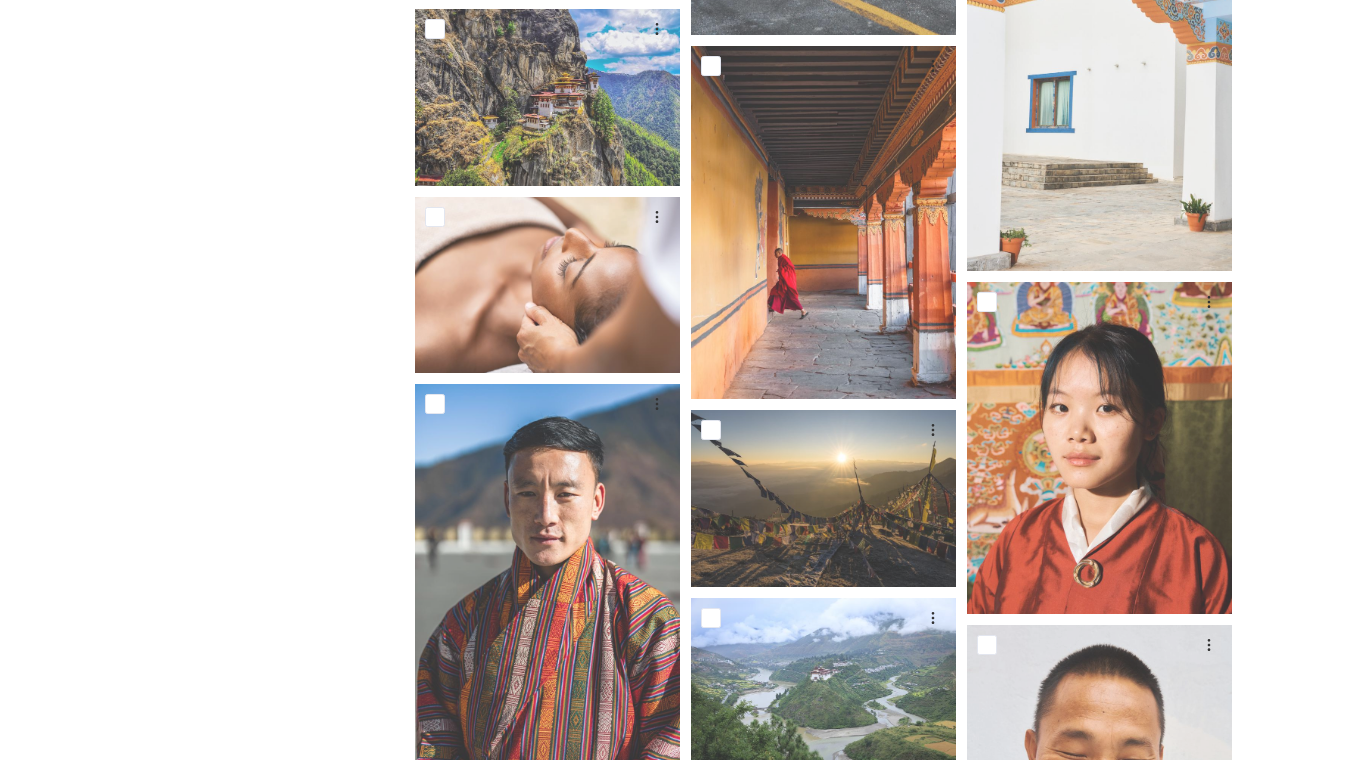 scroll, scrollTop: 7361, scrollLeft: 0, axis: vertical 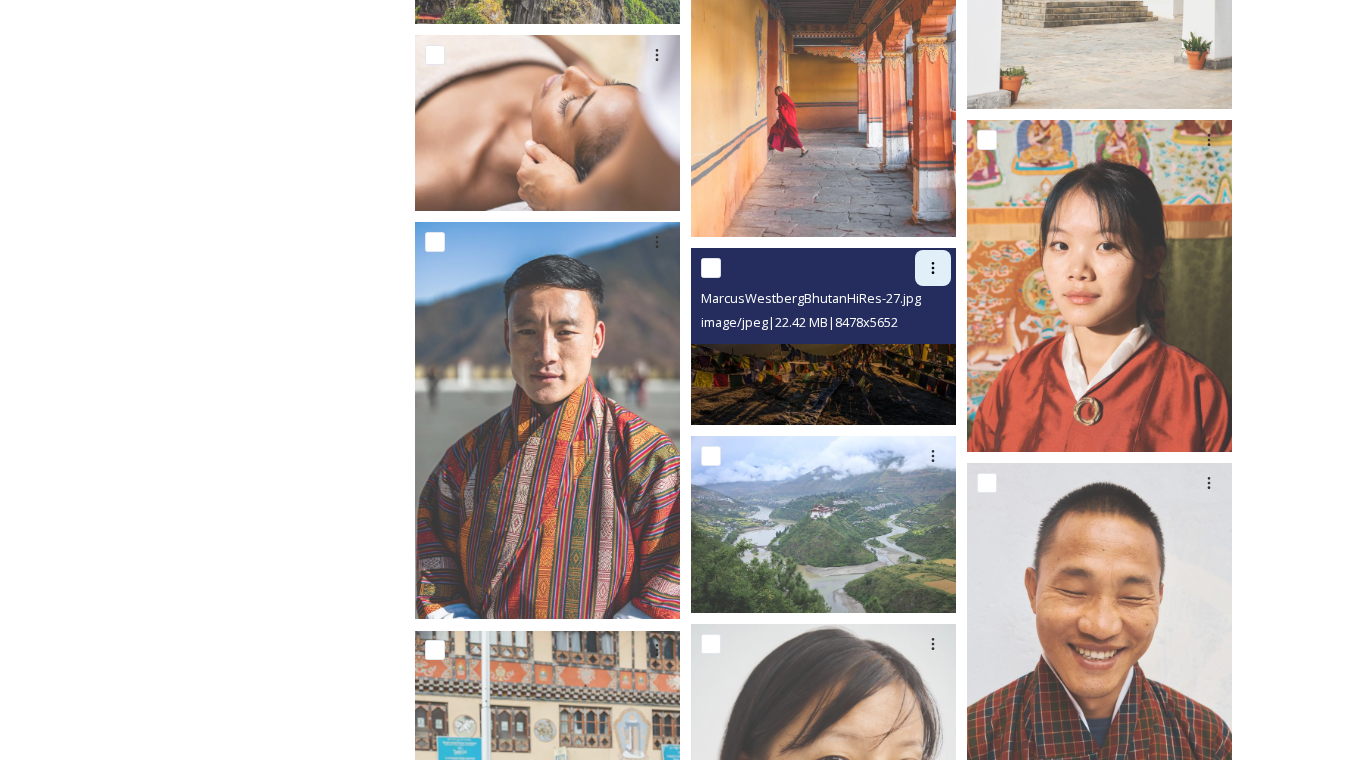 click at bounding box center [933, 268] 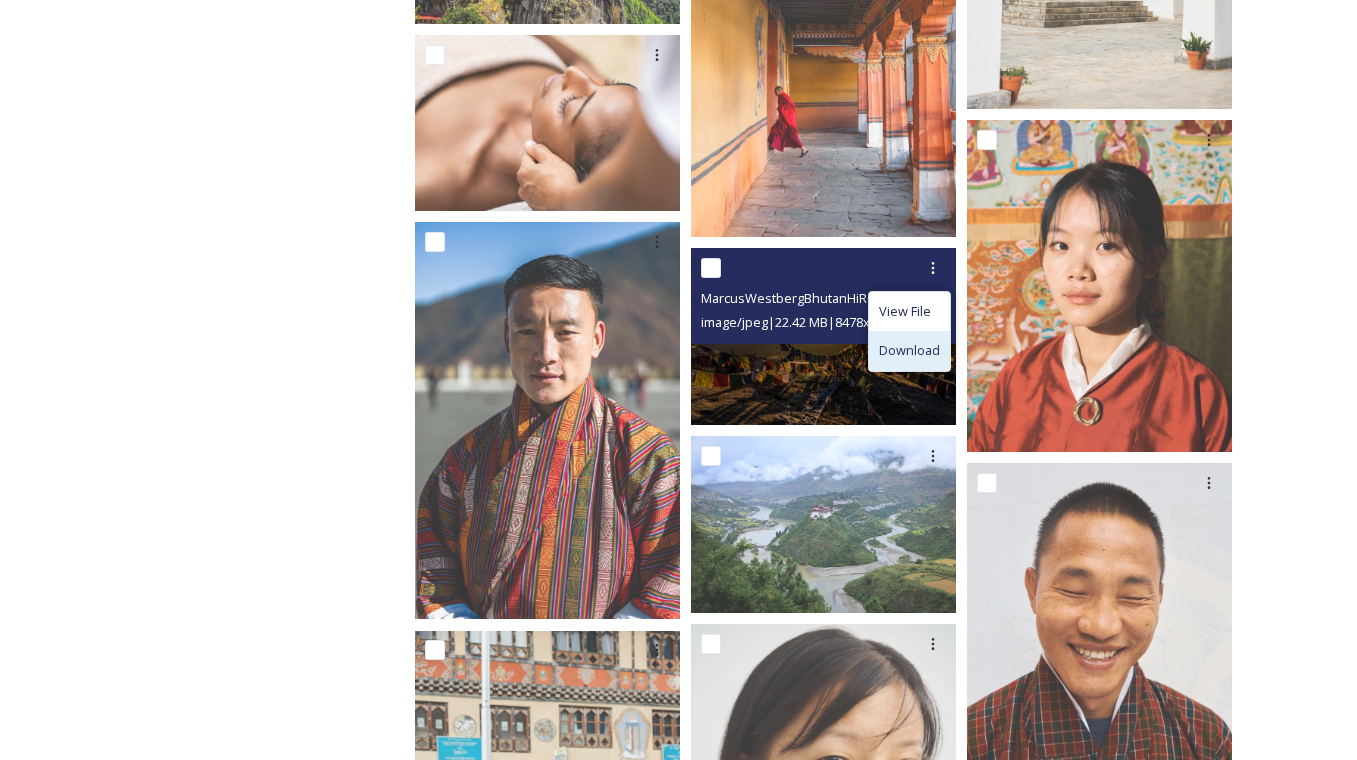 click on "Download" at bounding box center [909, 350] 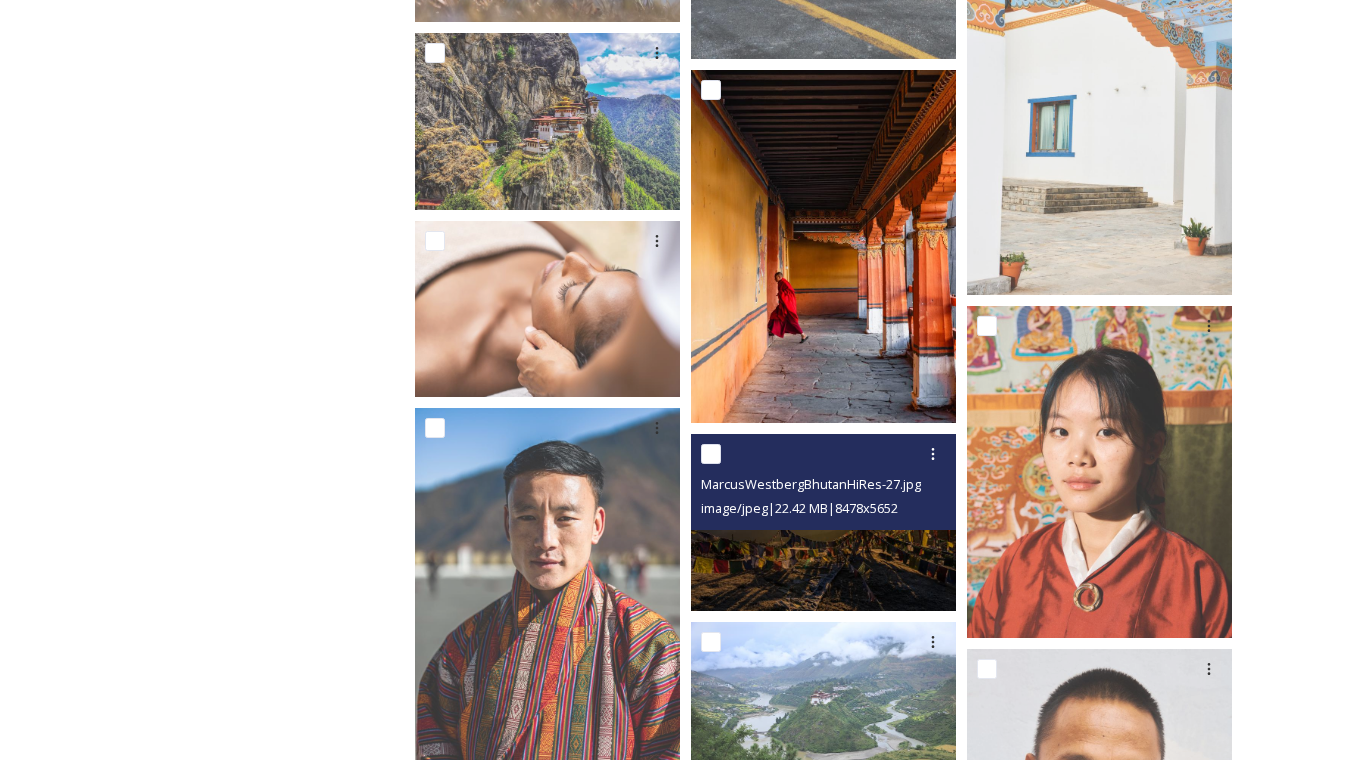 scroll, scrollTop: 7166, scrollLeft: 0, axis: vertical 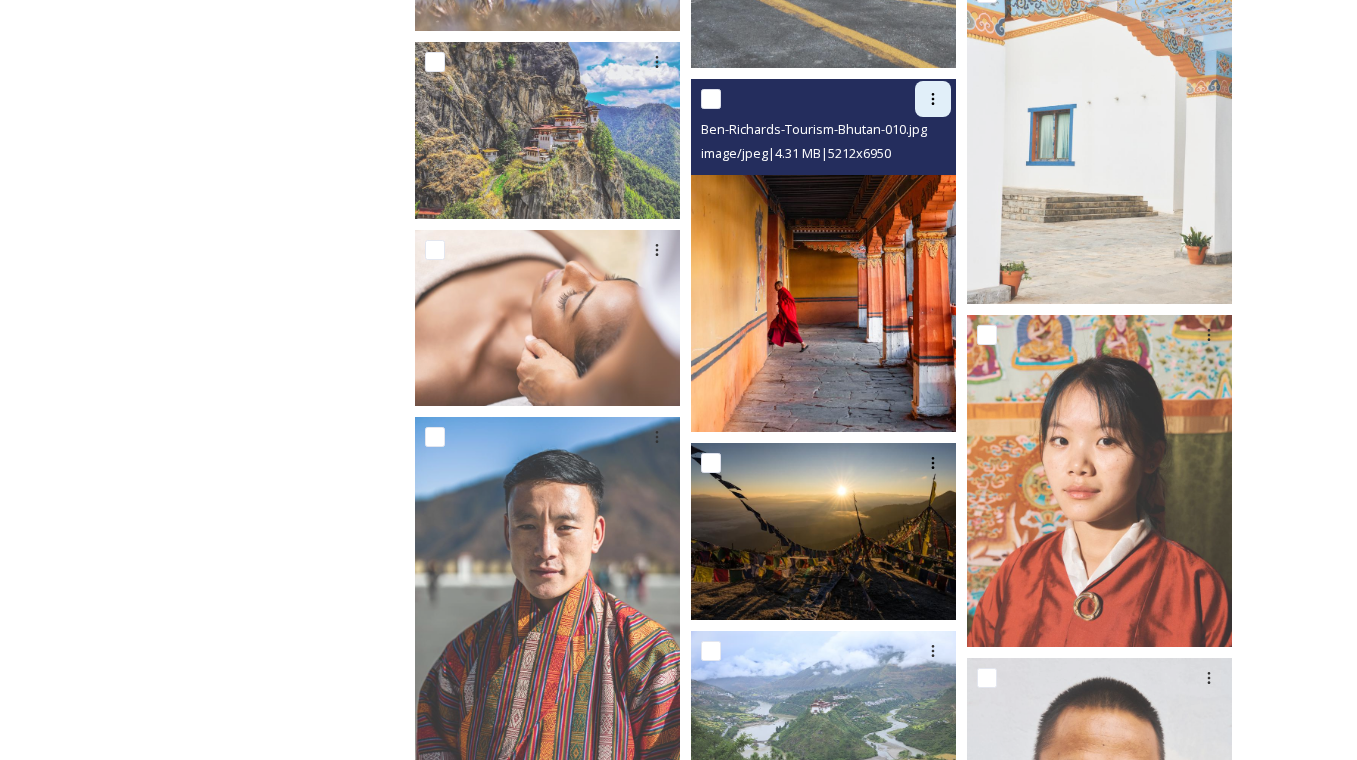 click 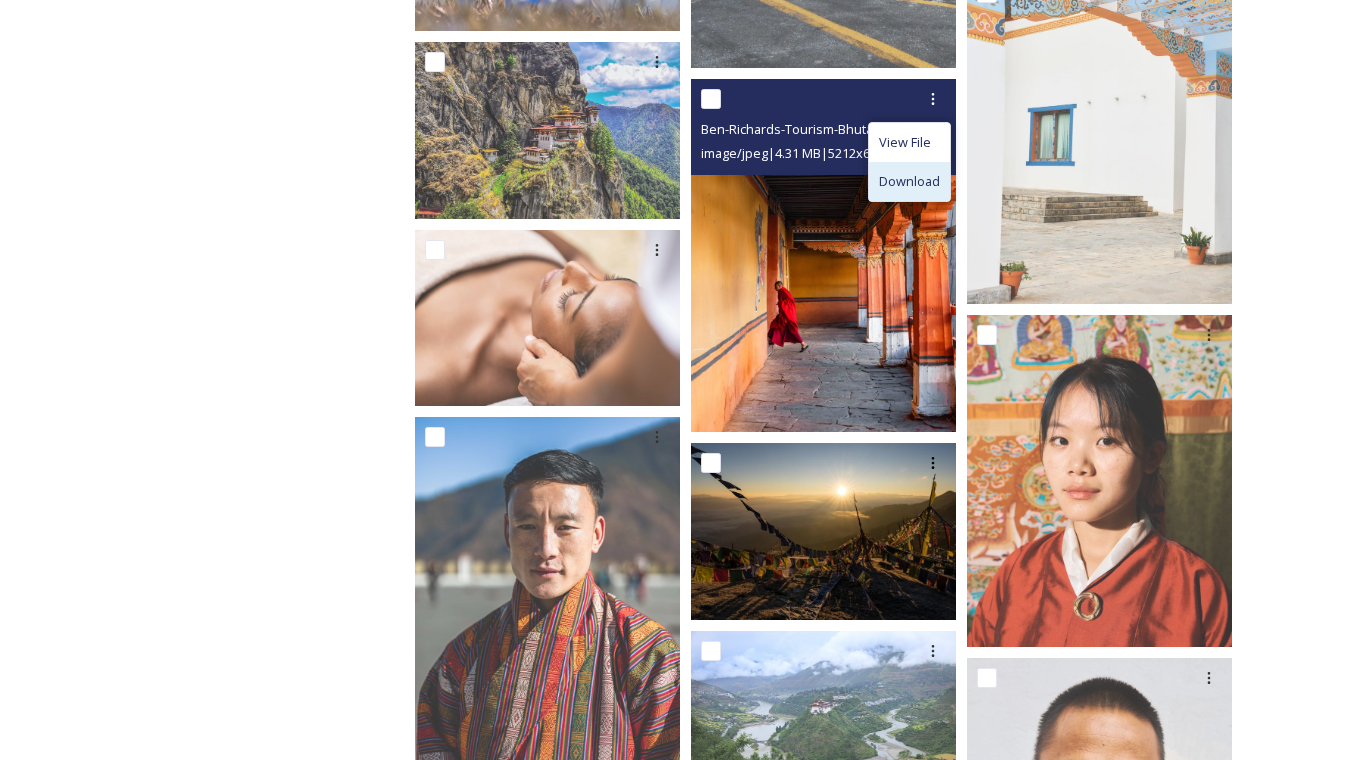 click on "Download" at bounding box center (909, 181) 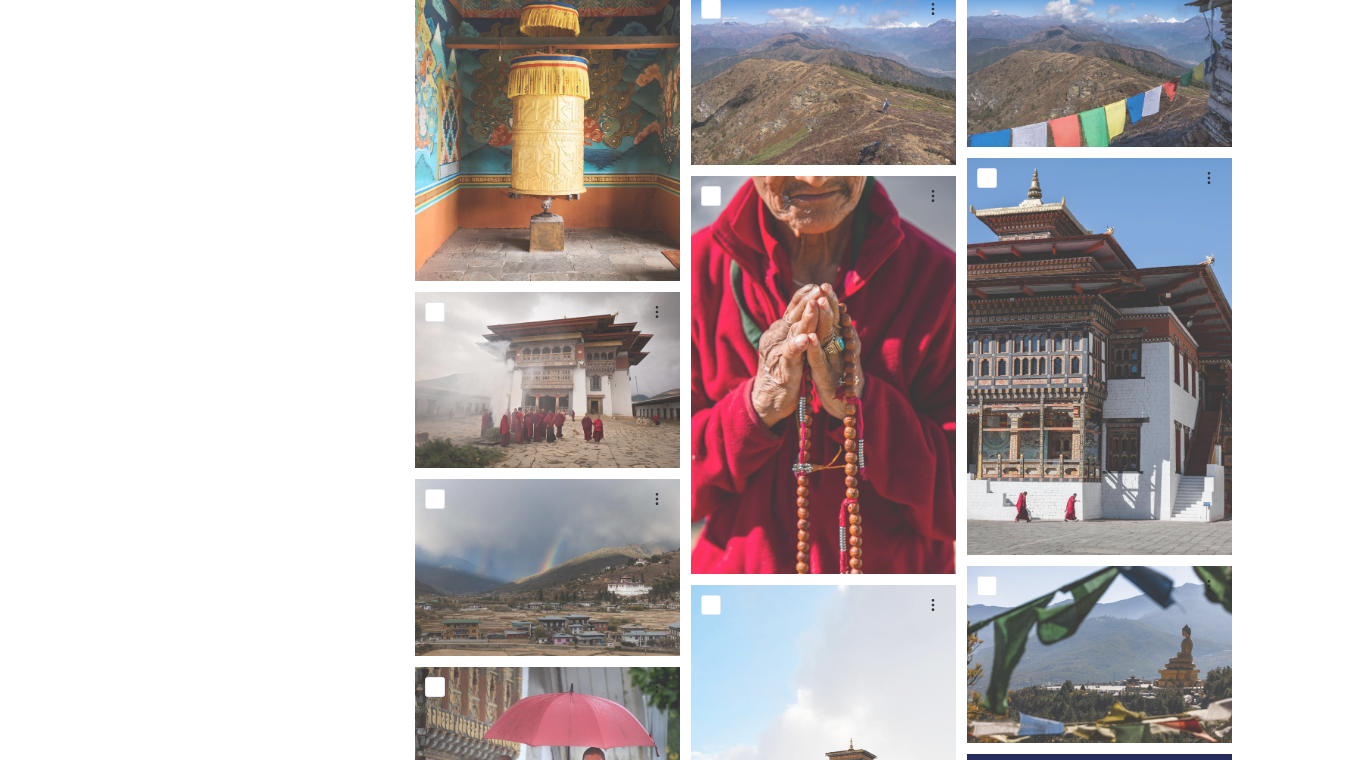 scroll, scrollTop: 5445, scrollLeft: 0, axis: vertical 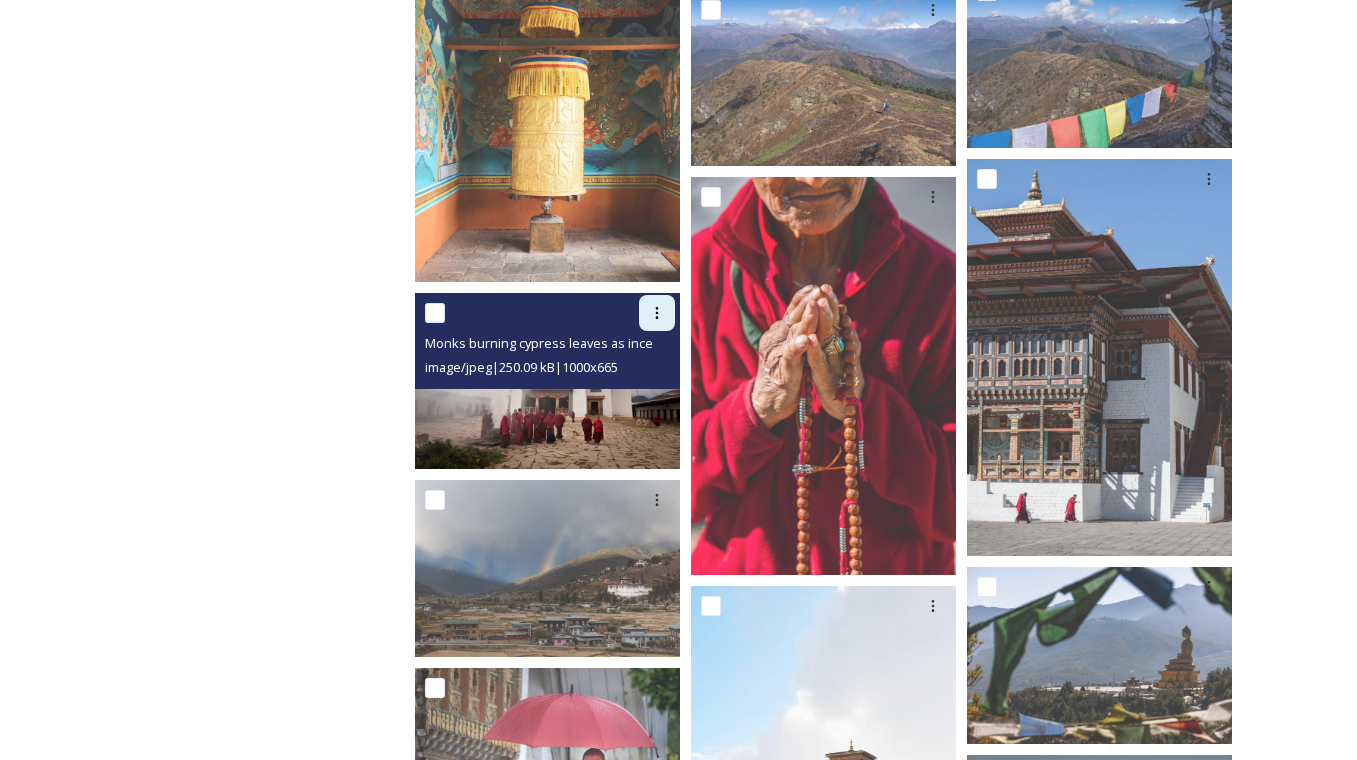 click at bounding box center [657, 313] 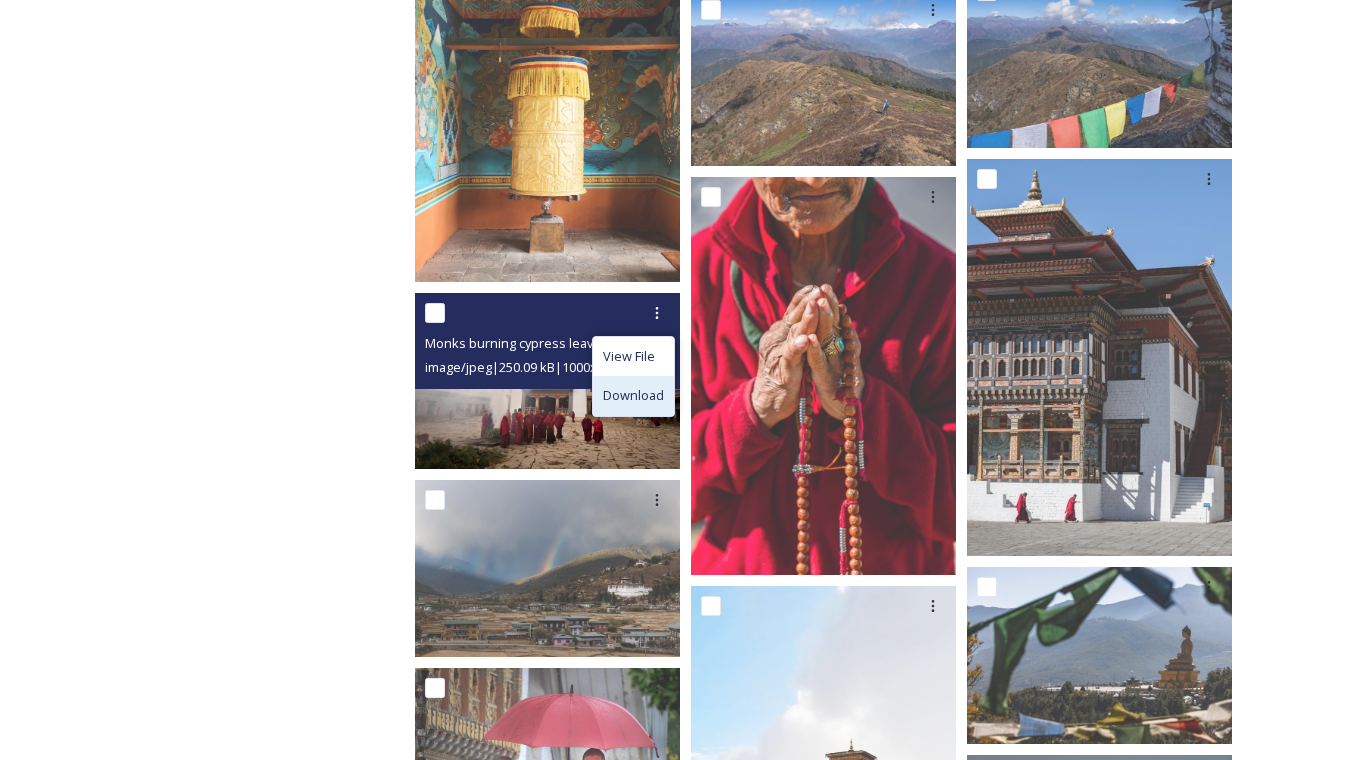 click on "Download" at bounding box center (633, 395) 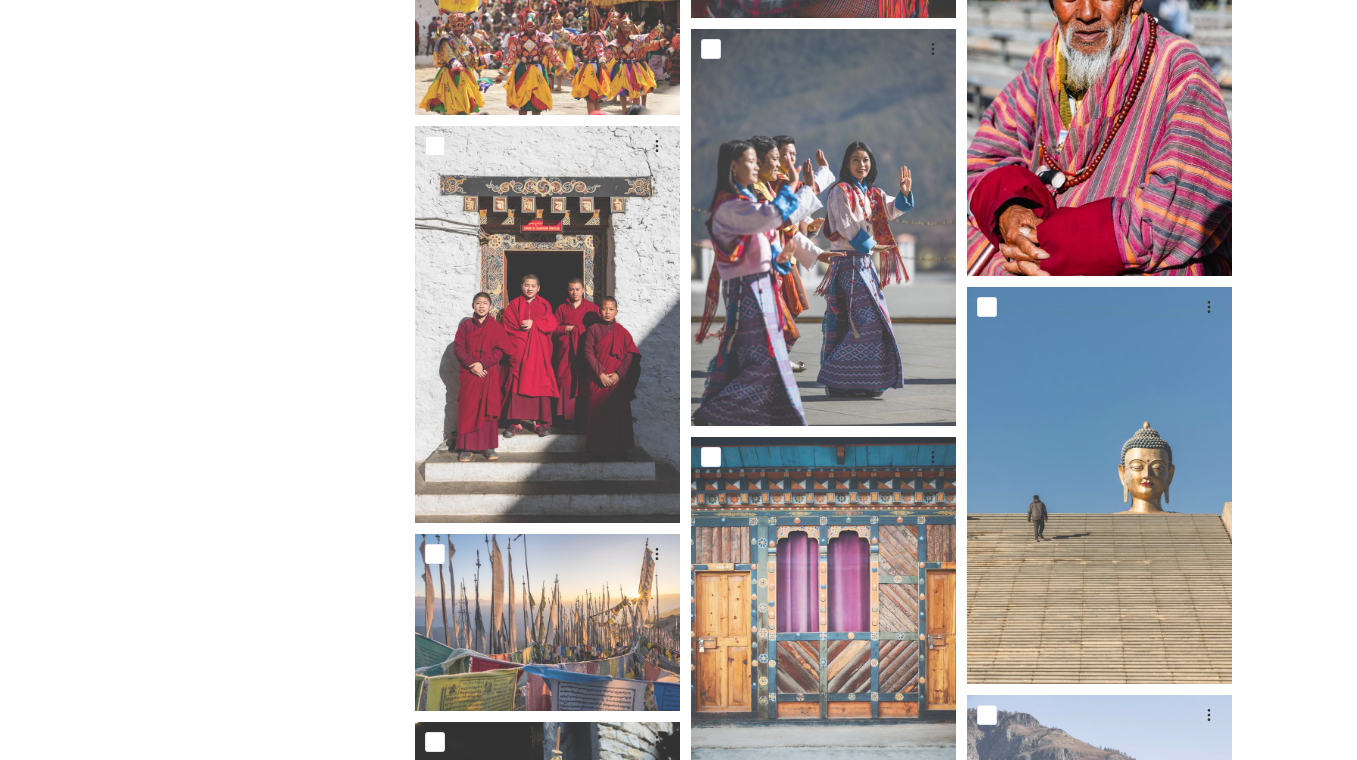 scroll, scrollTop: 4300, scrollLeft: 0, axis: vertical 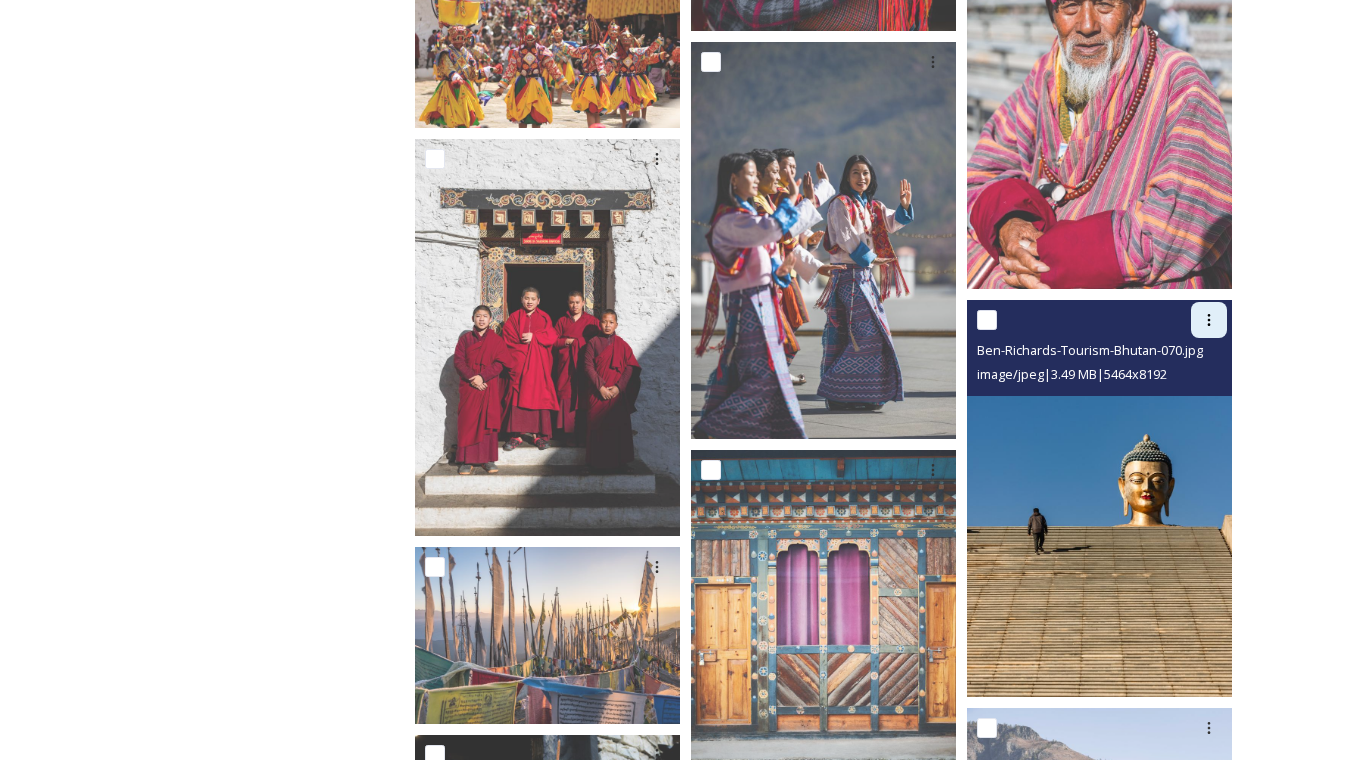 click 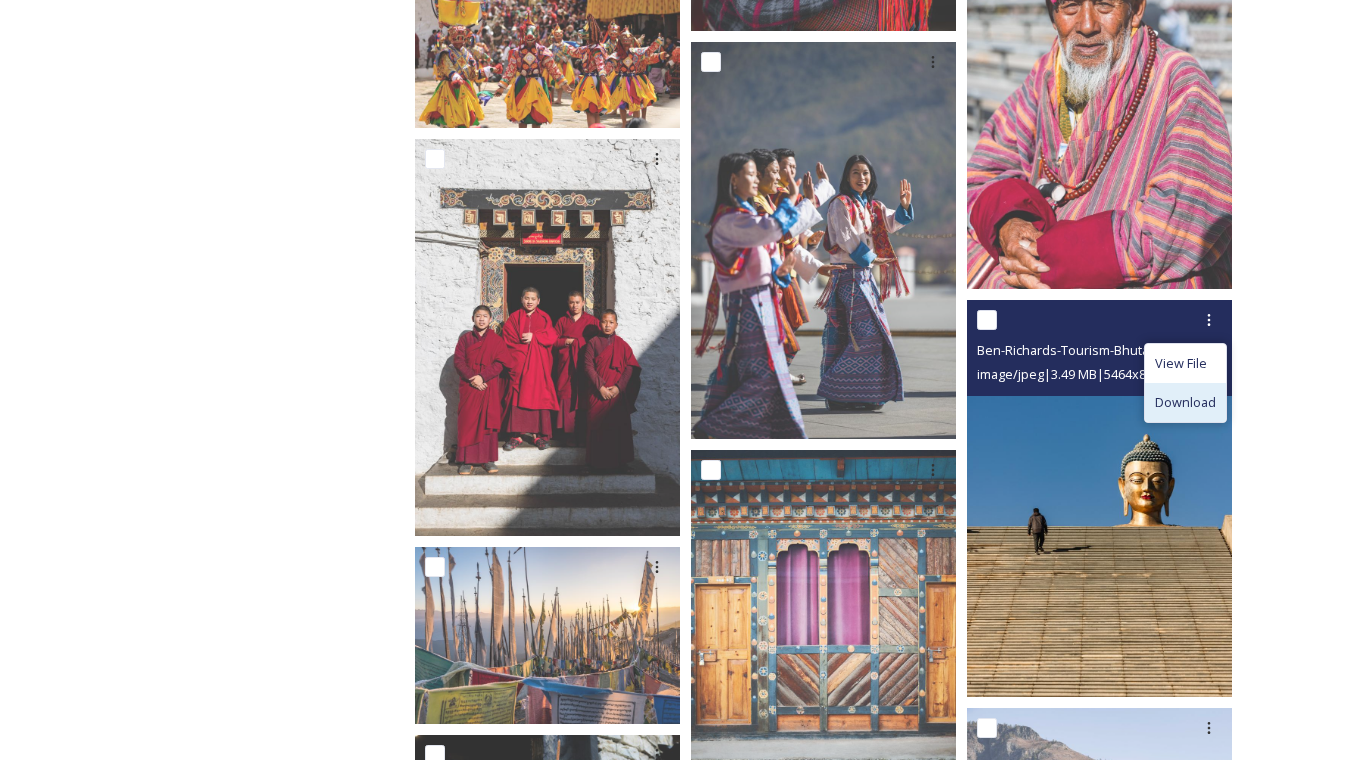 click on "Download" at bounding box center (1185, 402) 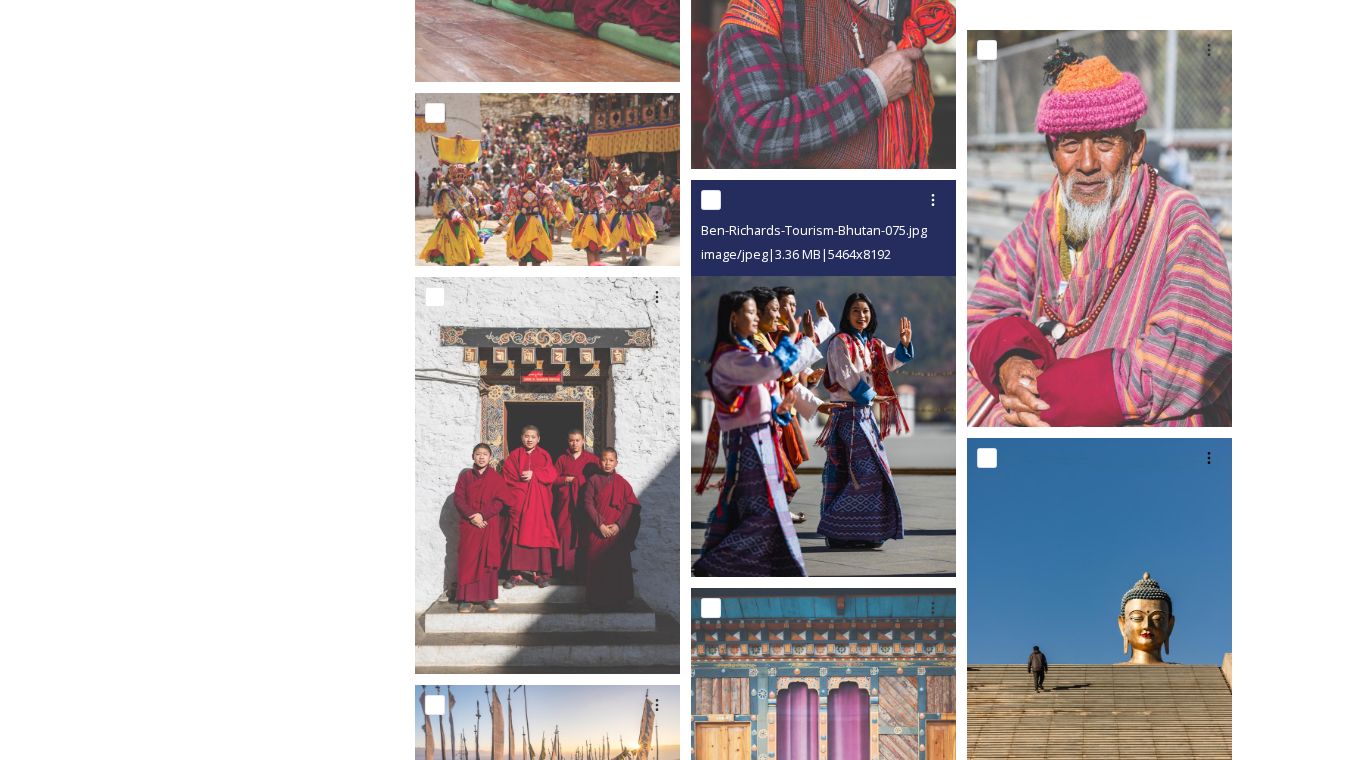 scroll, scrollTop: 4159, scrollLeft: 0, axis: vertical 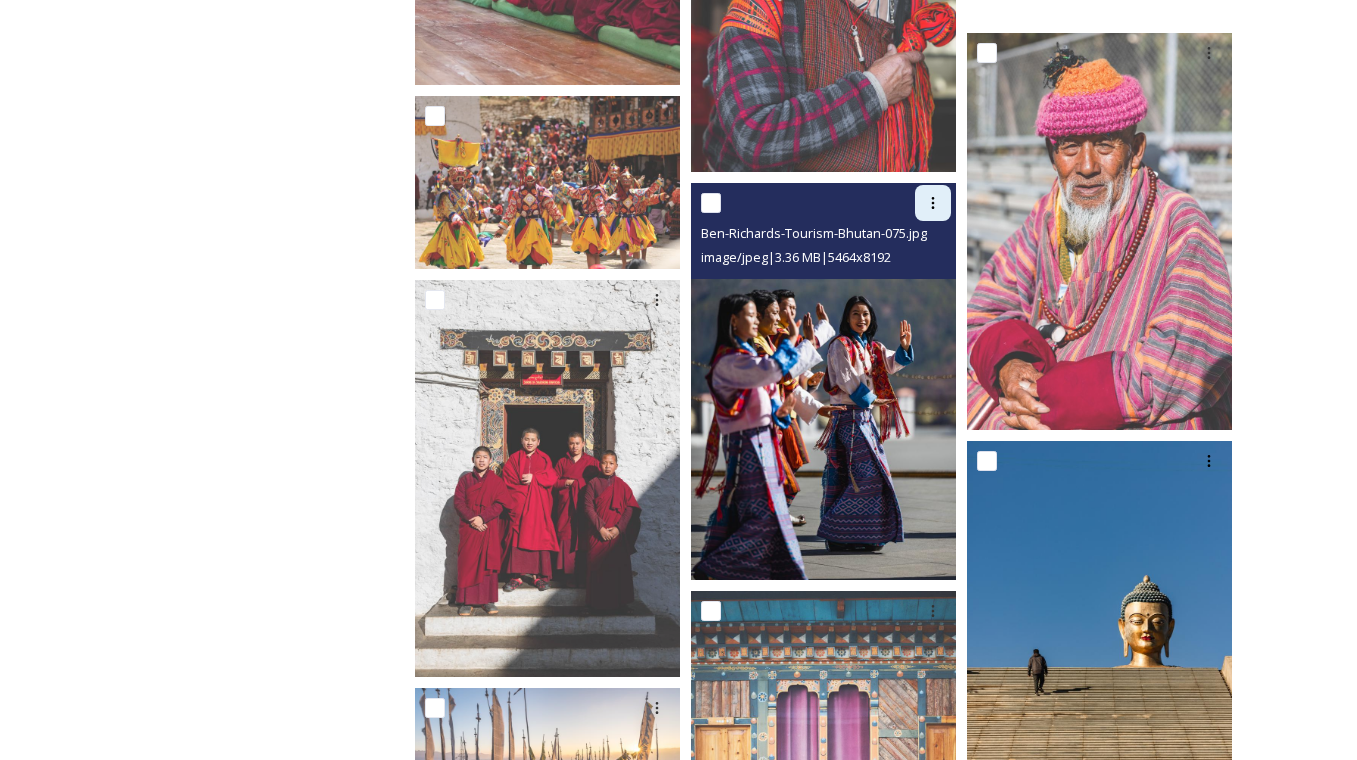 click 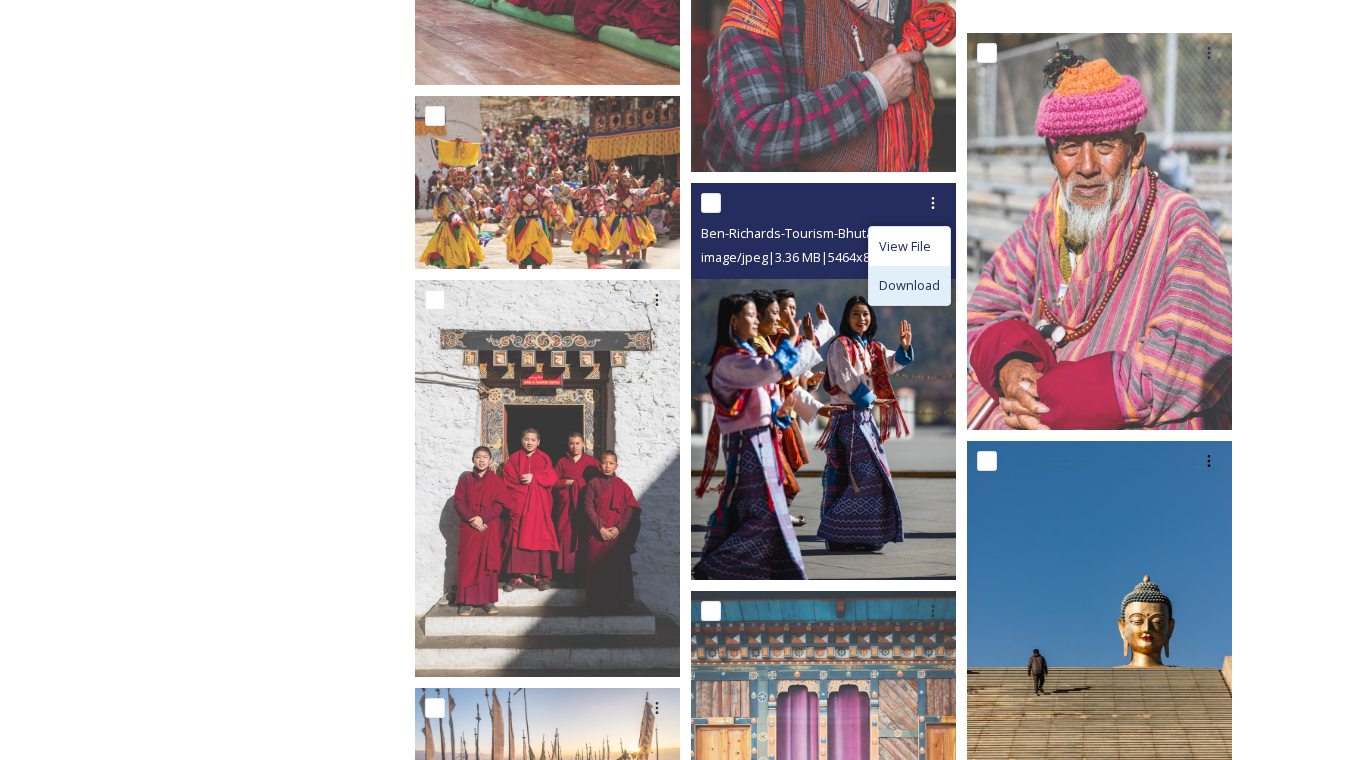 click on "Download" at bounding box center (909, 285) 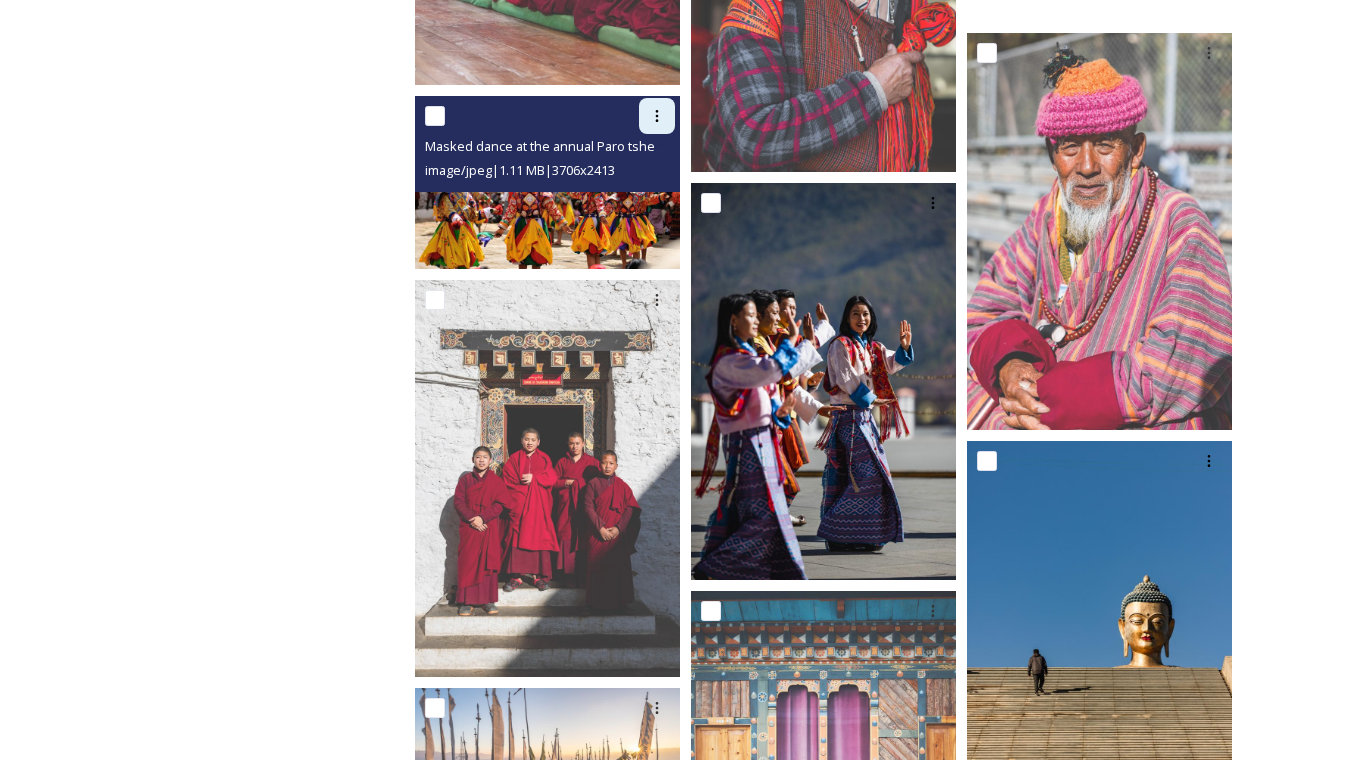 click 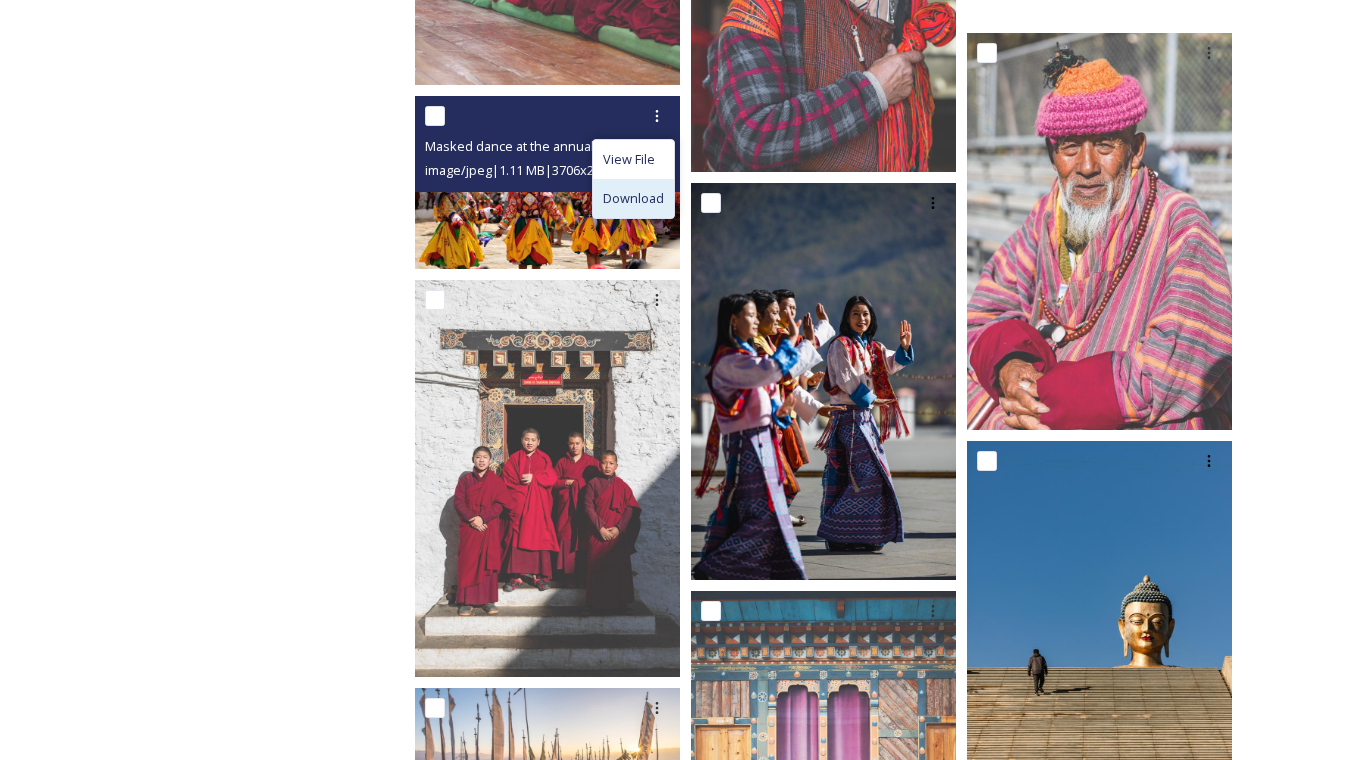 click on "Download" at bounding box center (633, 198) 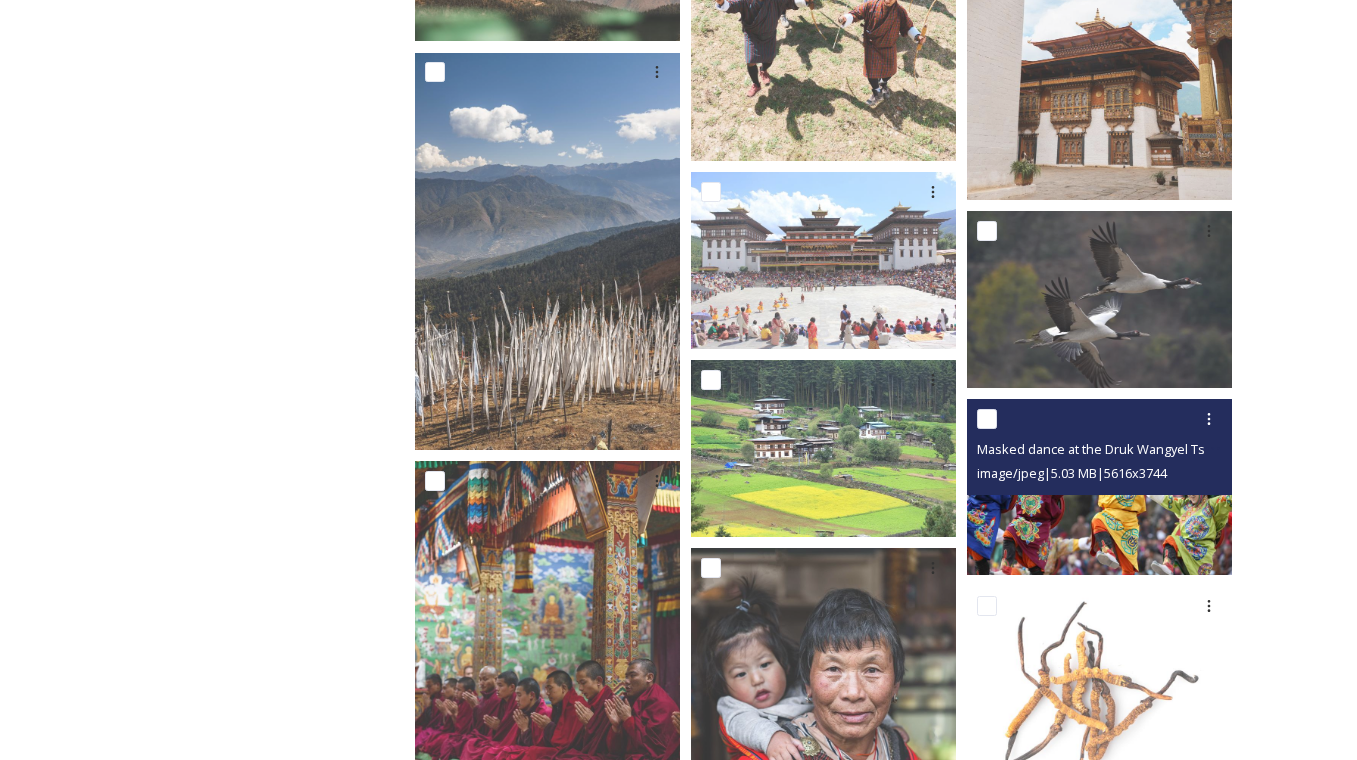 scroll, scrollTop: 3379, scrollLeft: 0, axis: vertical 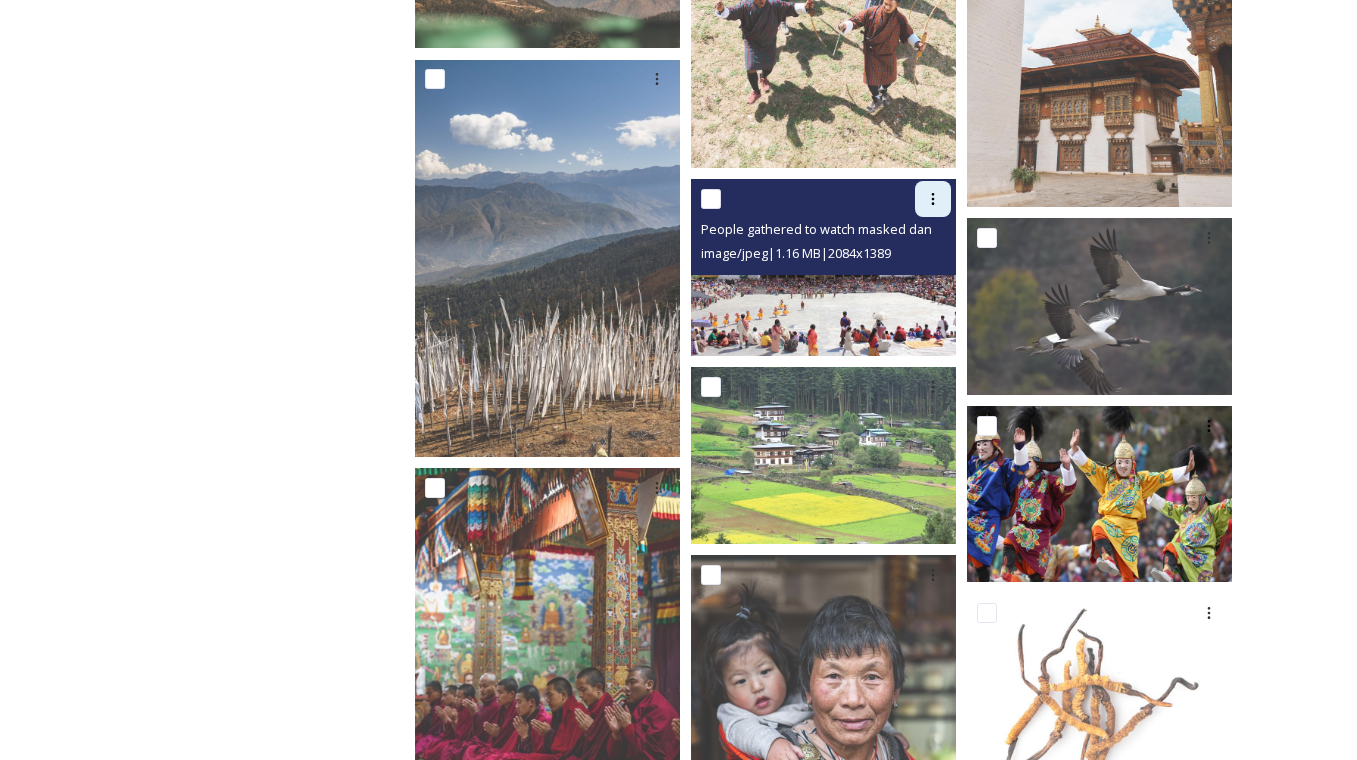 click 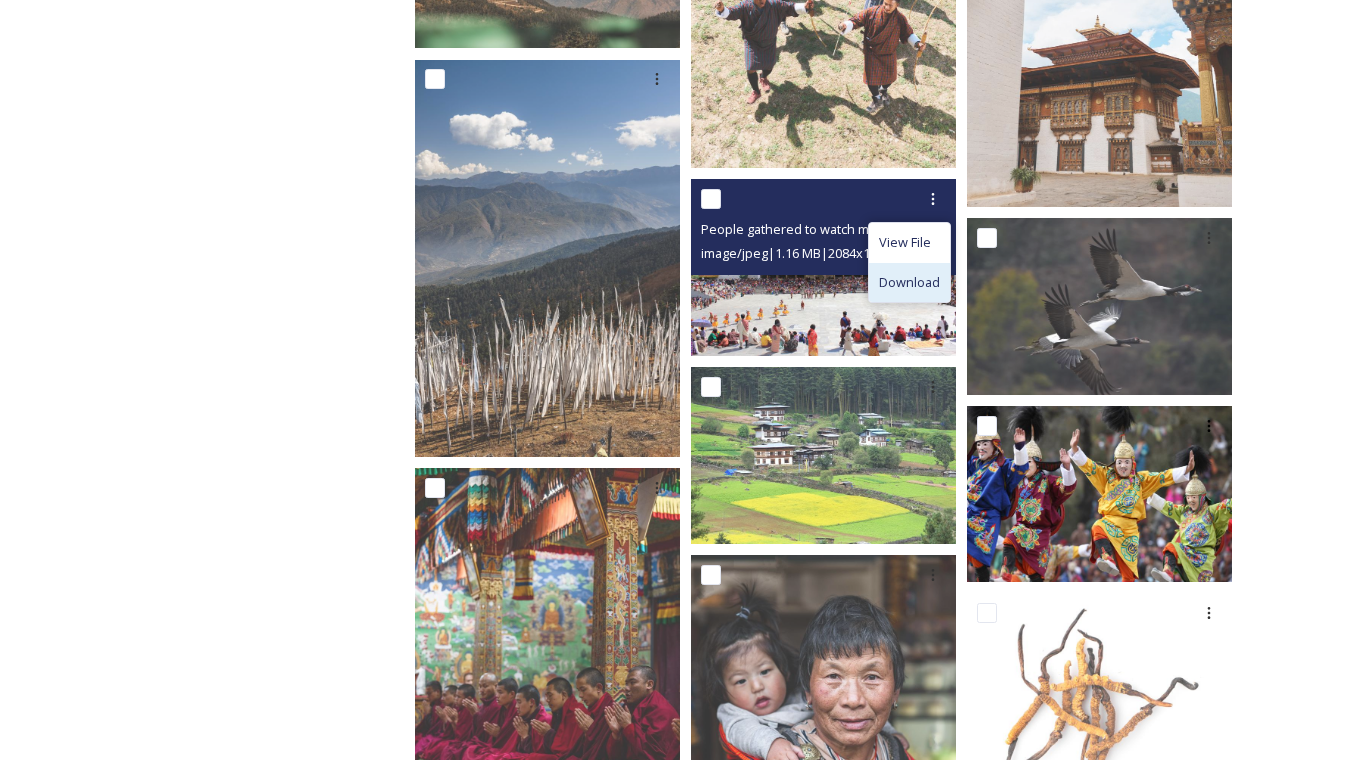 click on "Download" at bounding box center [909, 282] 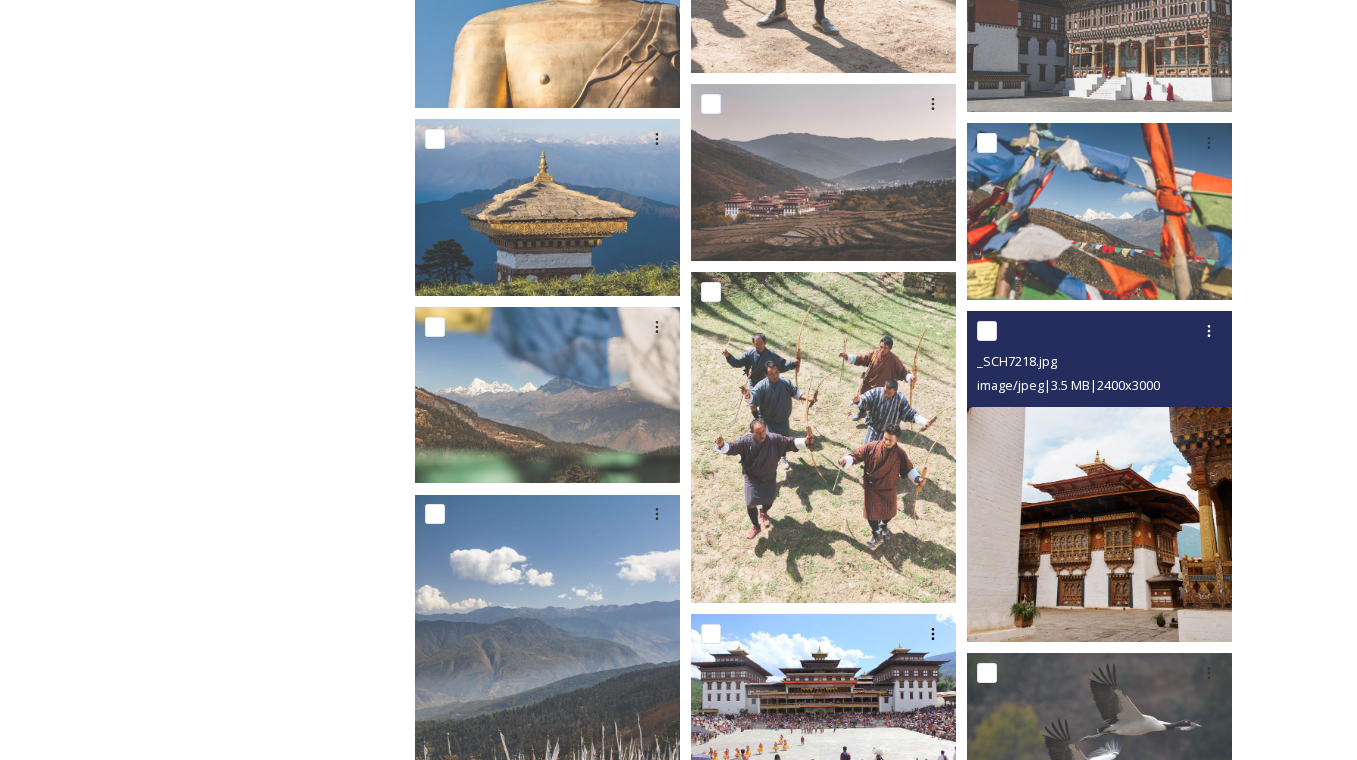 scroll, scrollTop: 2941, scrollLeft: 0, axis: vertical 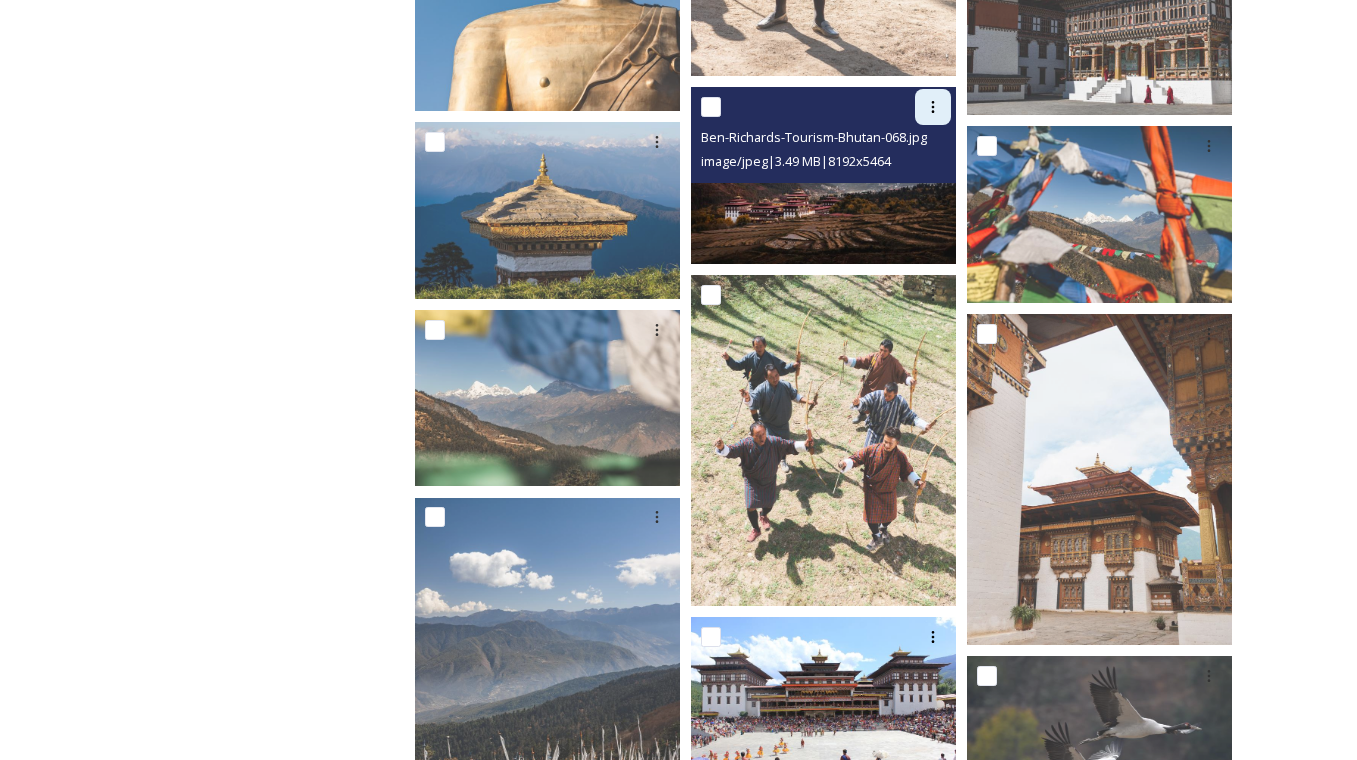 click 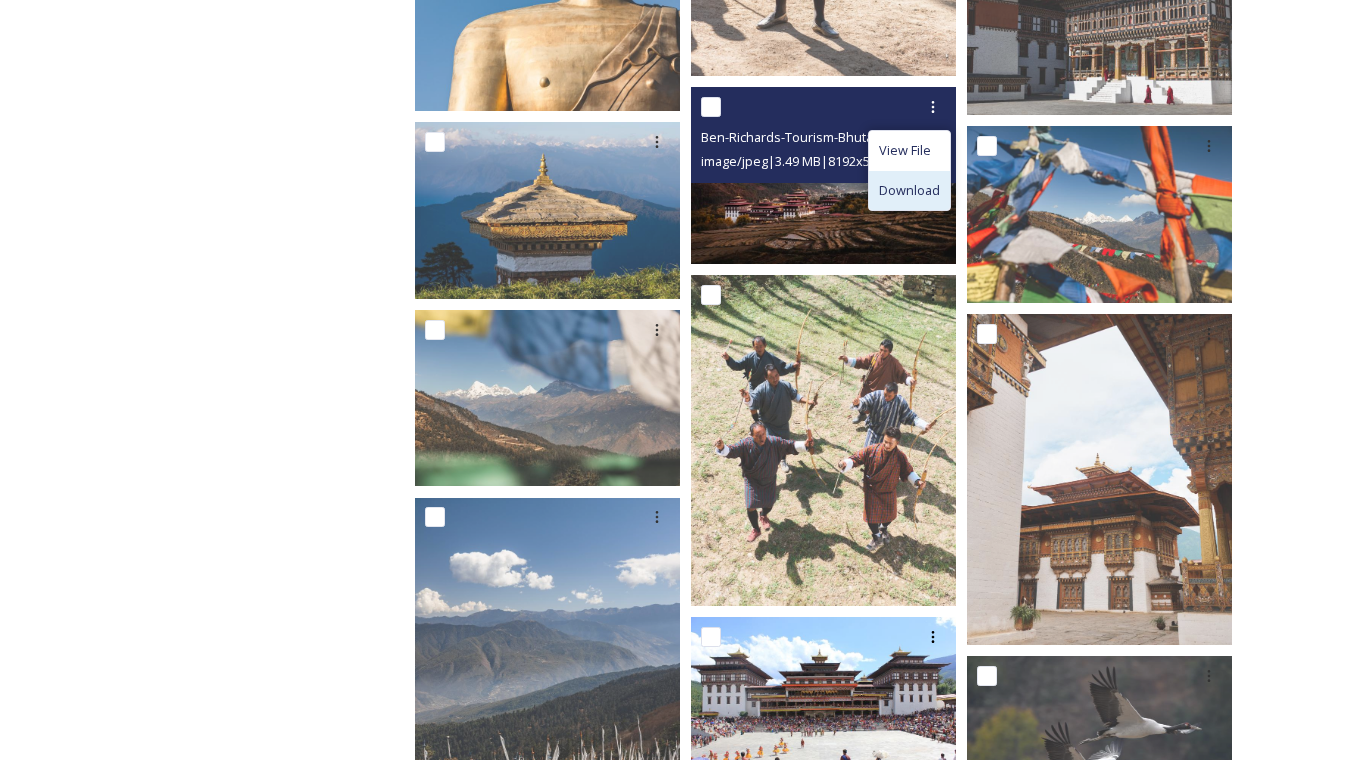 click on "Download" at bounding box center (909, 190) 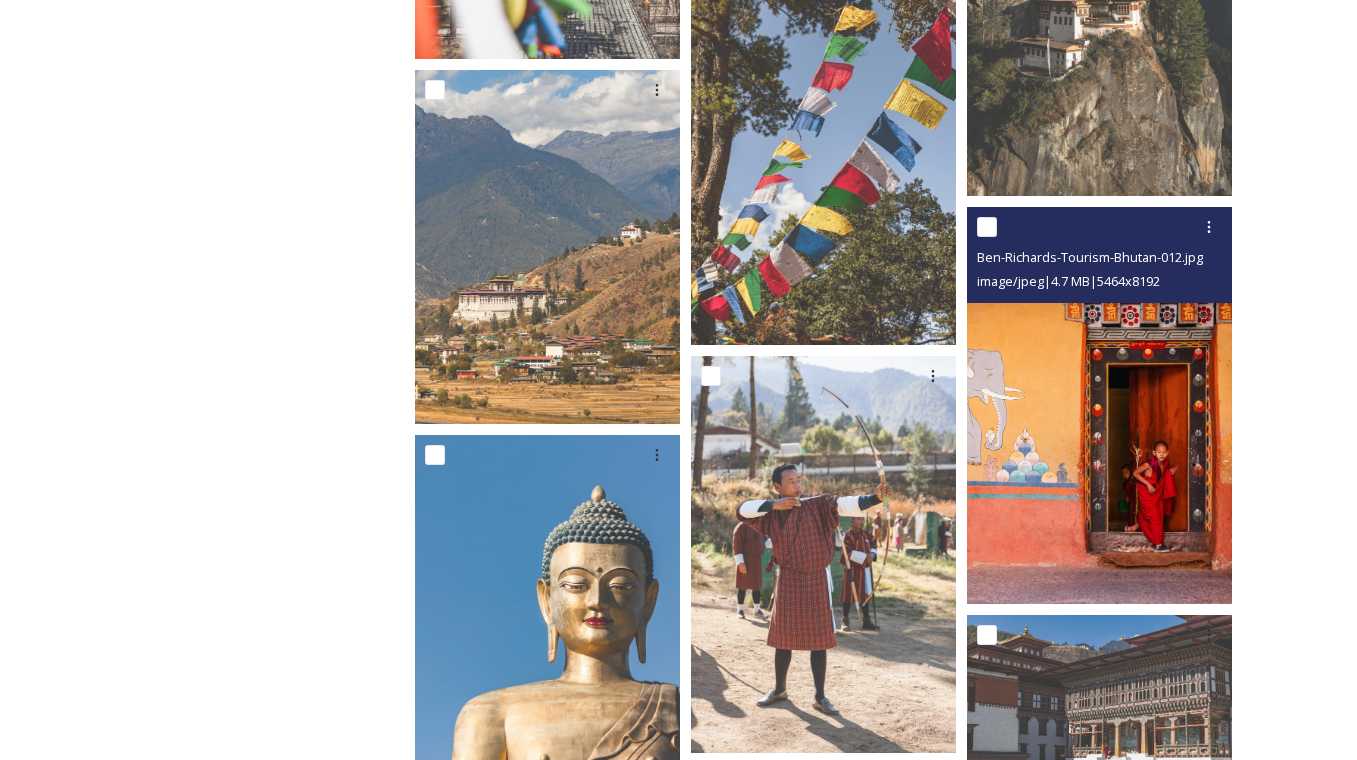 scroll, scrollTop: 2258, scrollLeft: 0, axis: vertical 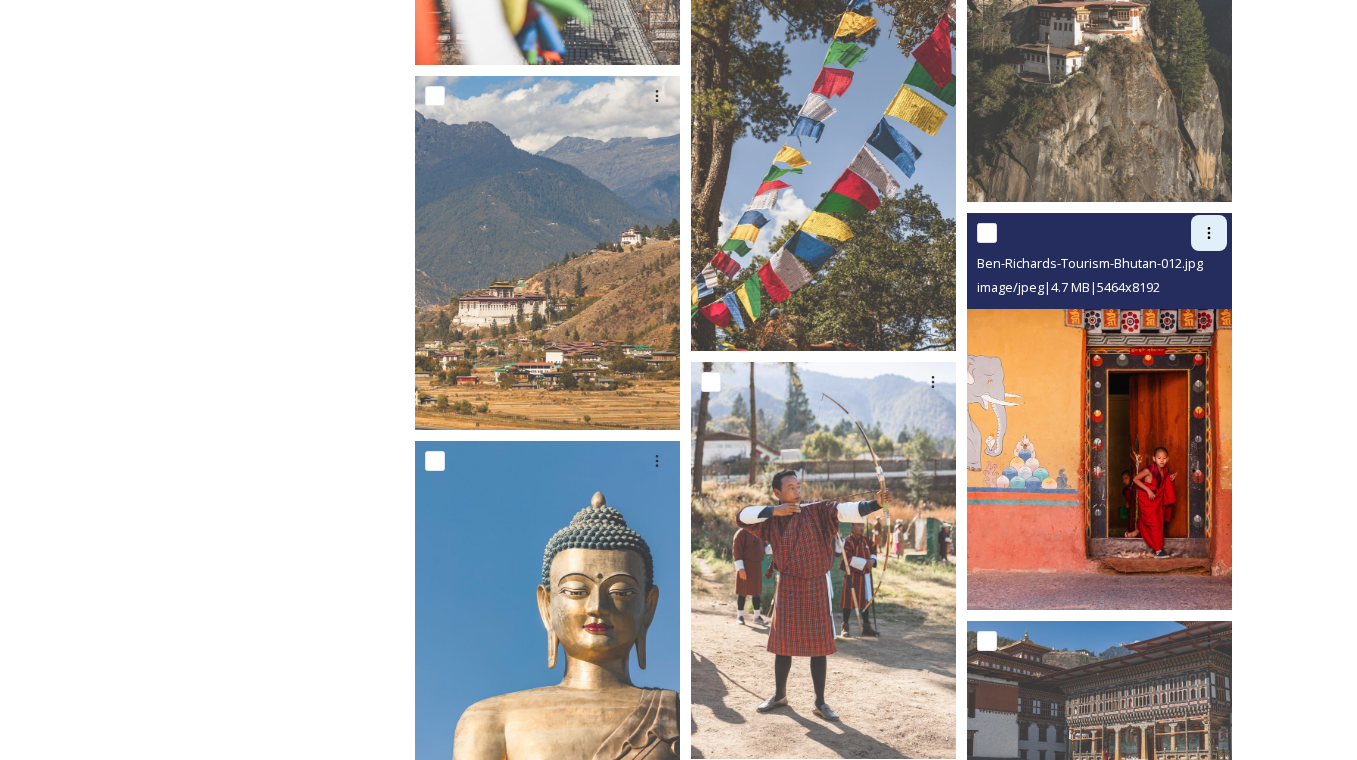 click 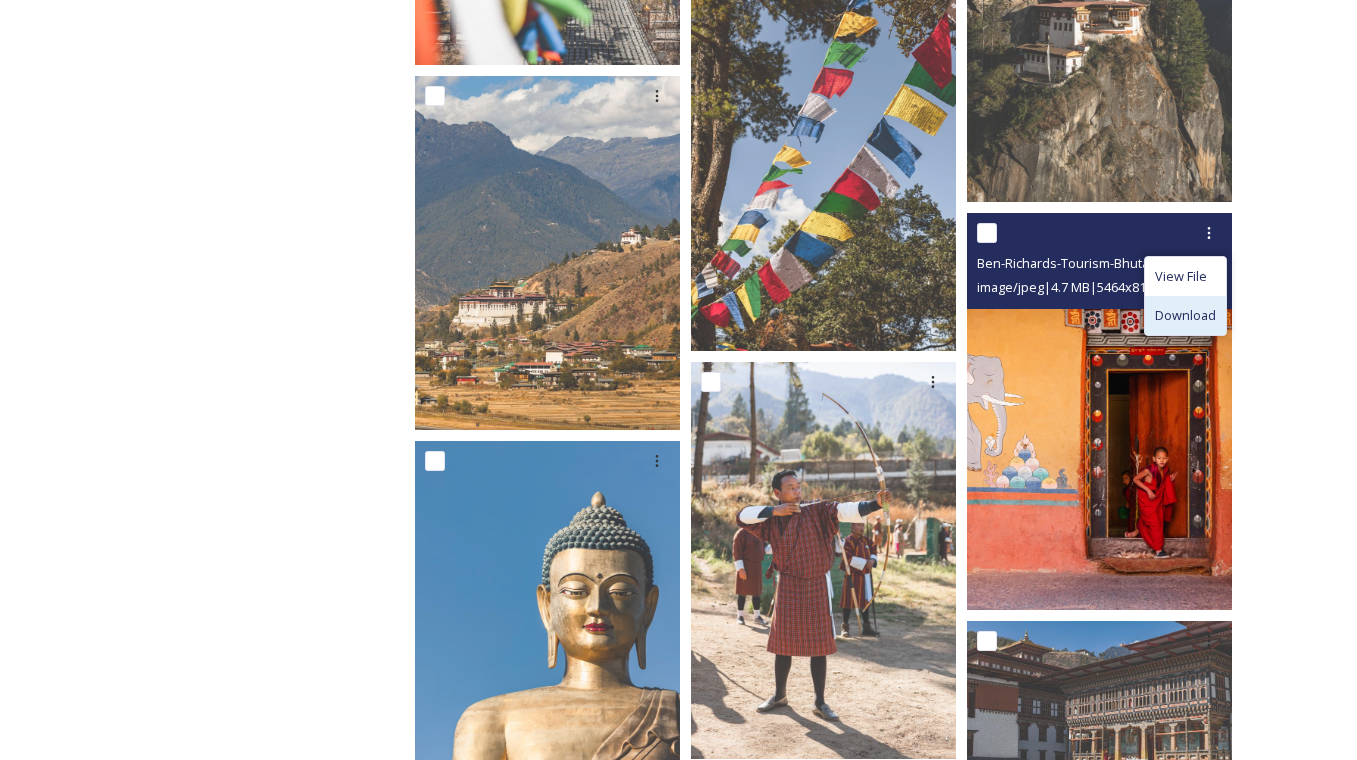 click on "Download" at bounding box center [1185, 315] 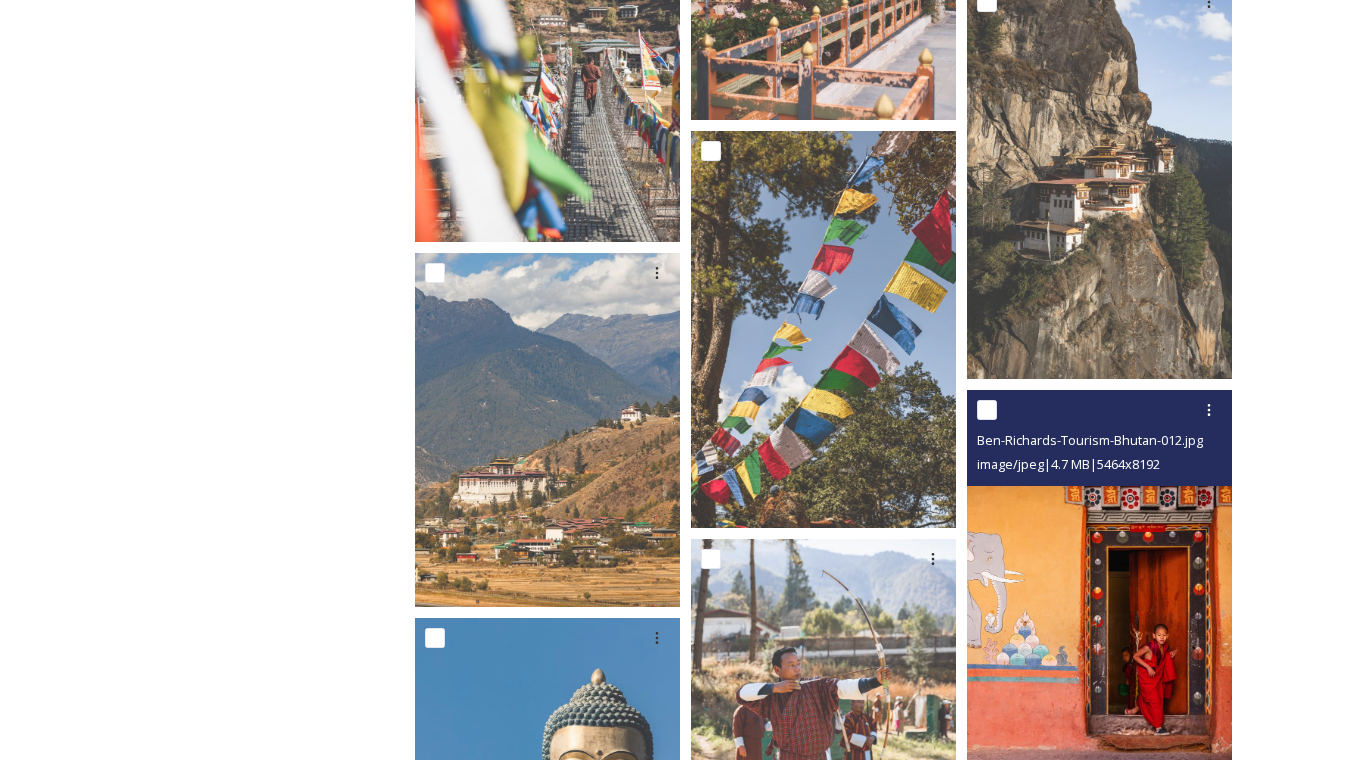 scroll, scrollTop: 2037, scrollLeft: 0, axis: vertical 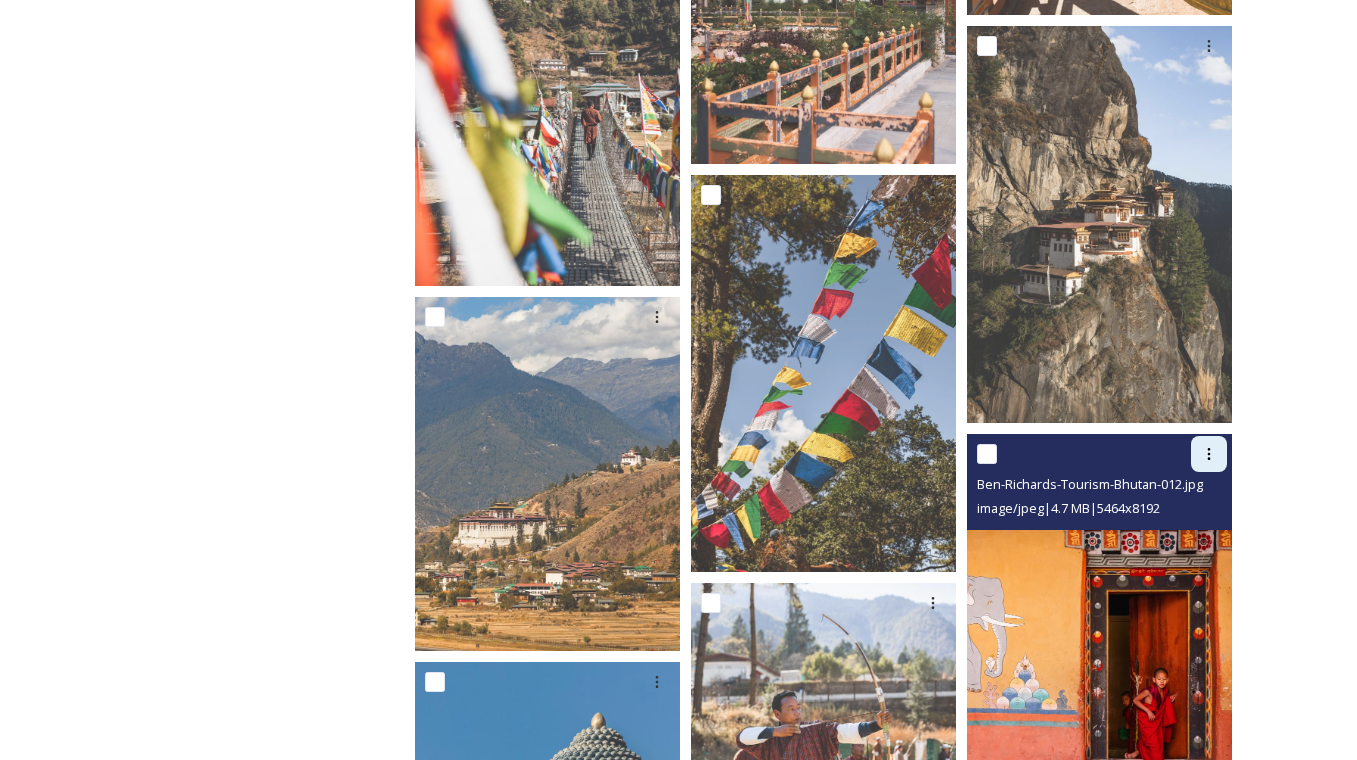 click 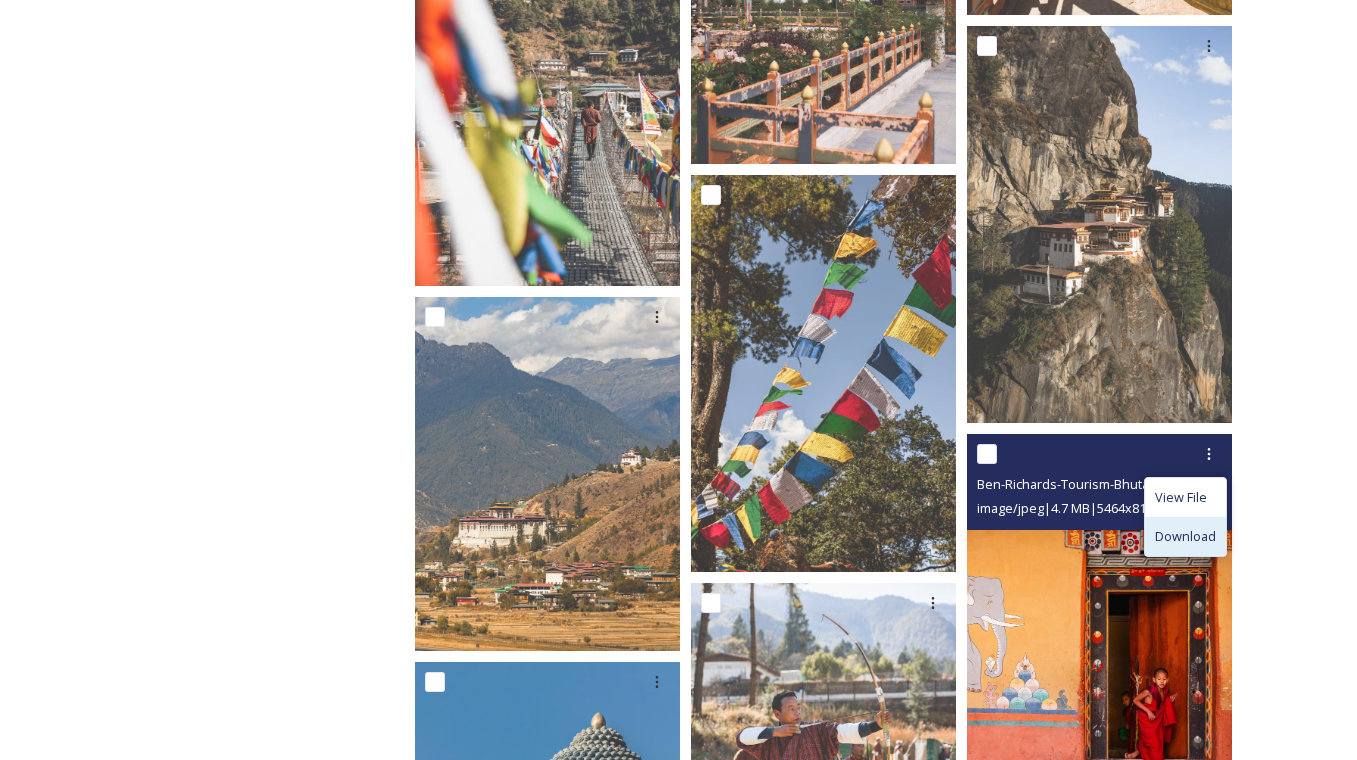 click on "Download" at bounding box center (1185, 536) 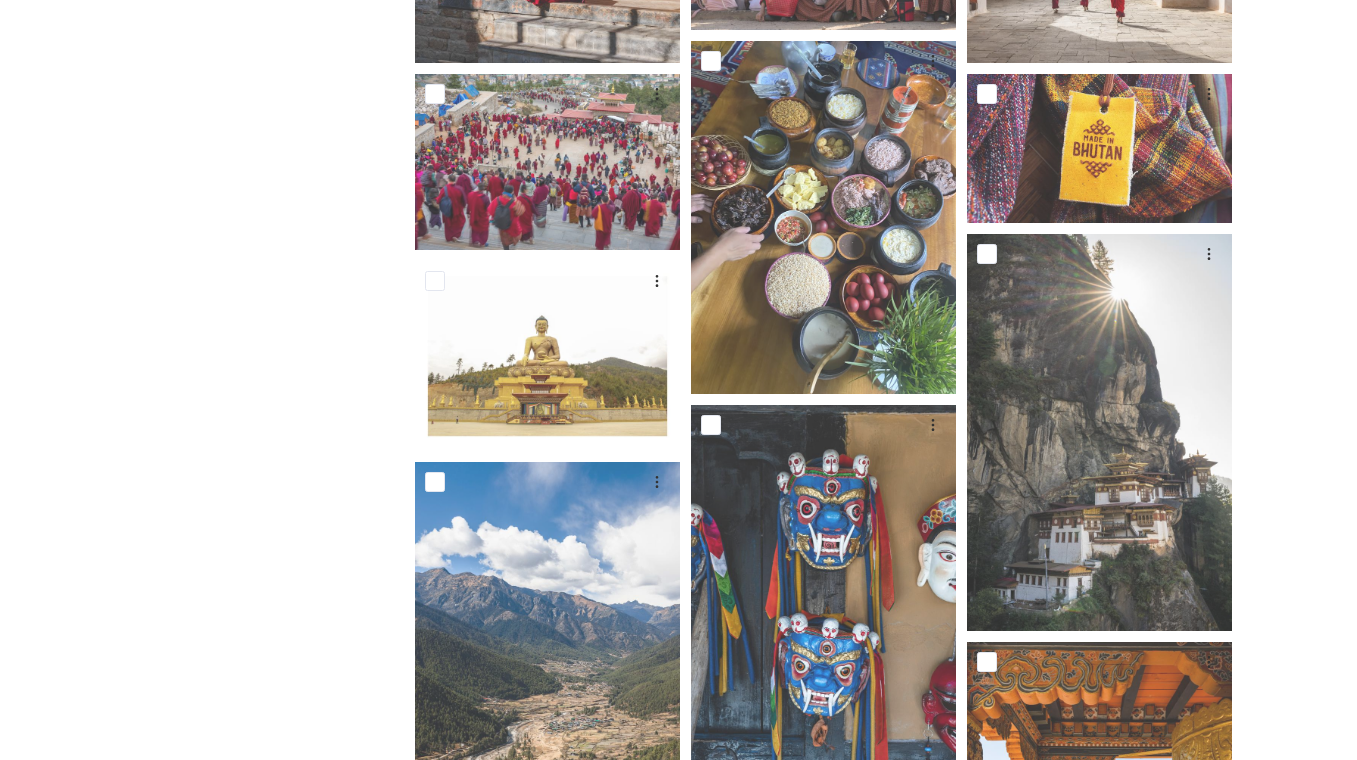 scroll, scrollTop: 1059, scrollLeft: 0, axis: vertical 